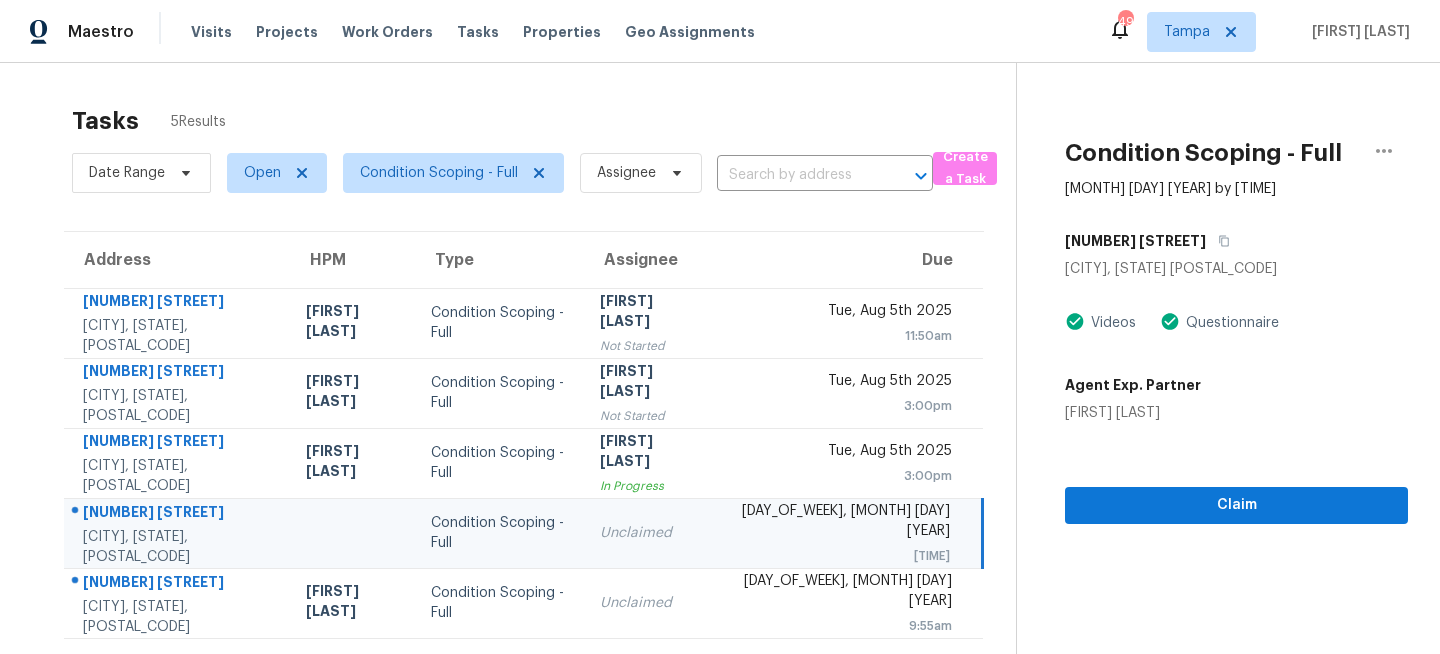 scroll, scrollTop: 0, scrollLeft: 0, axis: both 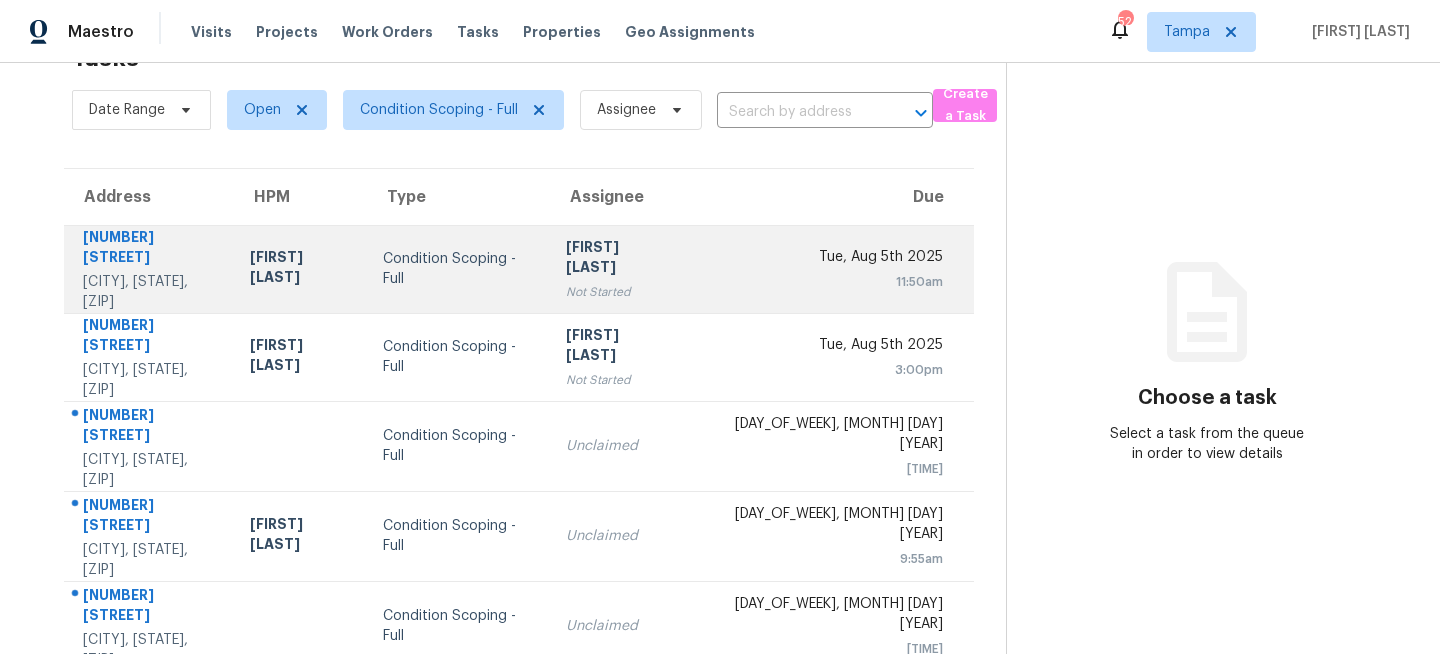 click on "Condition Scoping - Full" at bounding box center (458, 269) 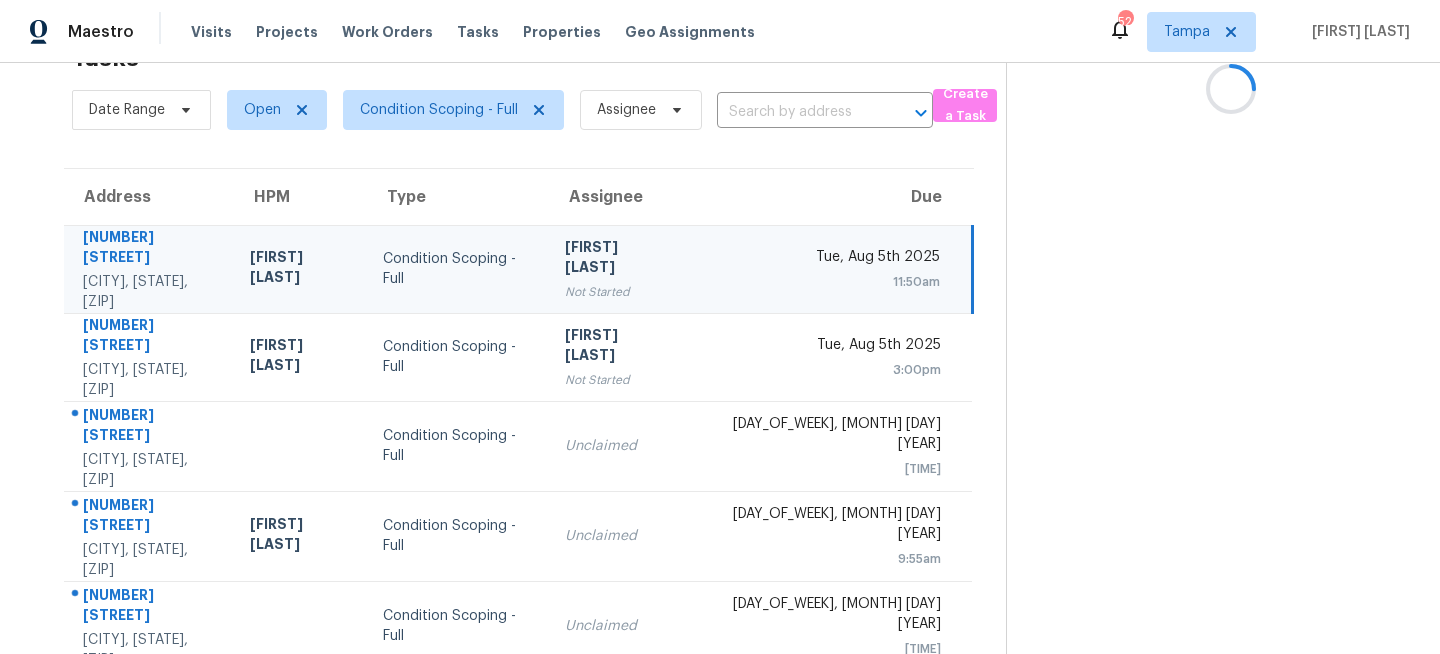 click on "Condition Scoping - Full" at bounding box center (458, 269) 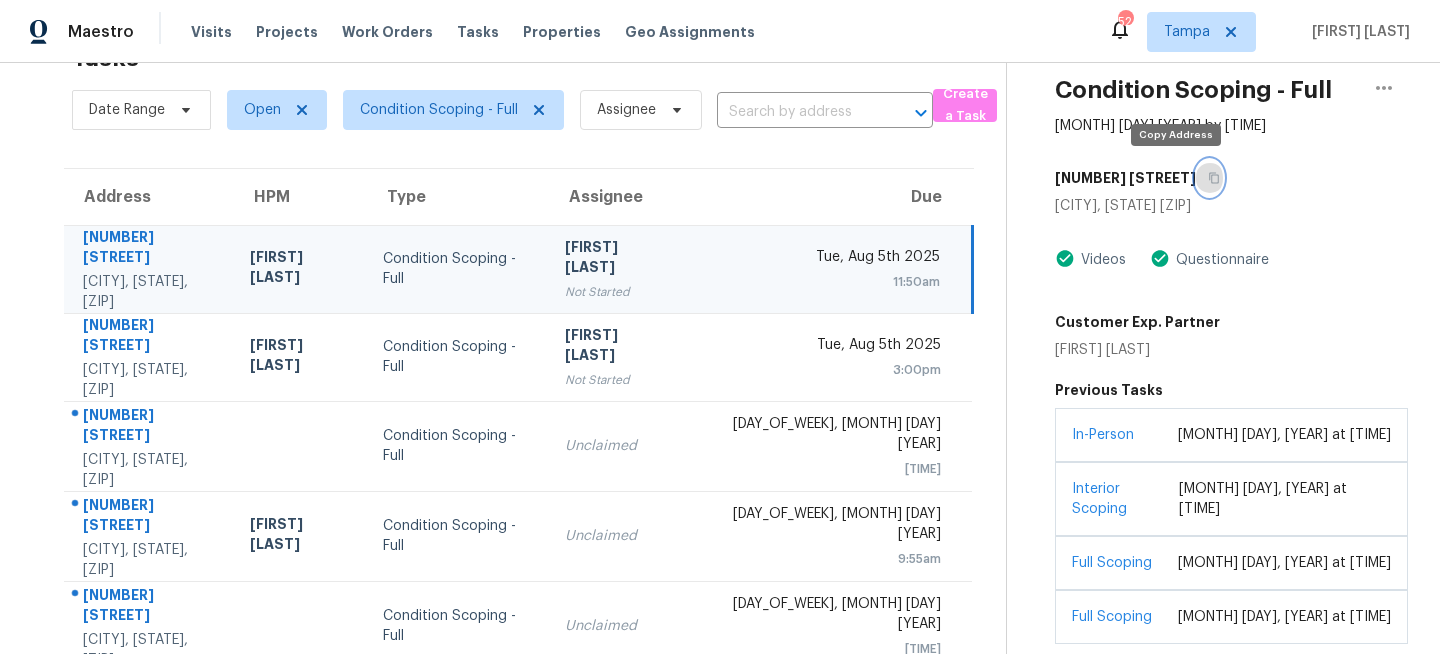 click 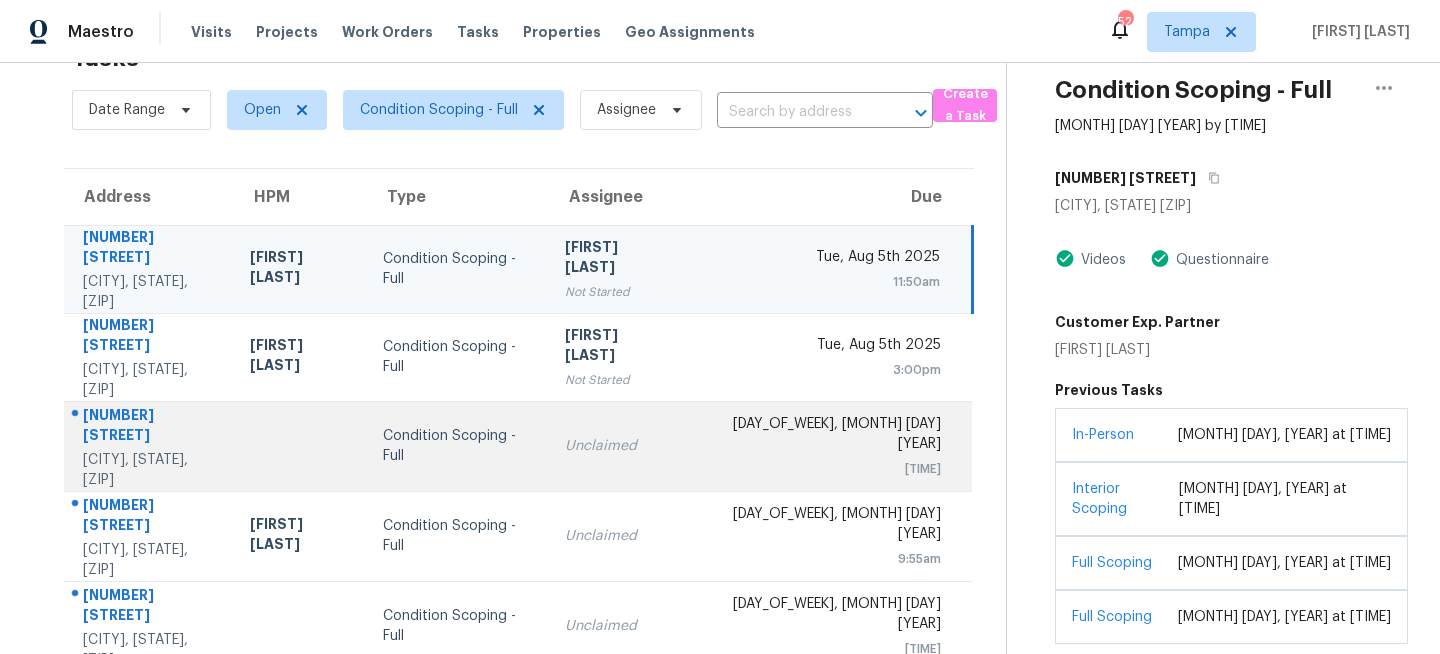 click on "Condition Scoping - Full" at bounding box center [458, 446] 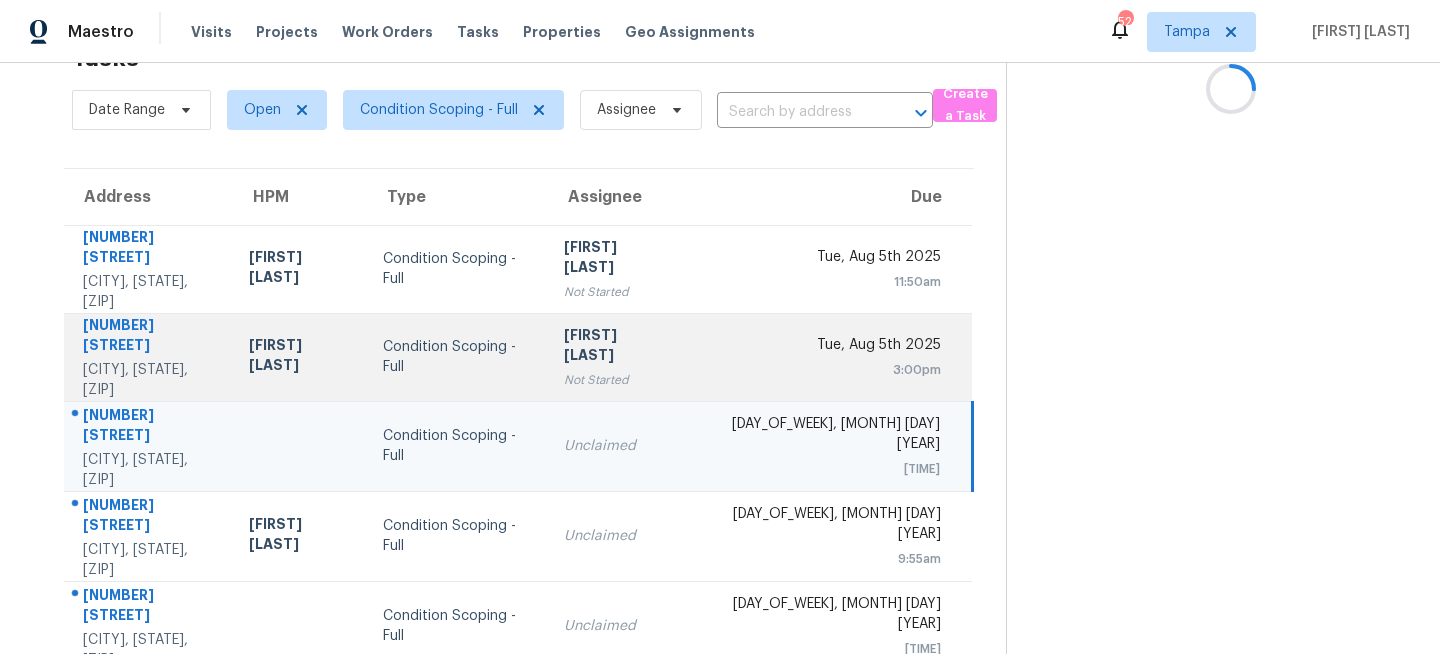 click on "Roopesh Jaikanth Not Started" at bounding box center [615, 357] 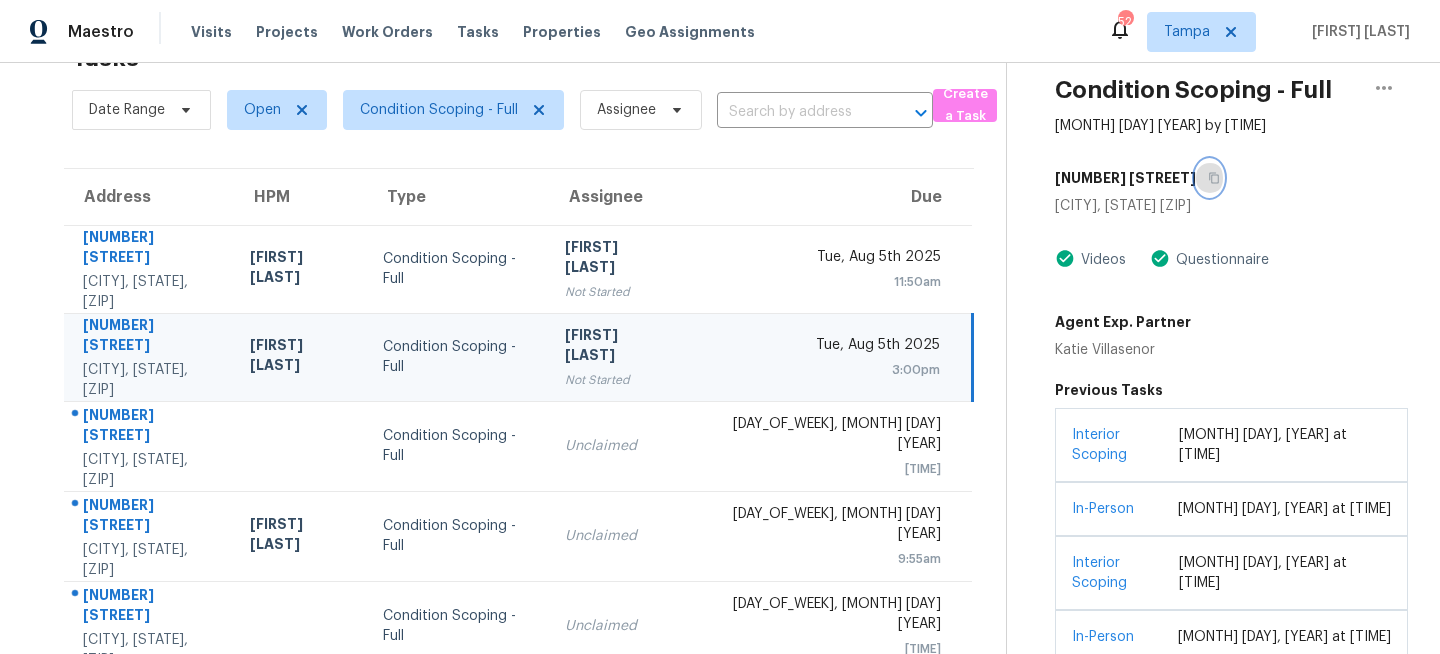 click 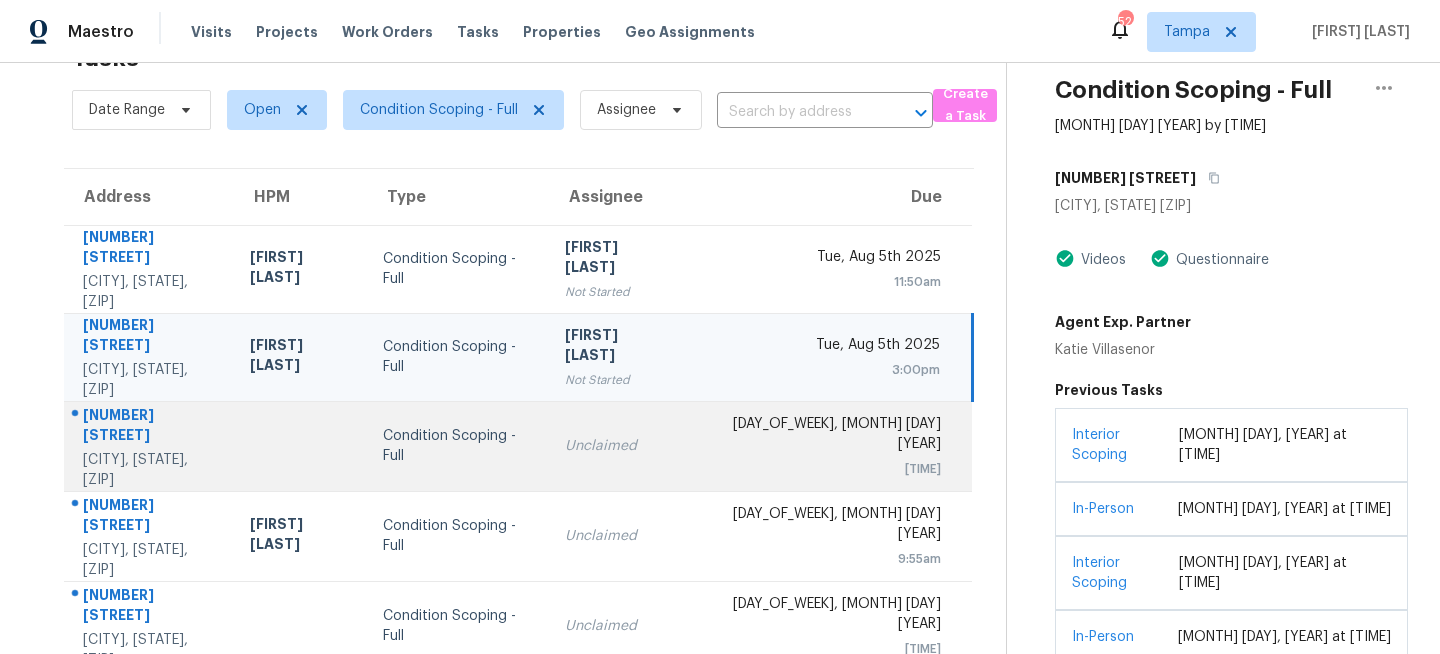 click on "Condition Scoping - Full" at bounding box center (458, 446) 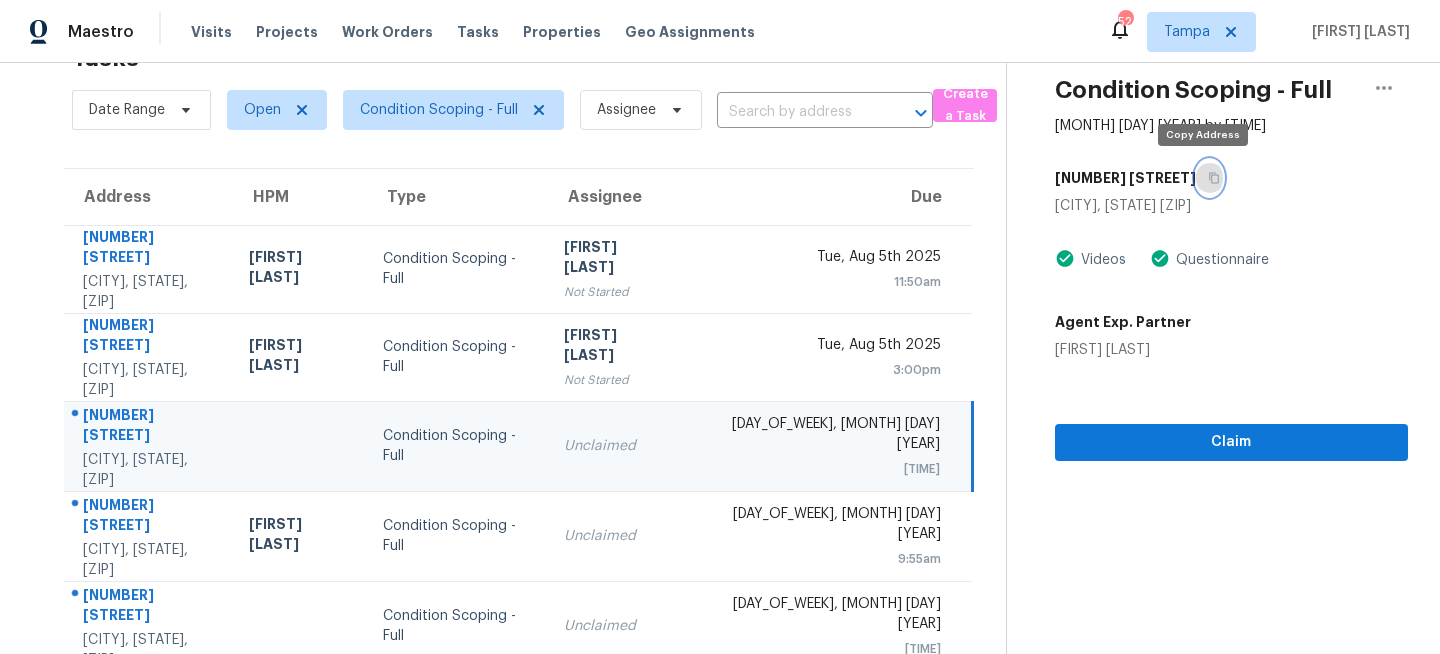 click 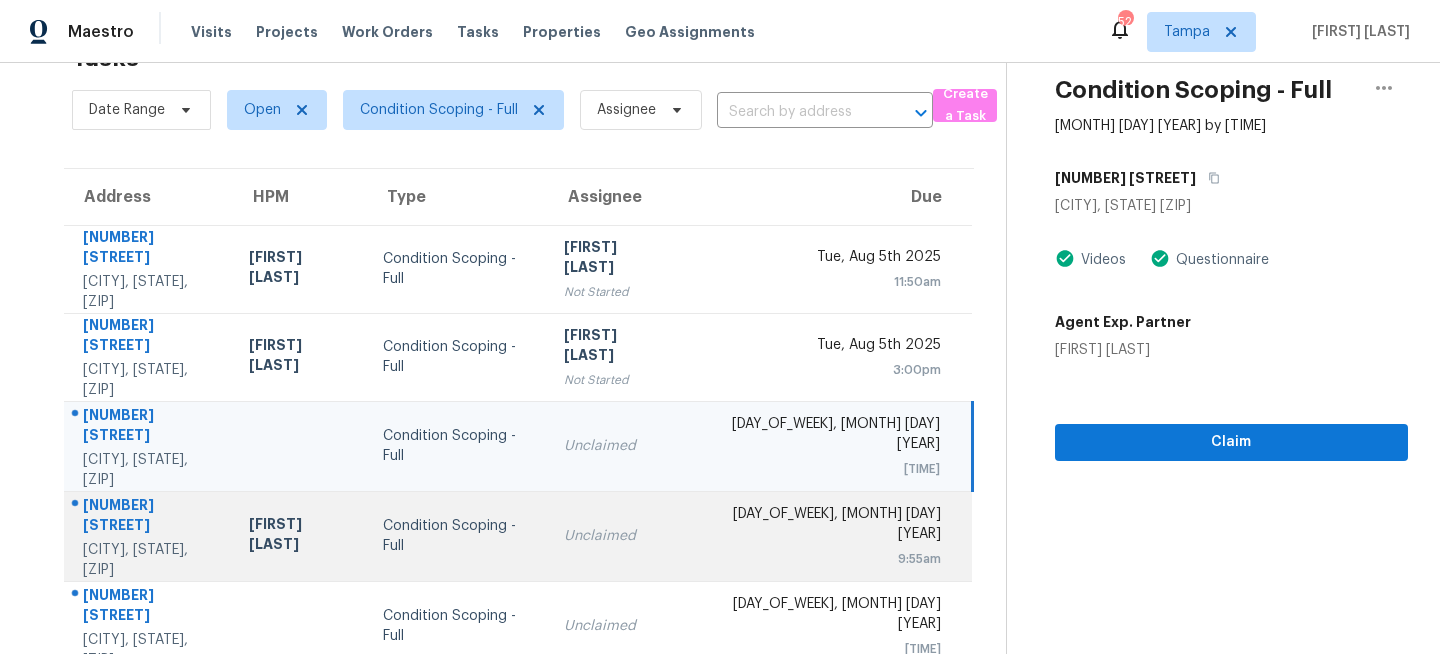 click on "Condition Scoping - Full" at bounding box center [457, 536] 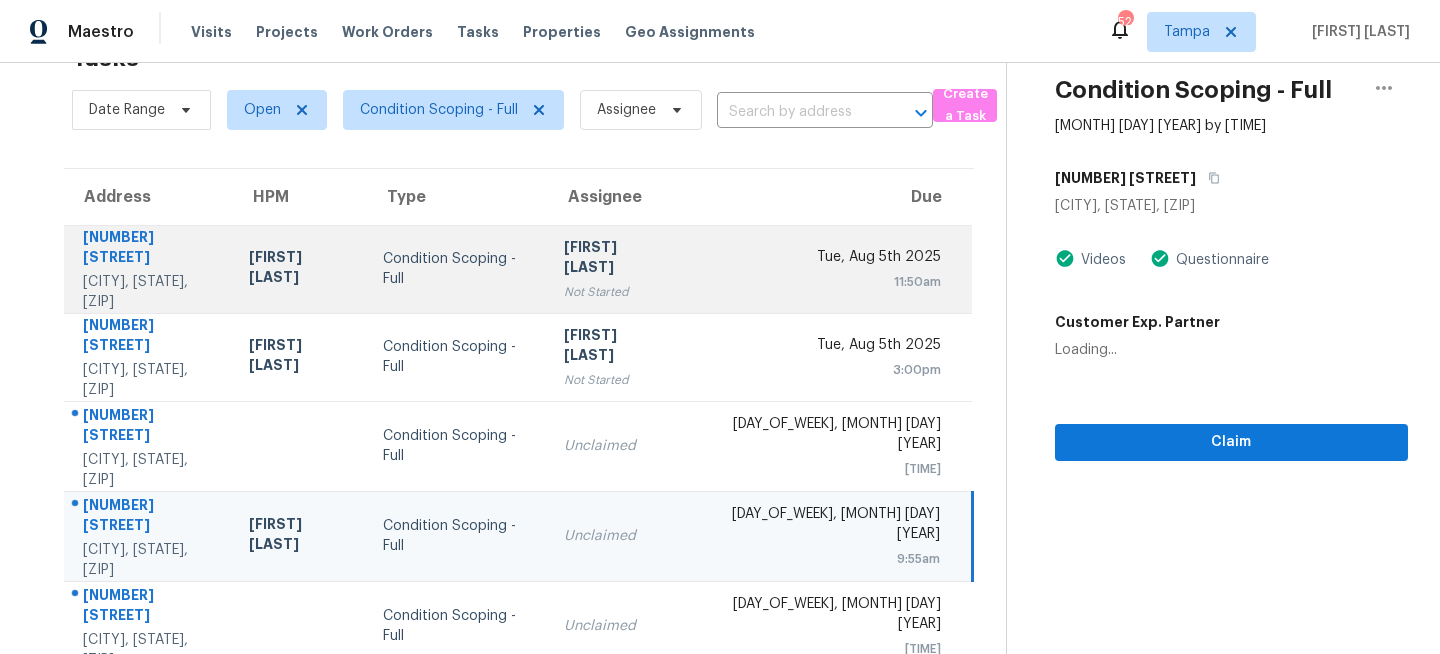 scroll, scrollTop: 0, scrollLeft: 0, axis: both 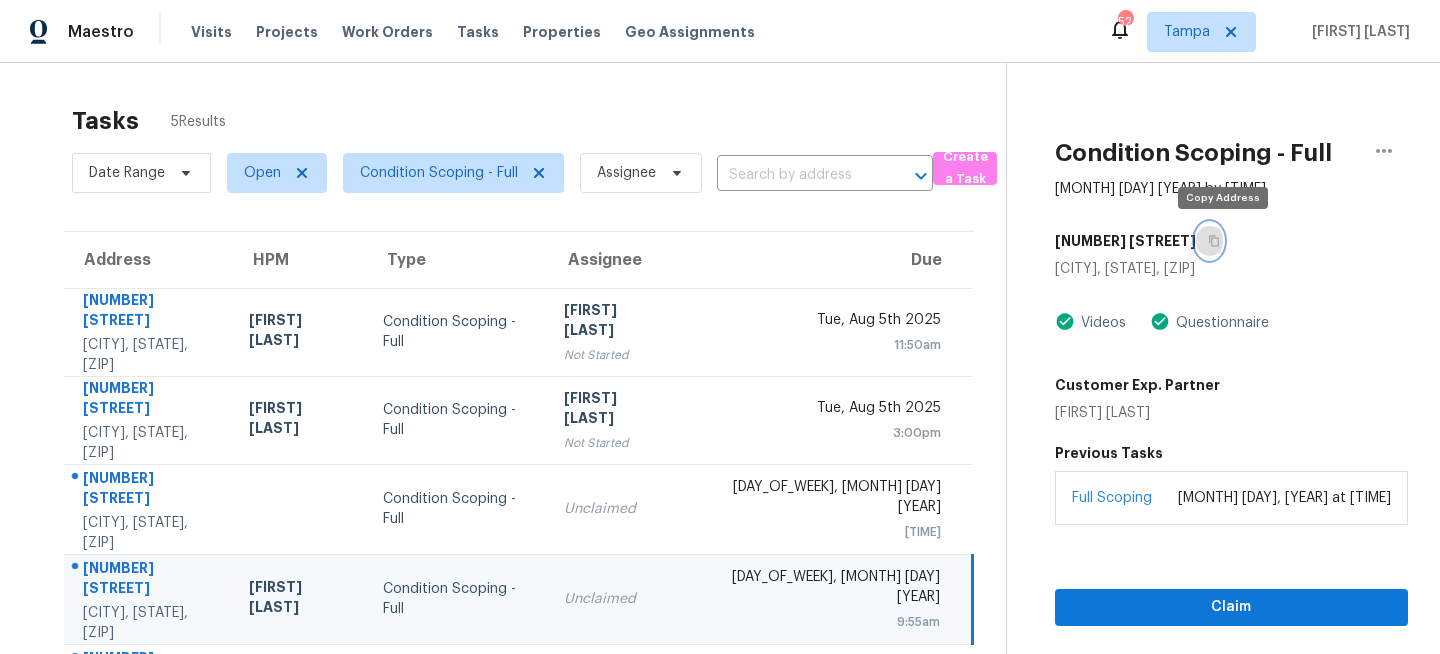 click 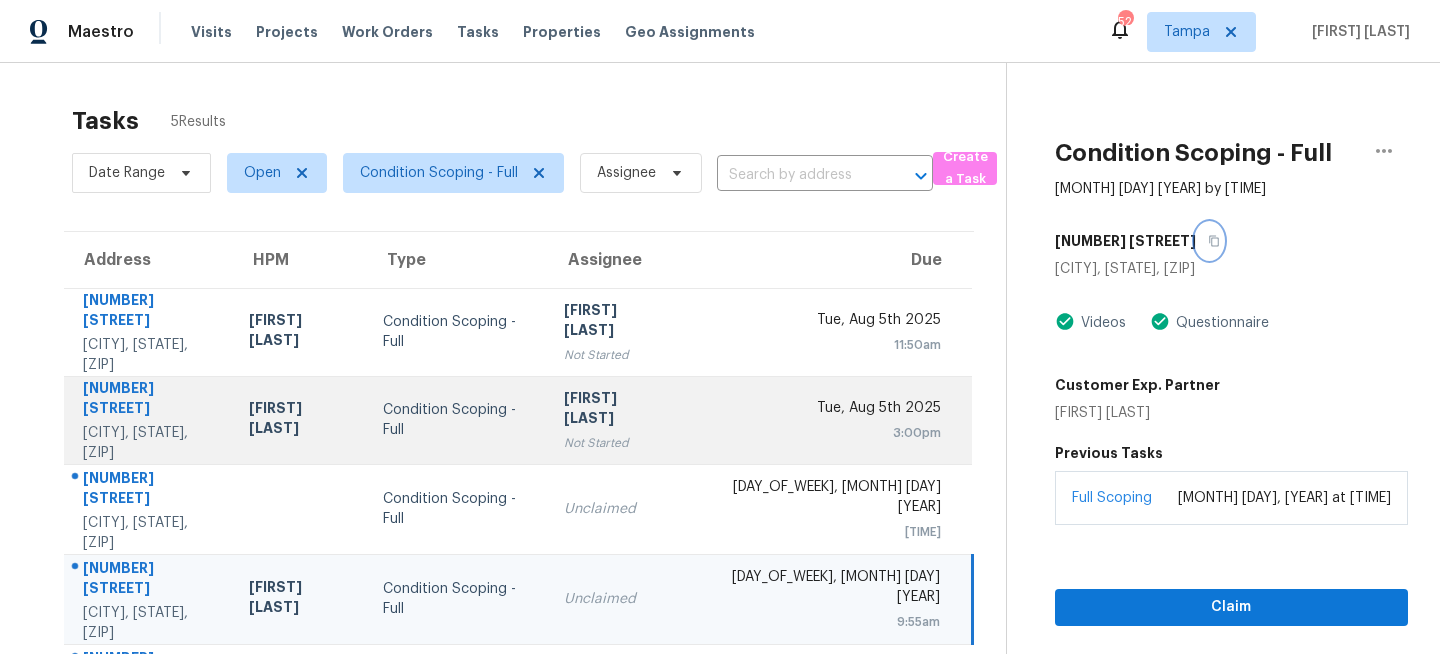 scroll, scrollTop: 63, scrollLeft: 0, axis: vertical 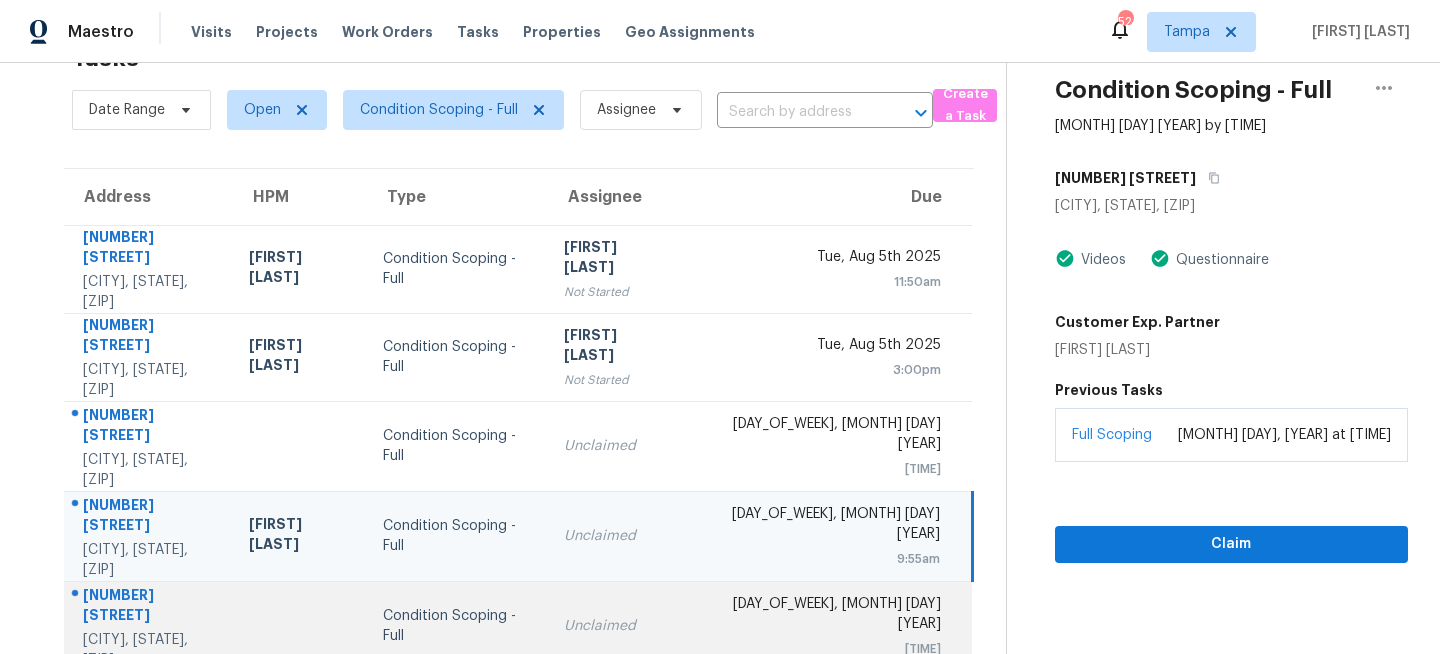 click on "Condition Scoping - Full" at bounding box center (457, 626) 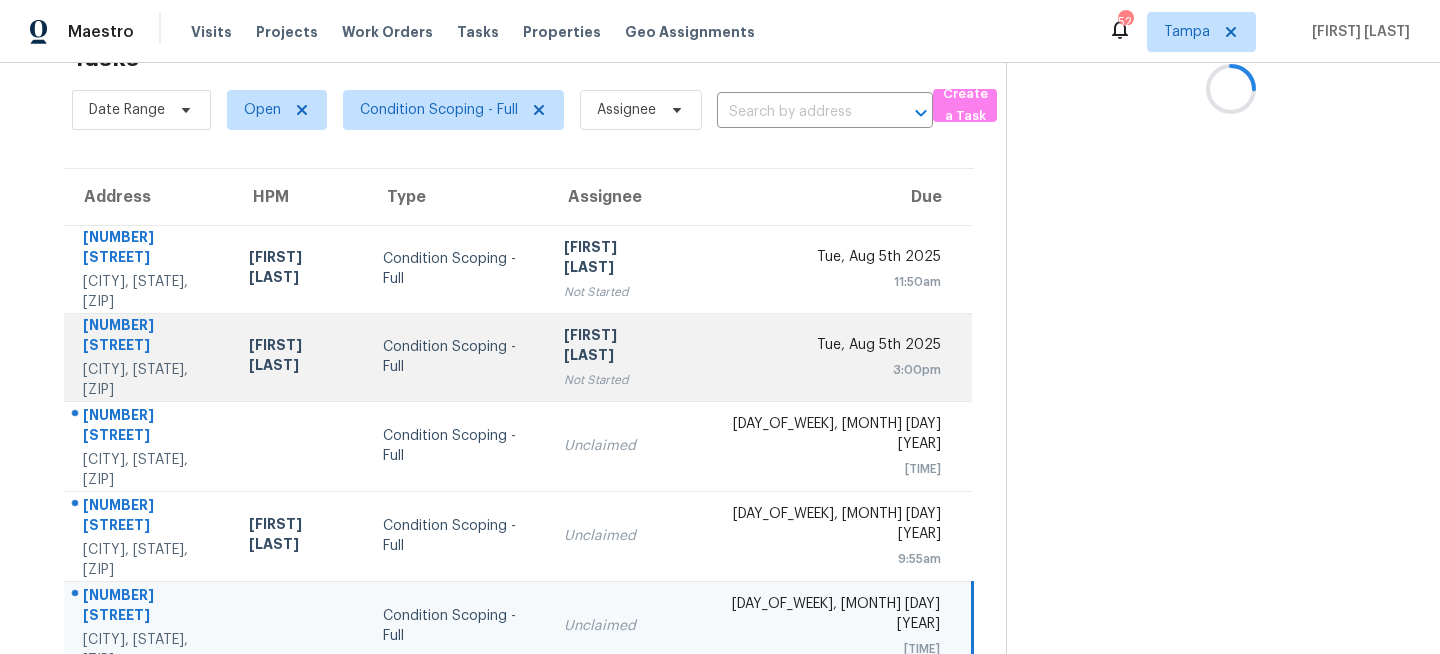 scroll, scrollTop: 0, scrollLeft: 0, axis: both 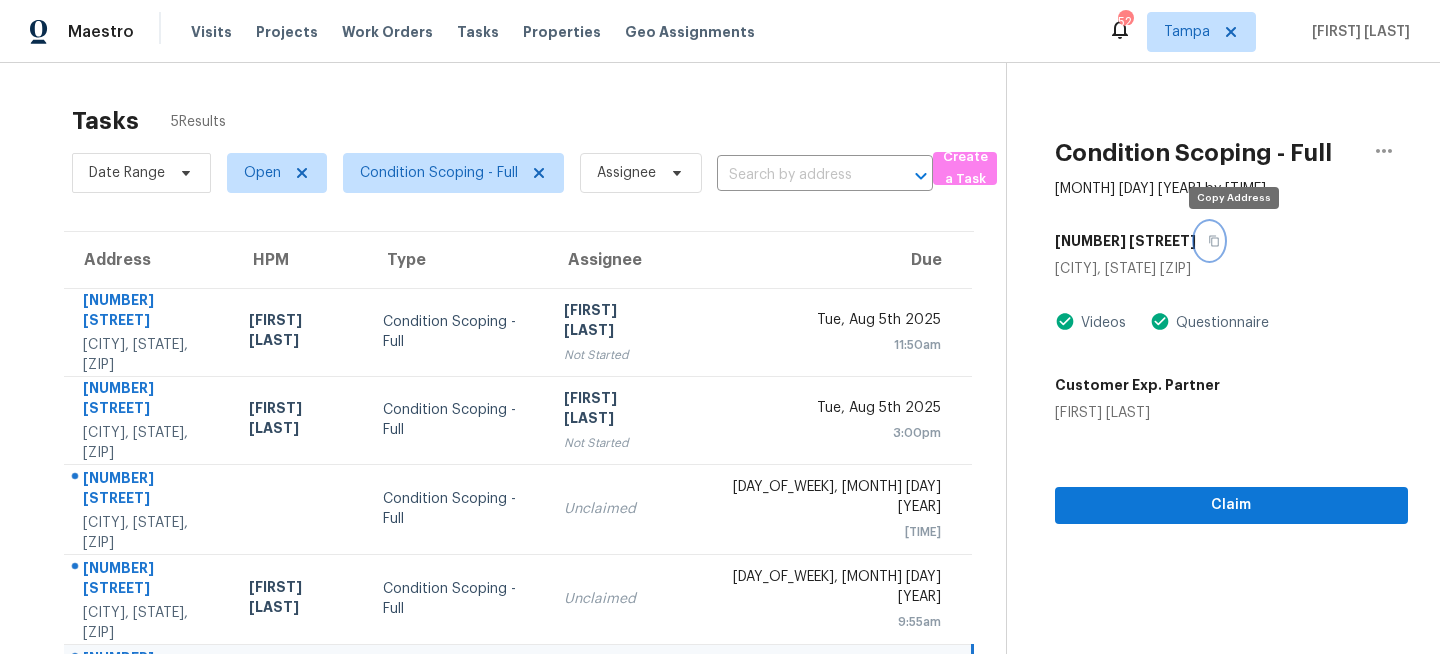 click 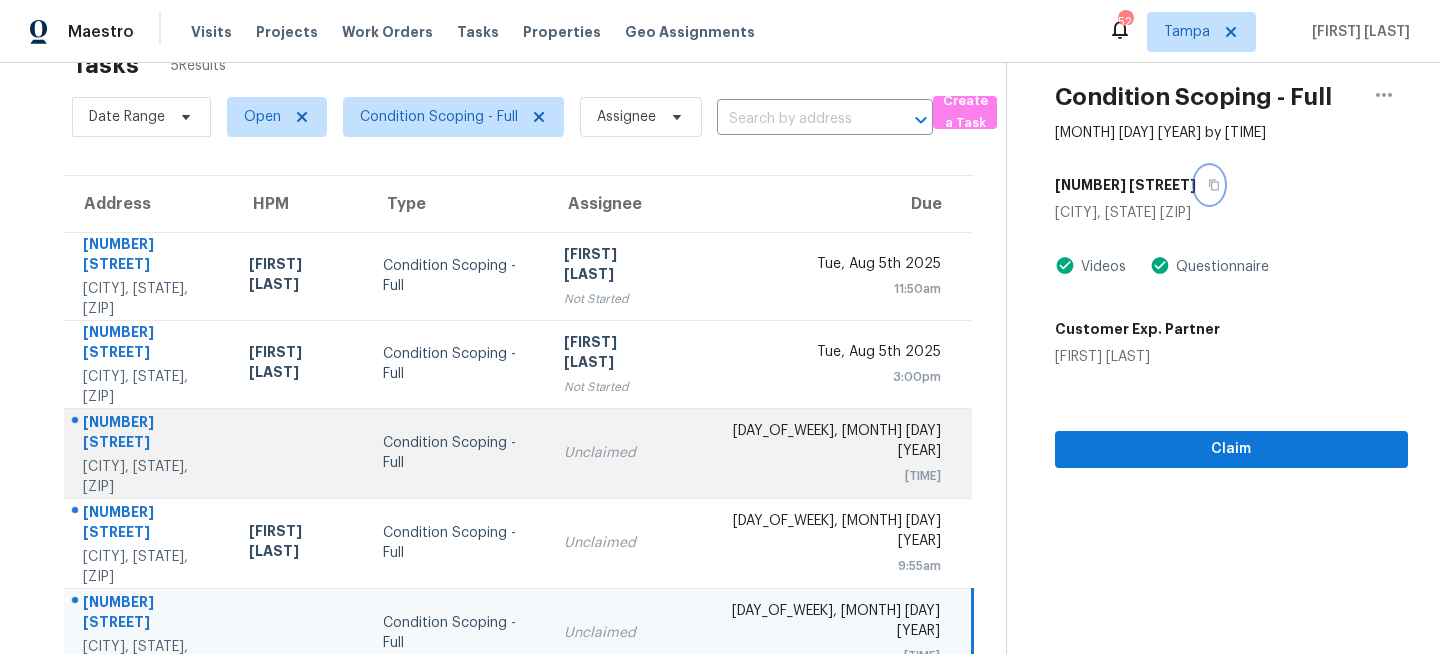 scroll, scrollTop: 63, scrollLeft: 0, axis: vertical 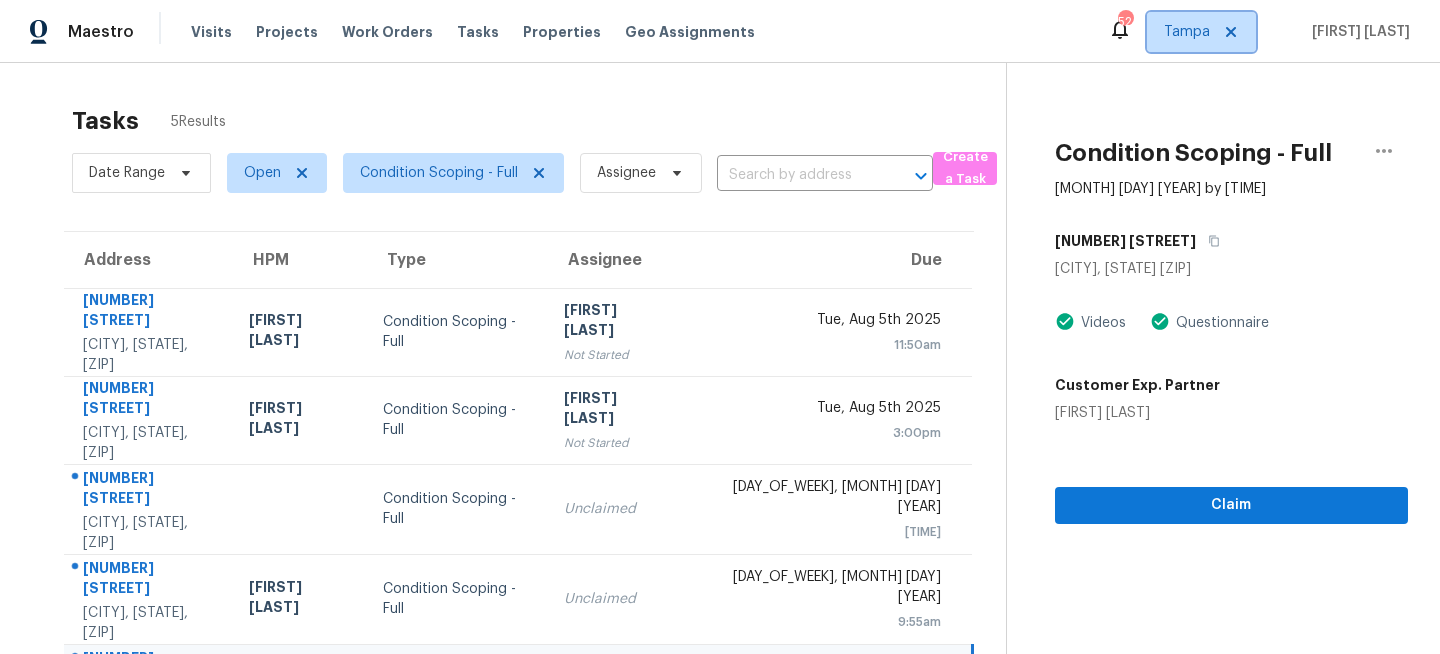 click on "Tampa" at bounding box center [1187, 32] 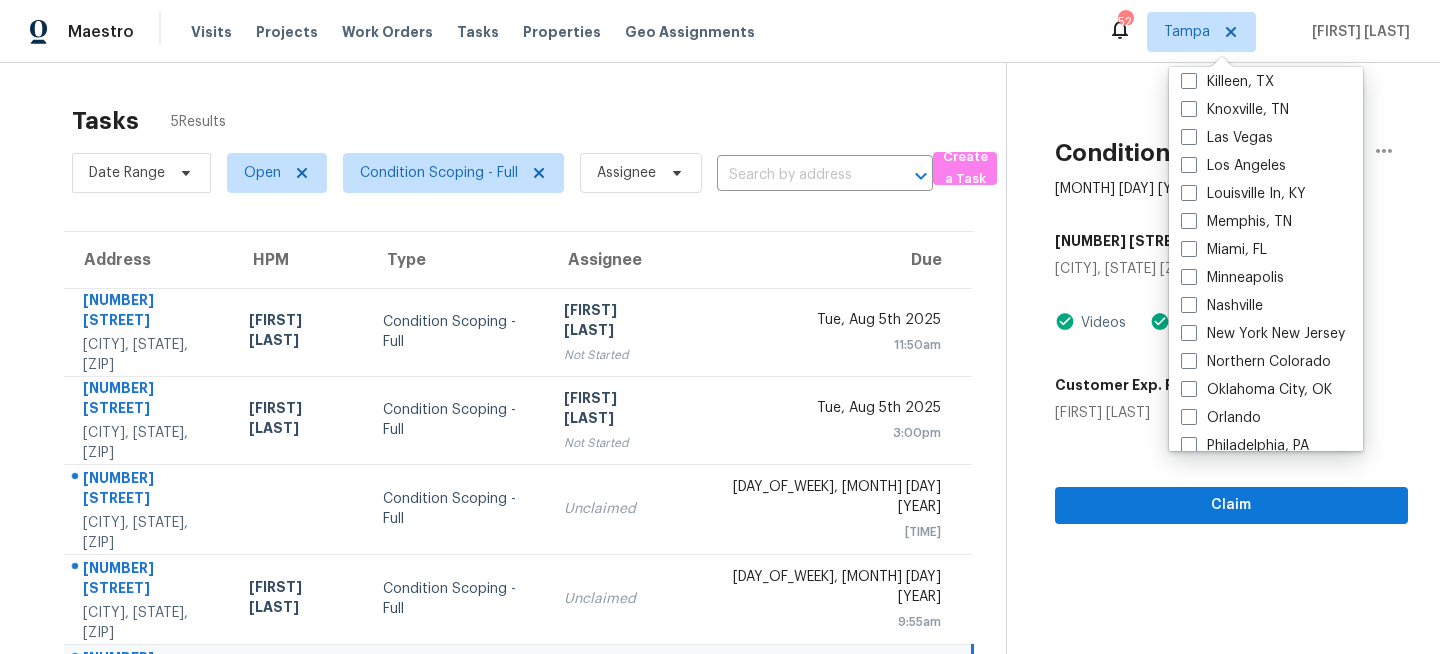 scroll, scrollTop: 832, scrollLeft: 0, axis: vertical 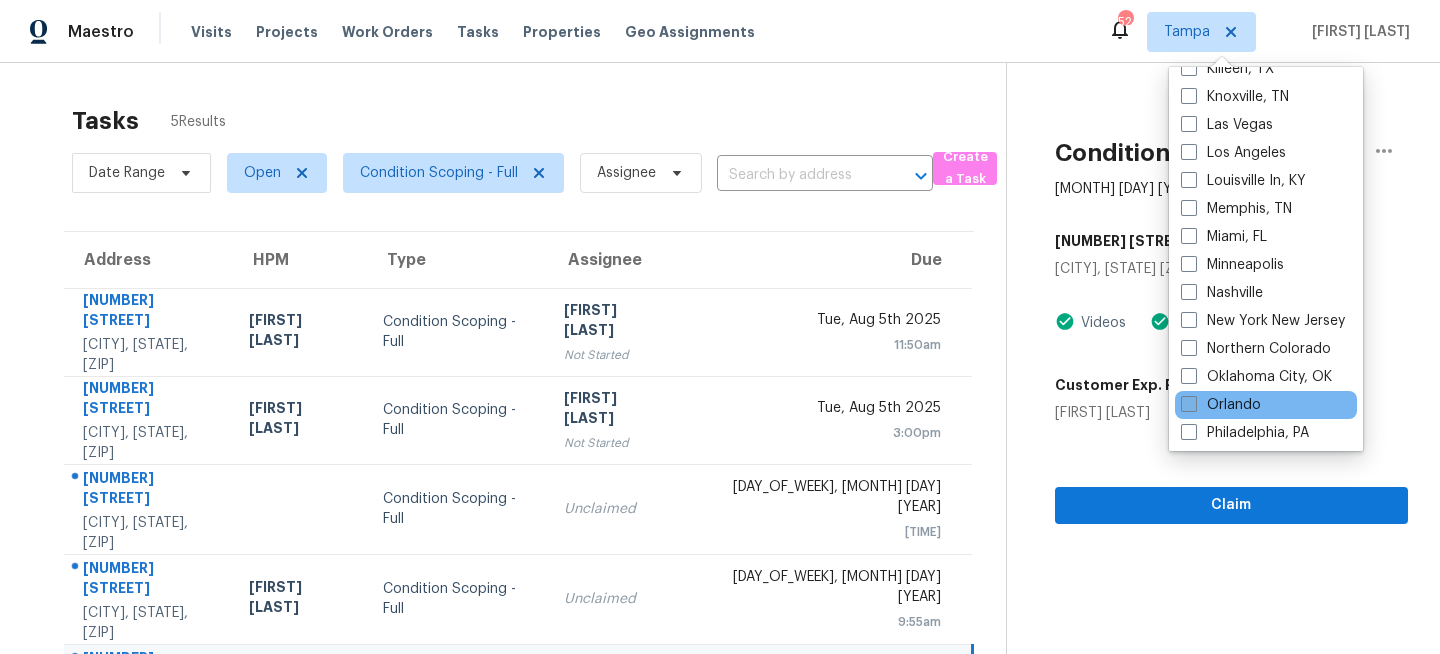 click at bounding box center (1189, 404) 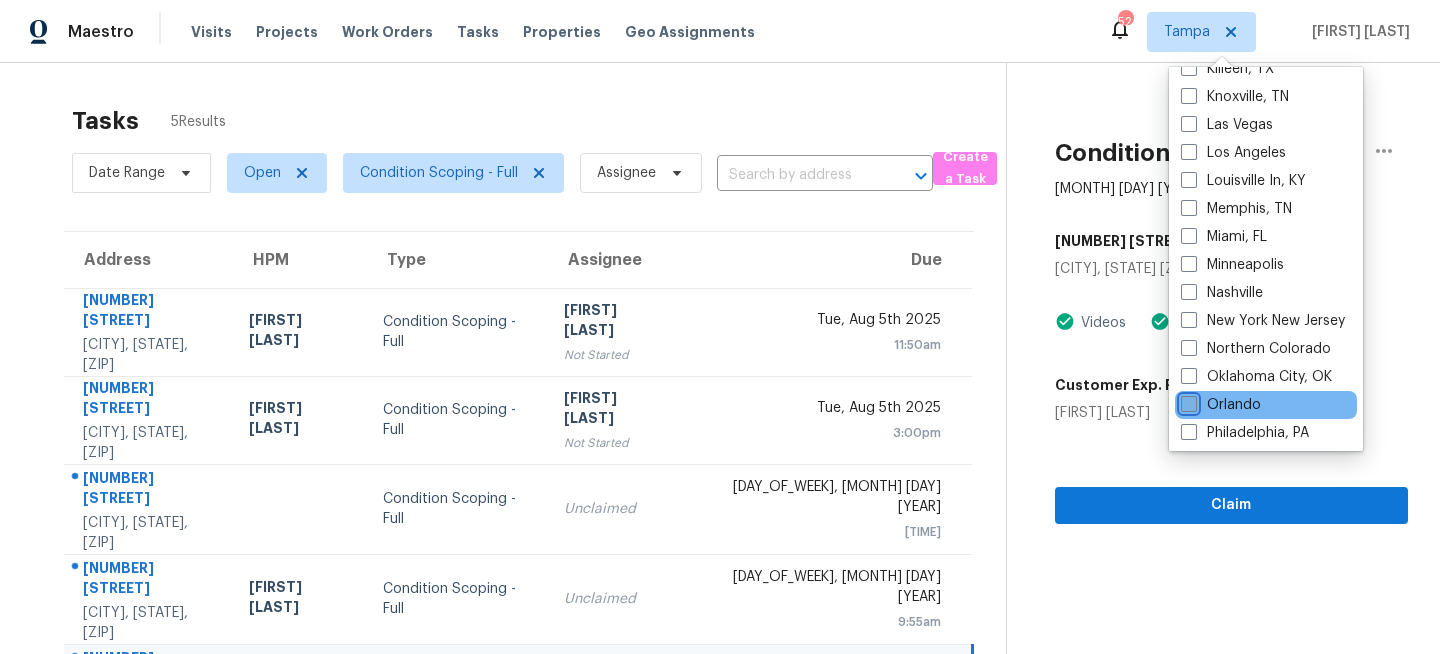 click on "Orlando" at bounding box center (1187, 401) 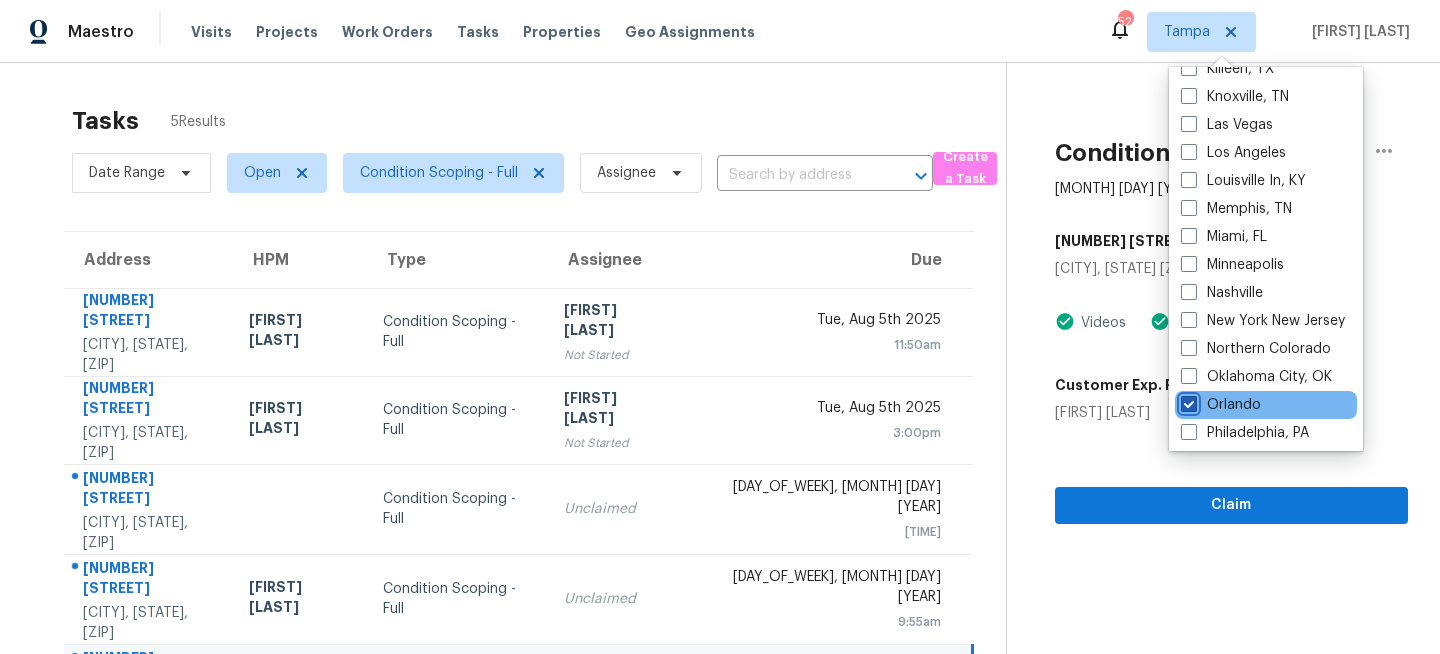 checkbox on "true" 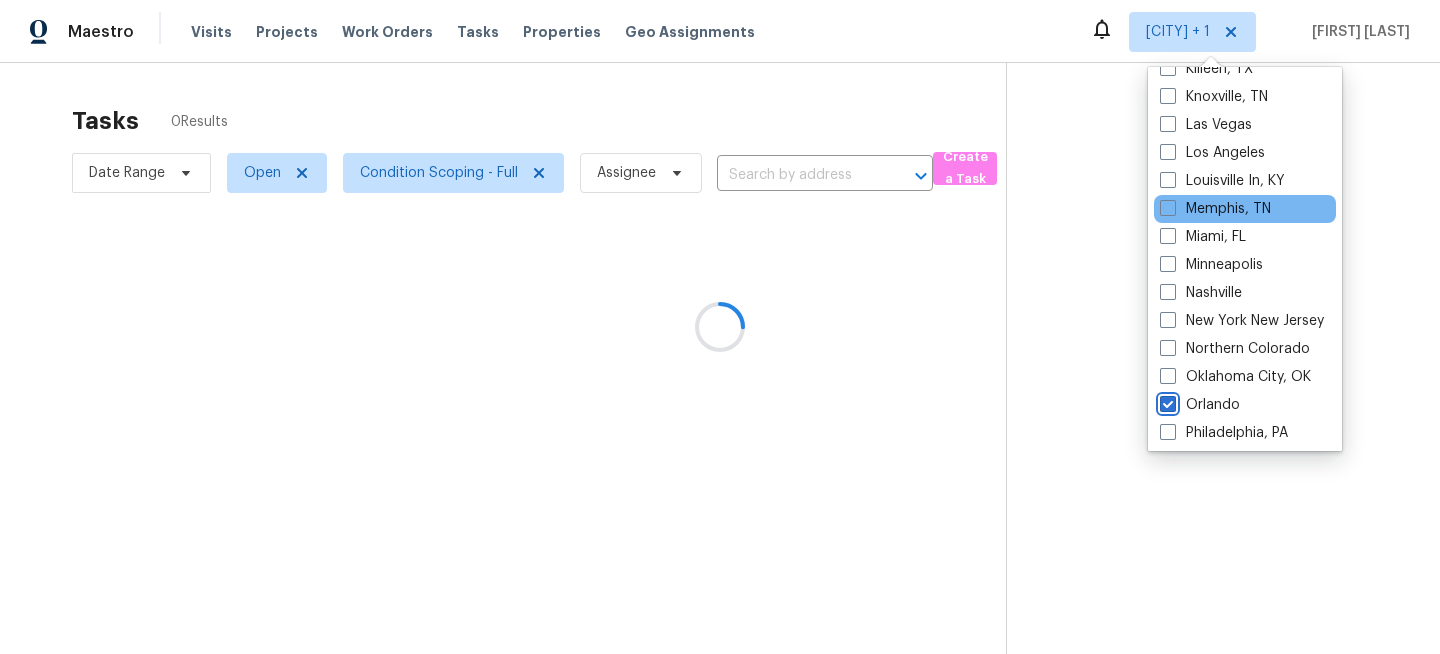 scroll, scrollTop: 0, scrollLeft: 0, axis: both 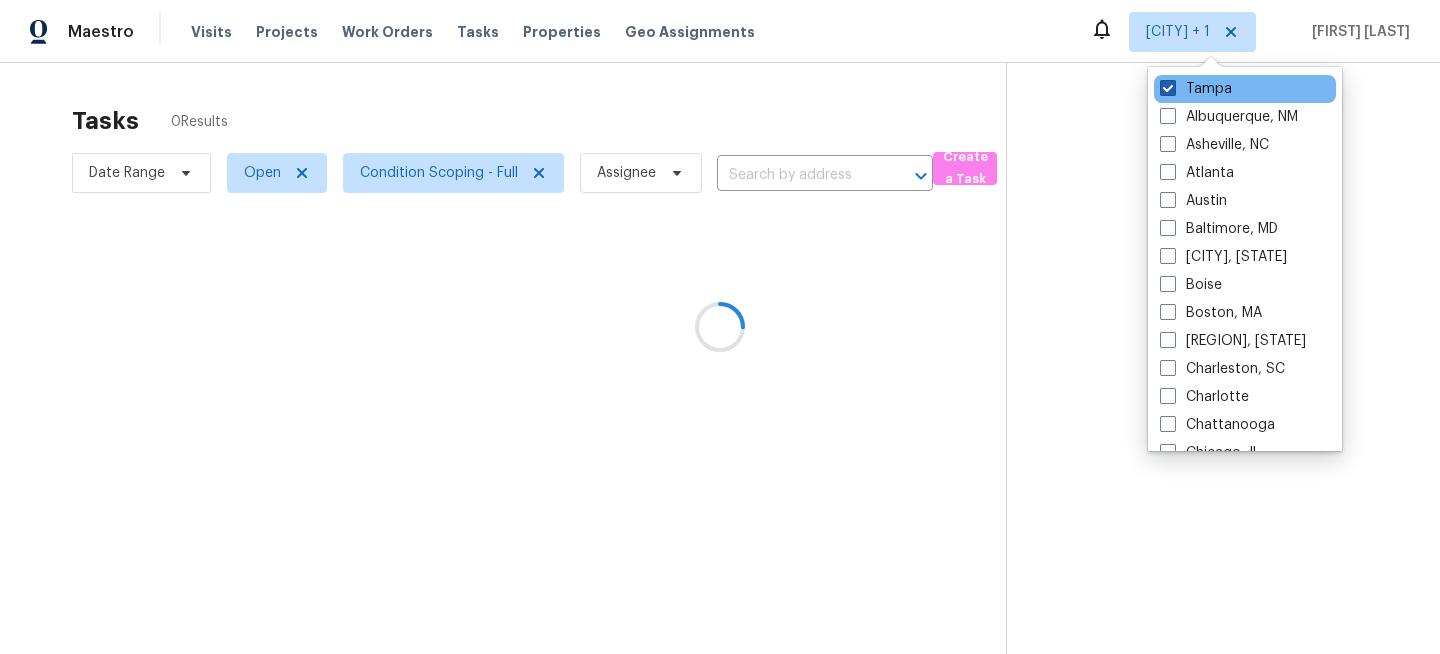 click on "Tampa" at bounding box center (1196, 89) 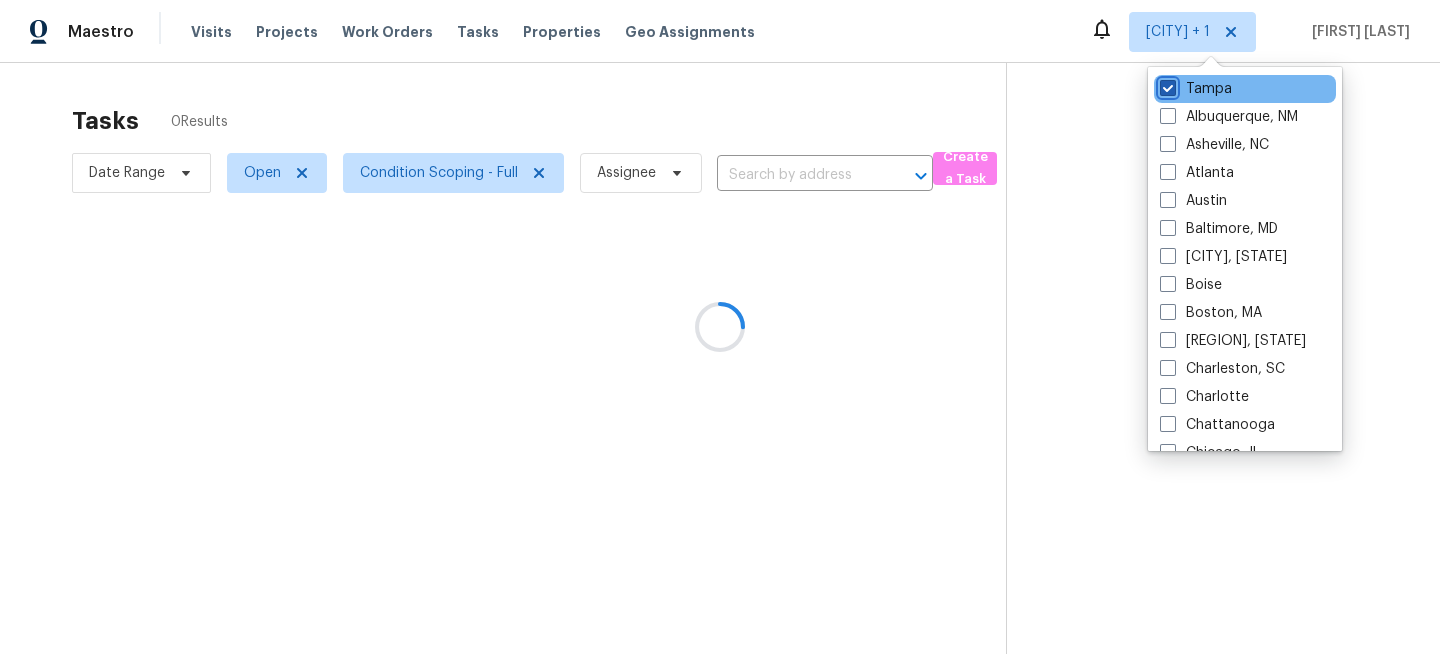 click on "Tampa" at bounding box center (1166, 85) 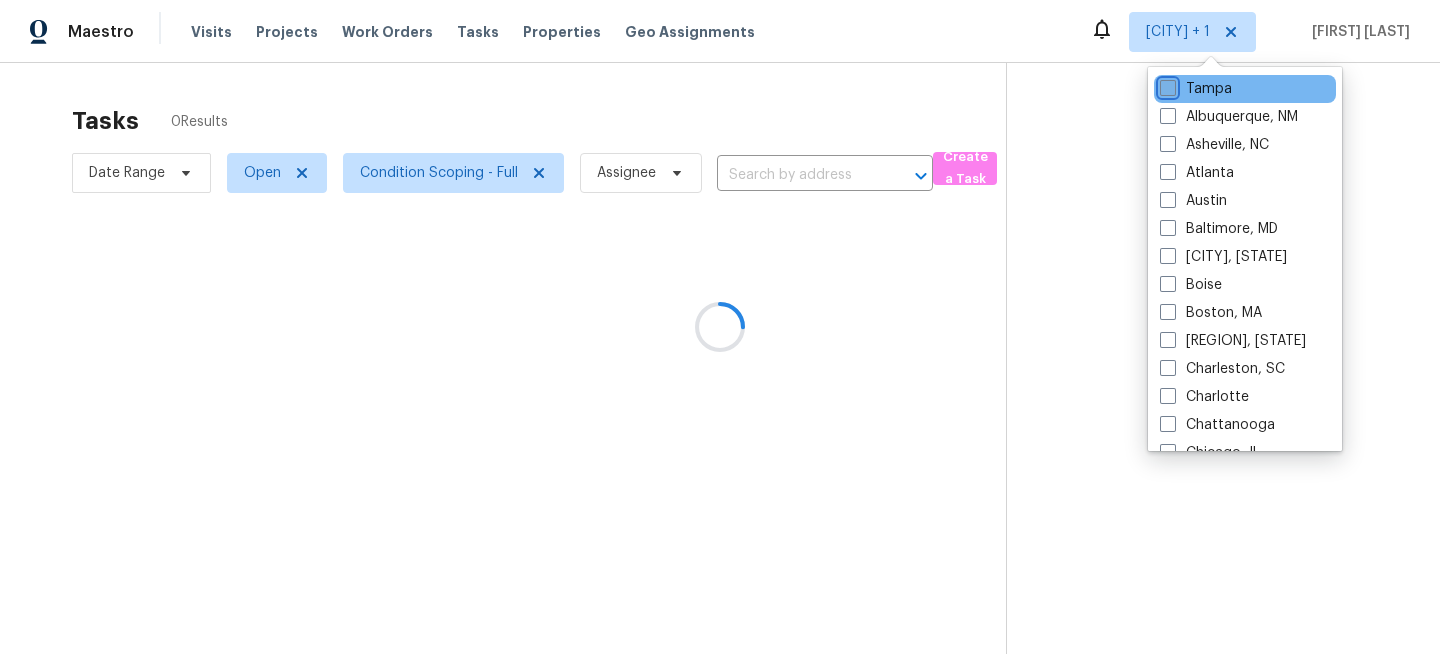 checkbox on "false" 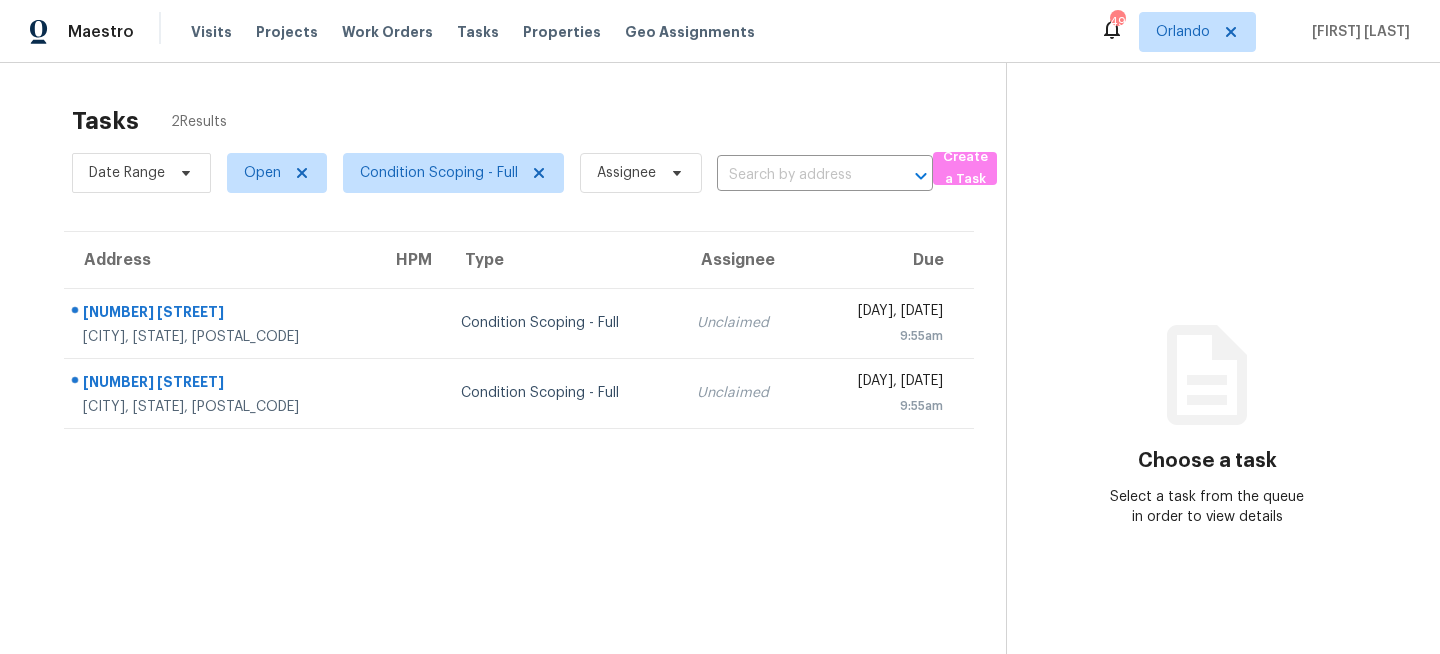 scroll, scrollTop: 0, scrollLeft: 0, axis: both 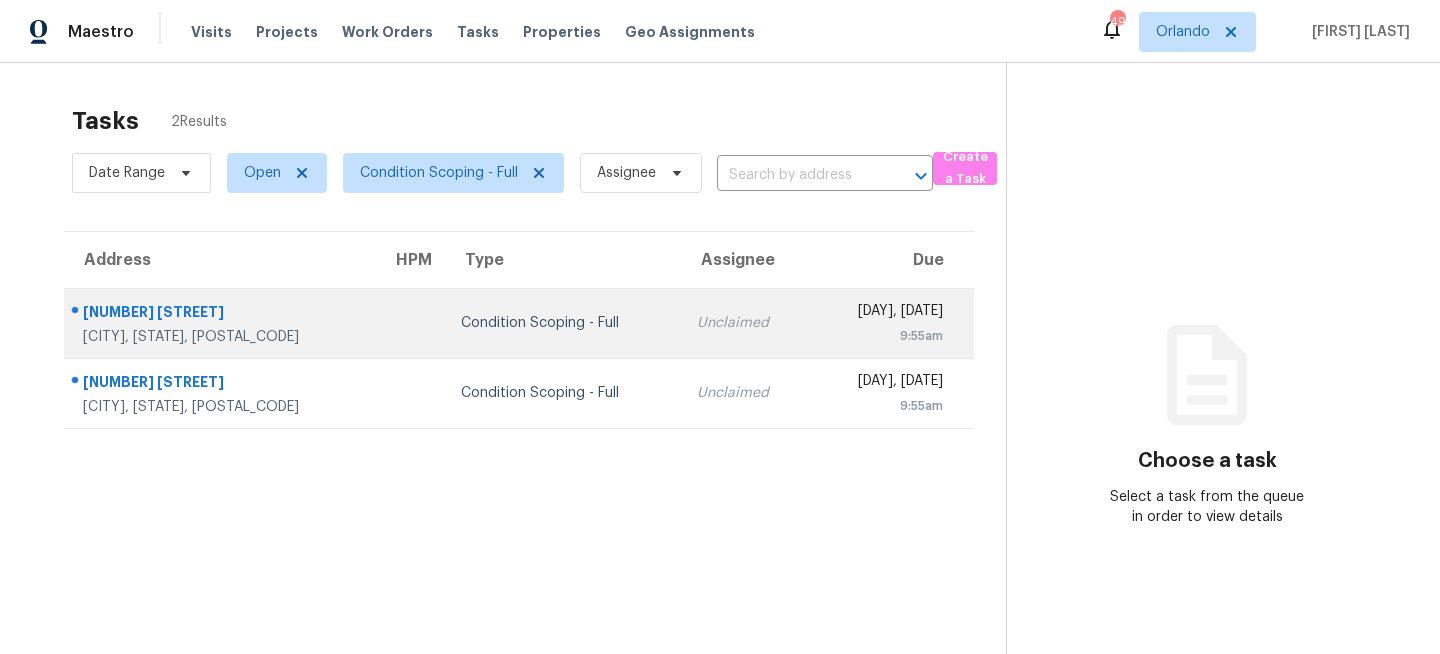 click on "Condition Scoping - Full" at bounding box center (563, 323) 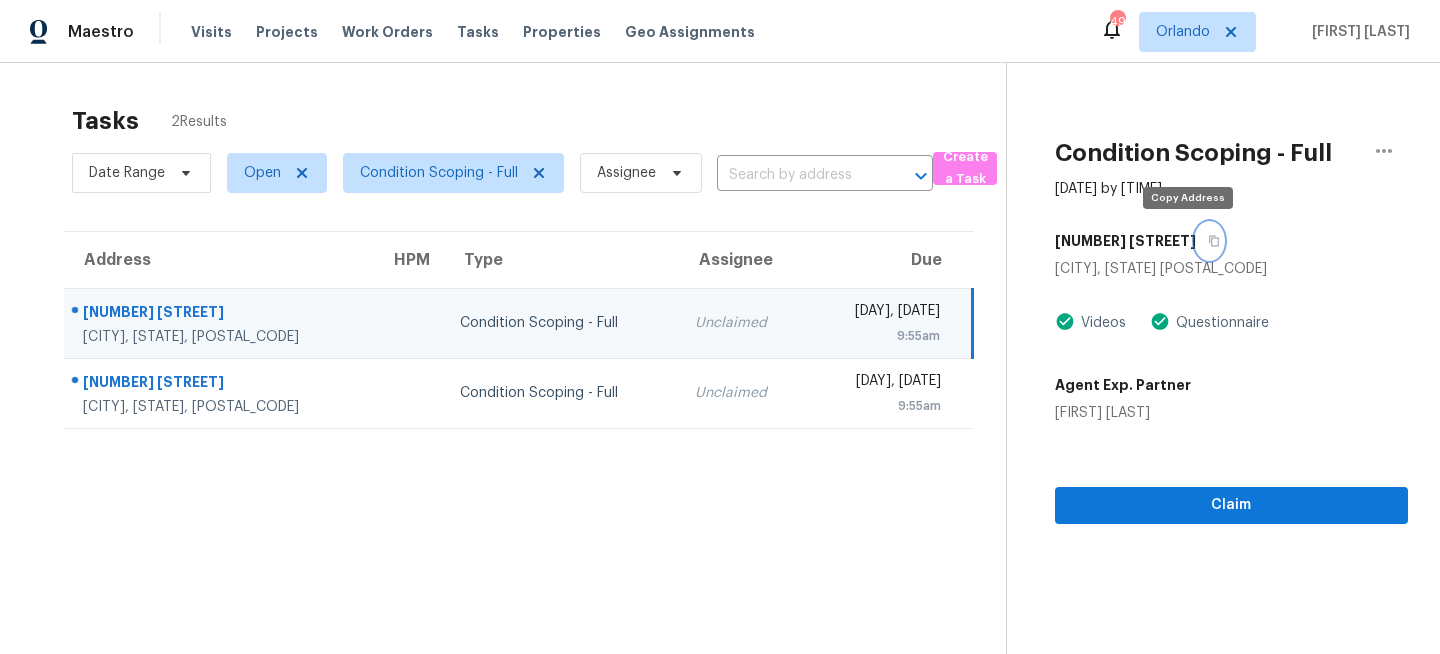 click 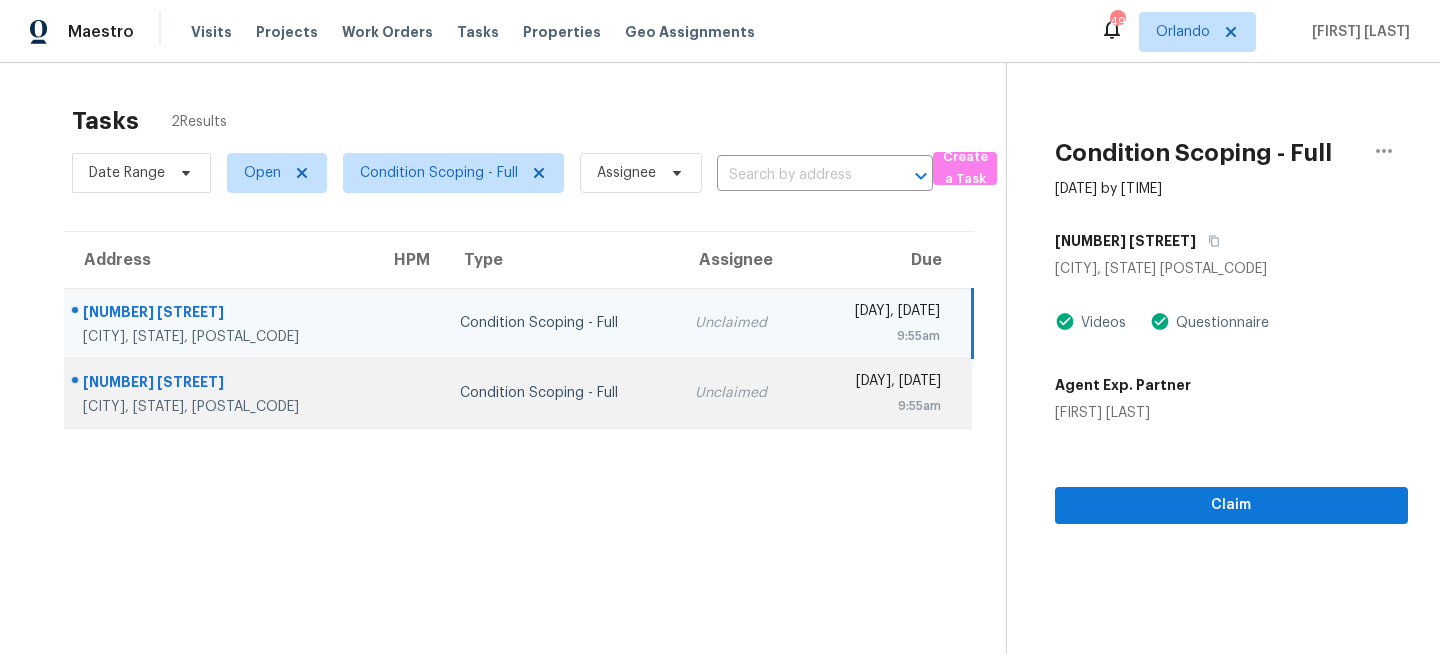 click on "Unclaimed" at bounding box center [743, 393] 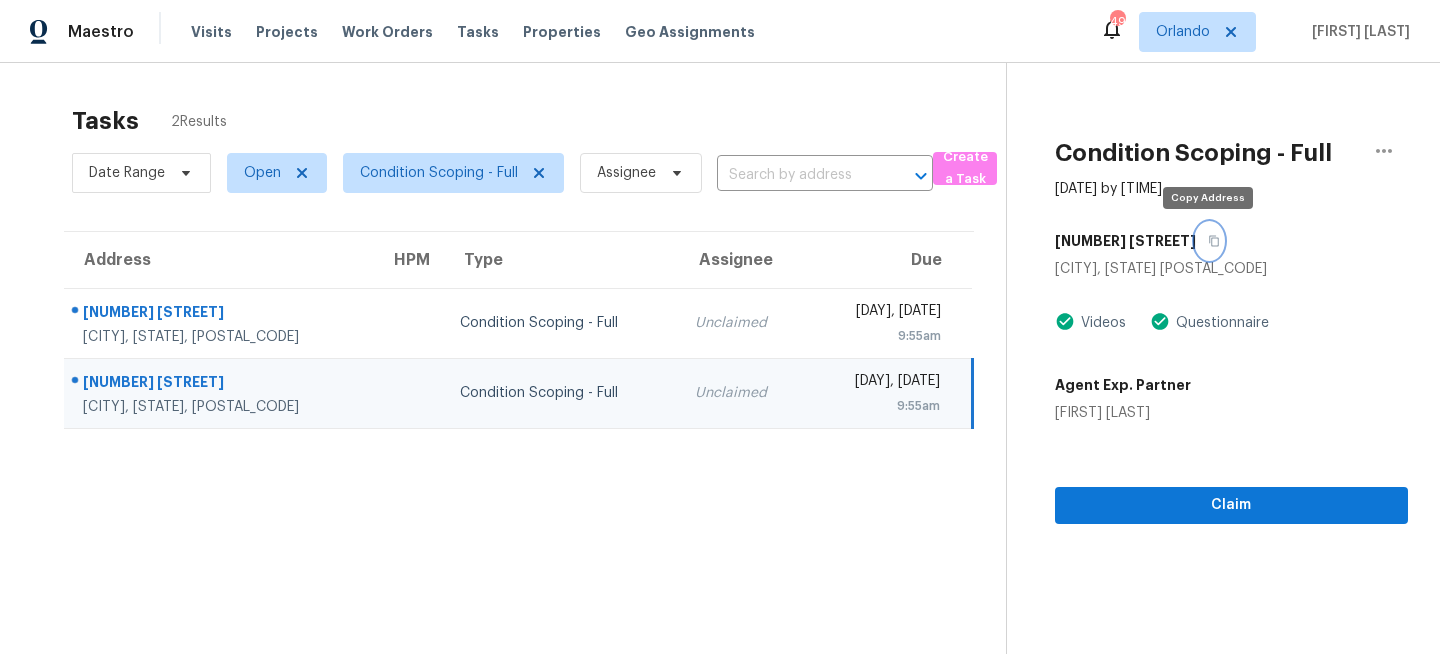 click 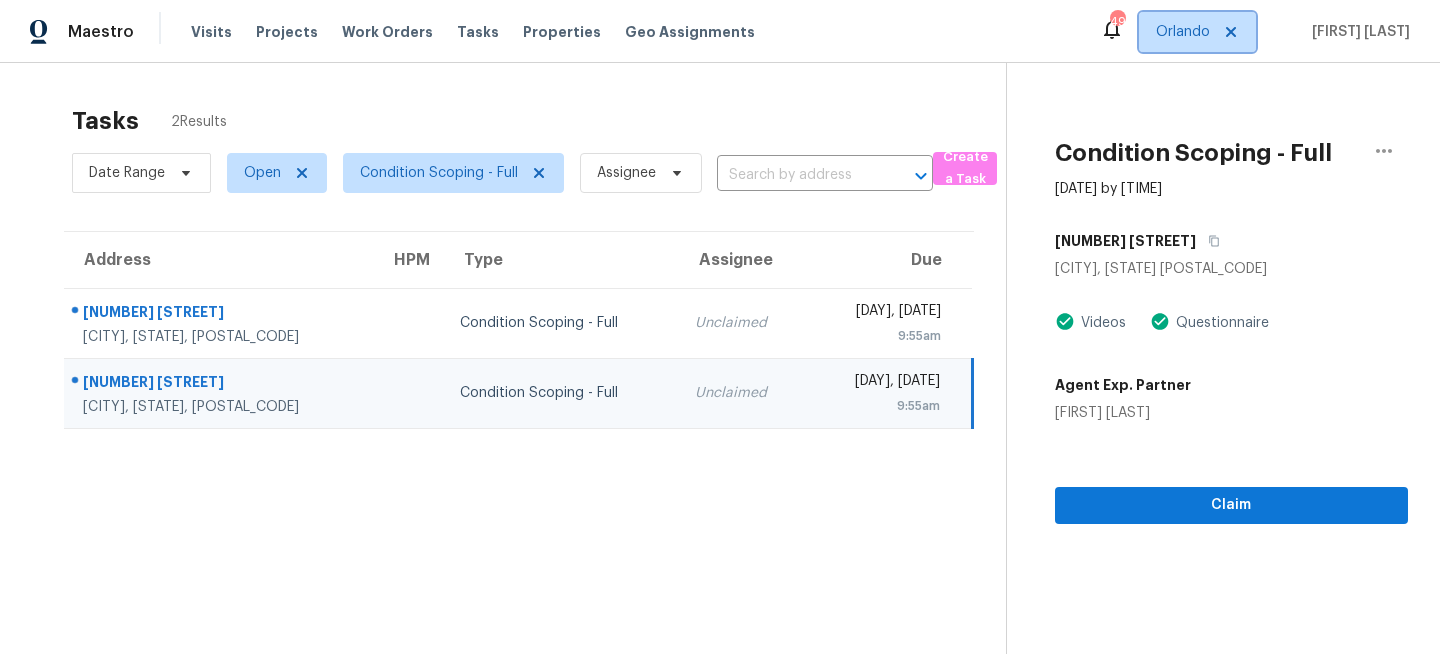 click on "Orlando" at bounding box center (1183, 32) 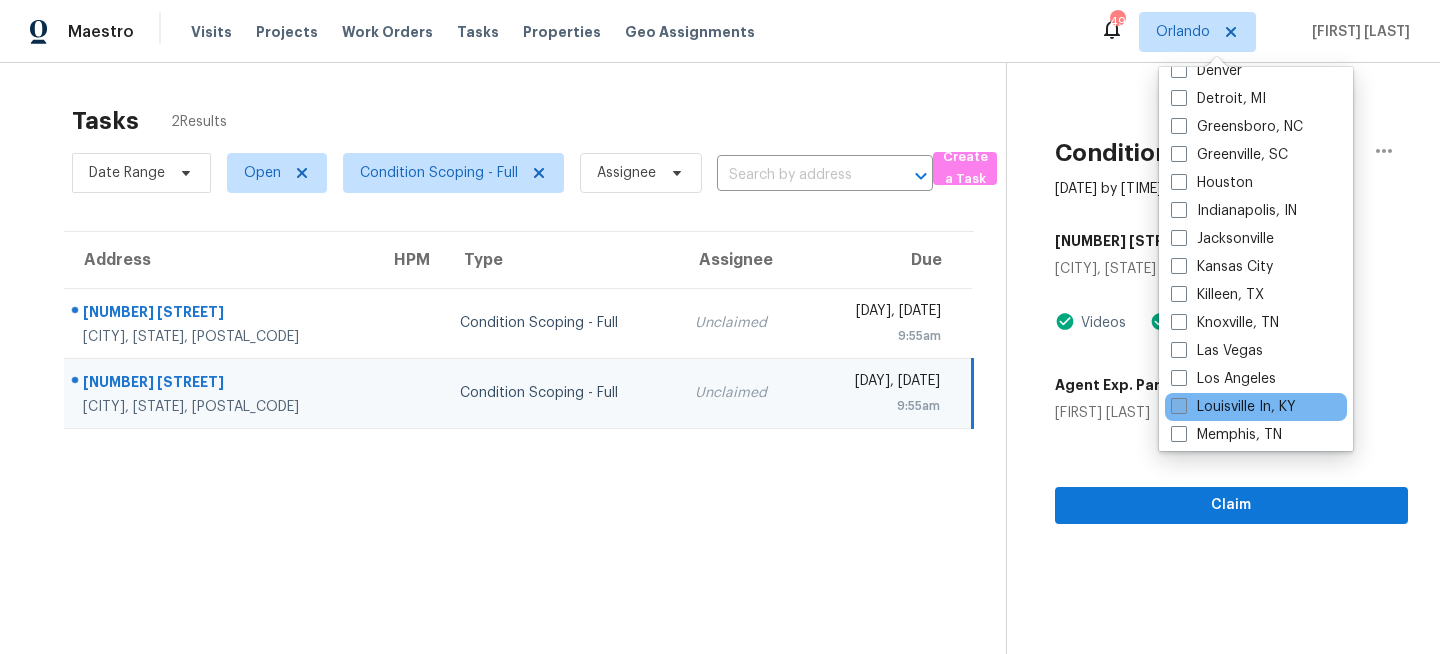 scroll, scrollTop: 651, scrollLeft: 0, axis: vertical 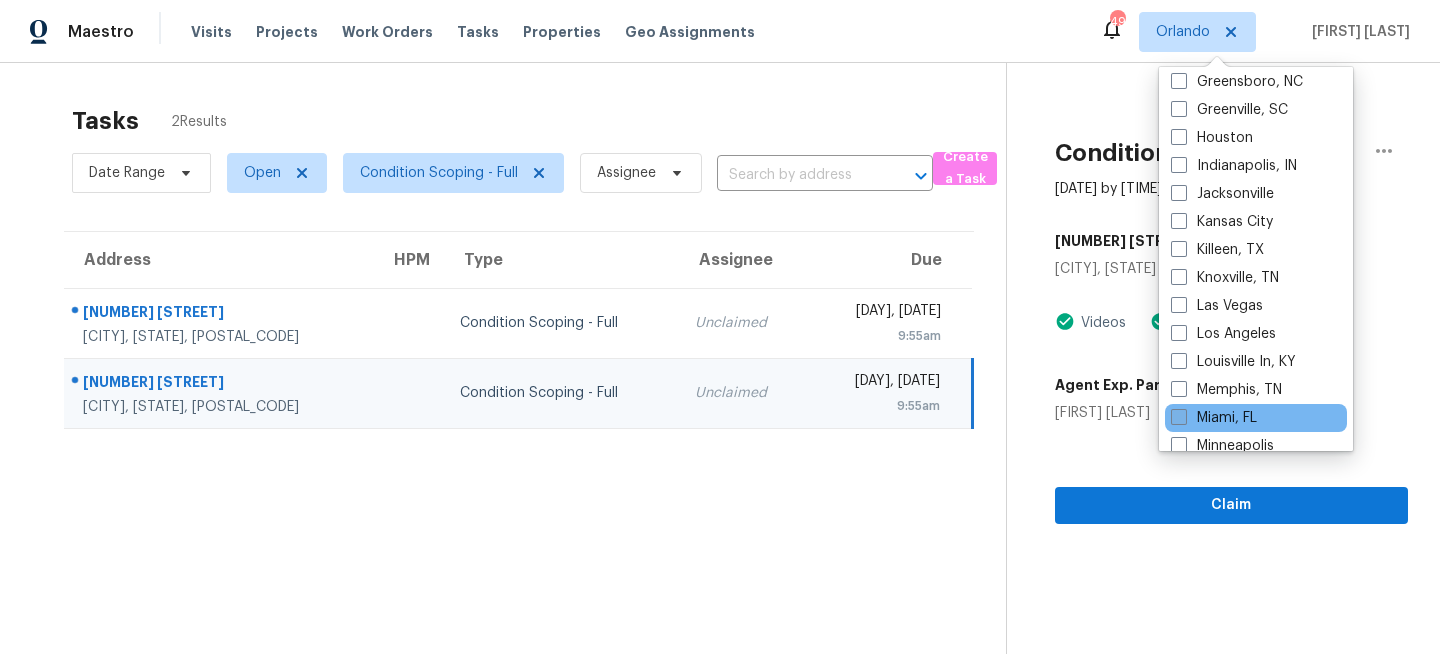 click on "Miami, FL" at bounding box center [1214, 418] 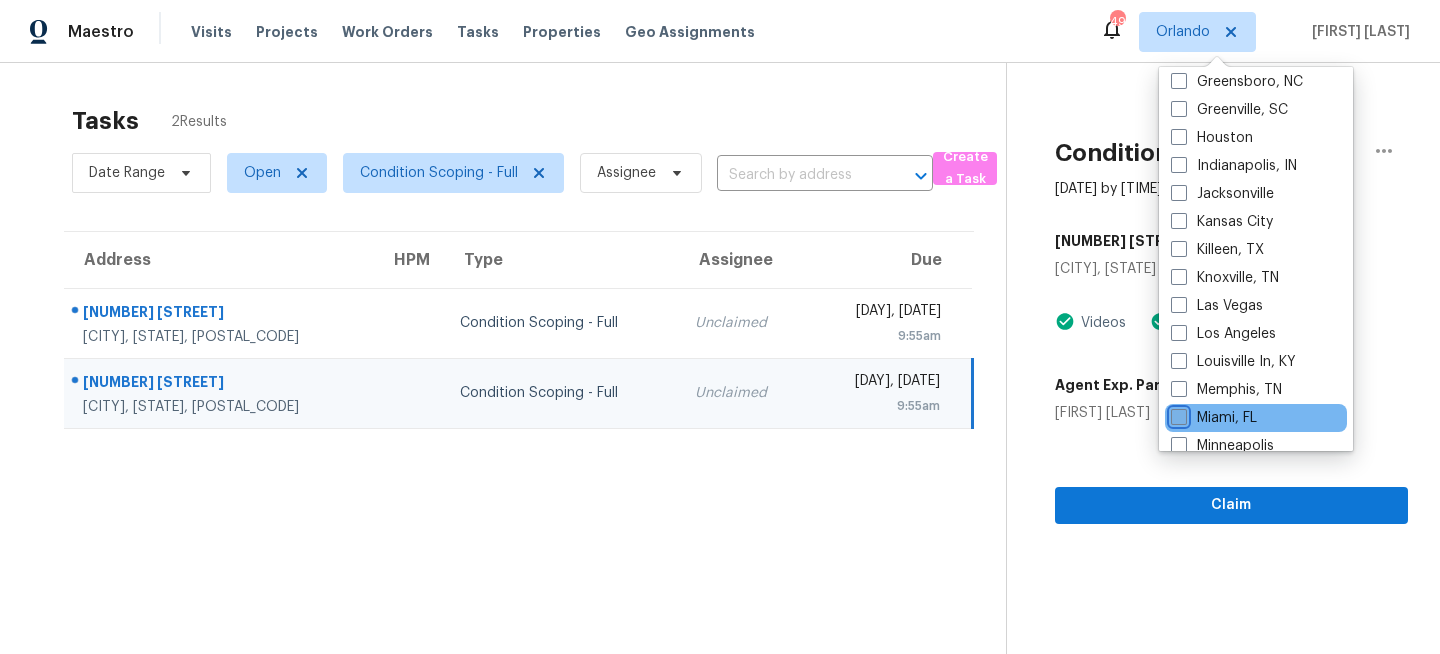 click on "Miami, FL" at bounding box center (1177, 414) 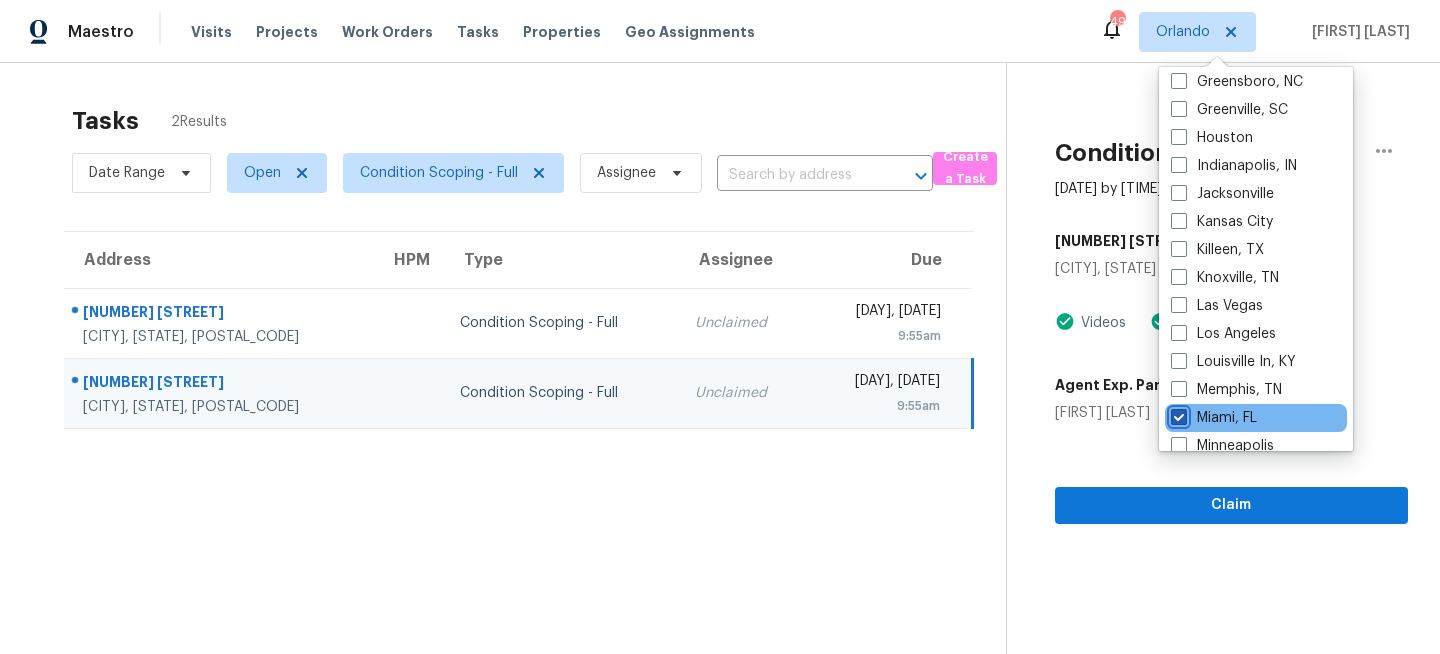 checkbox on "true" 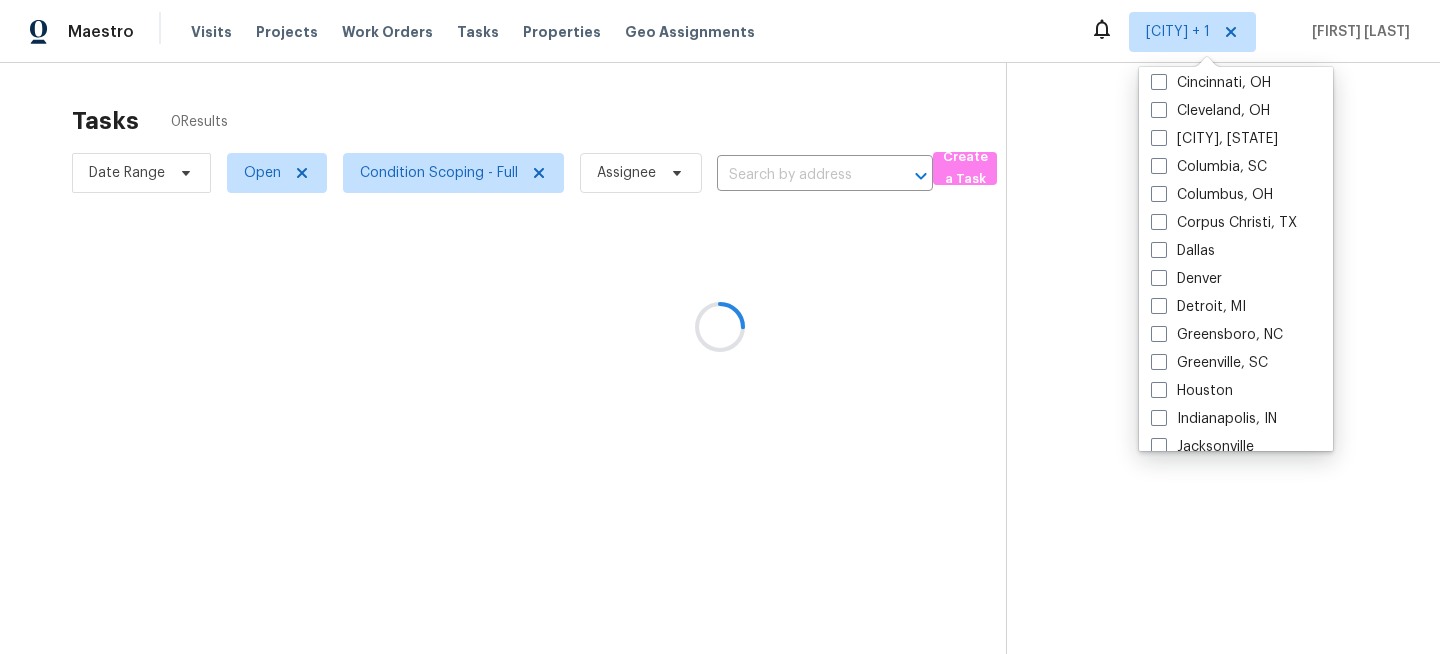scroll, scrollTop: 0, scrollLeft: 0, axis: both 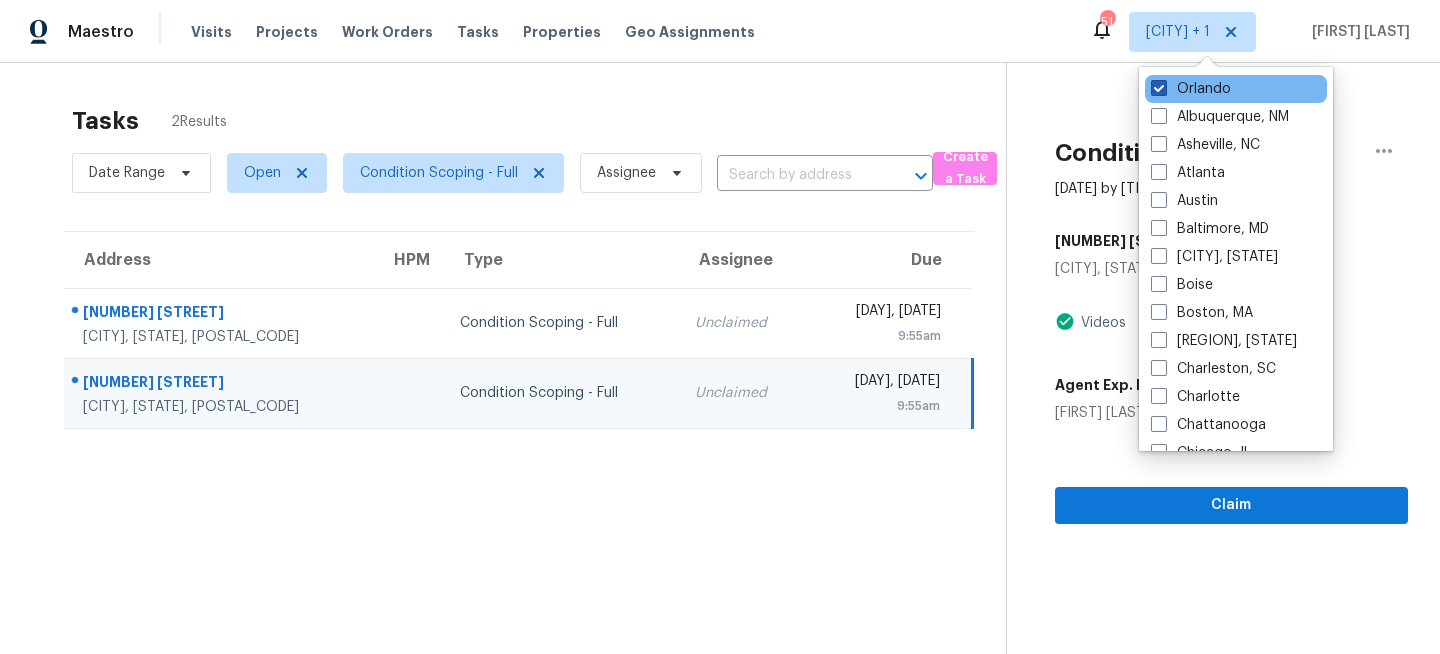 click on "Orlando" at bounding box center (1191, 89) 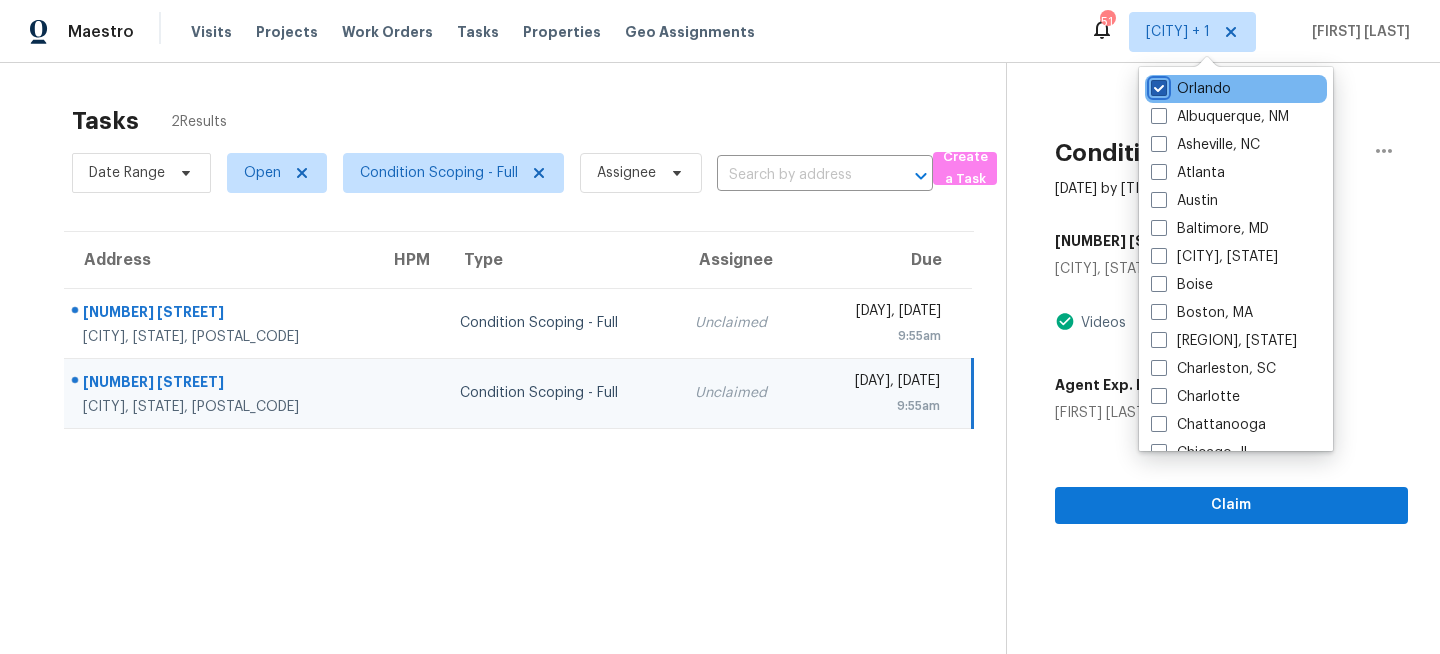 click on "Orlando" at bounding box center (1157, 85) 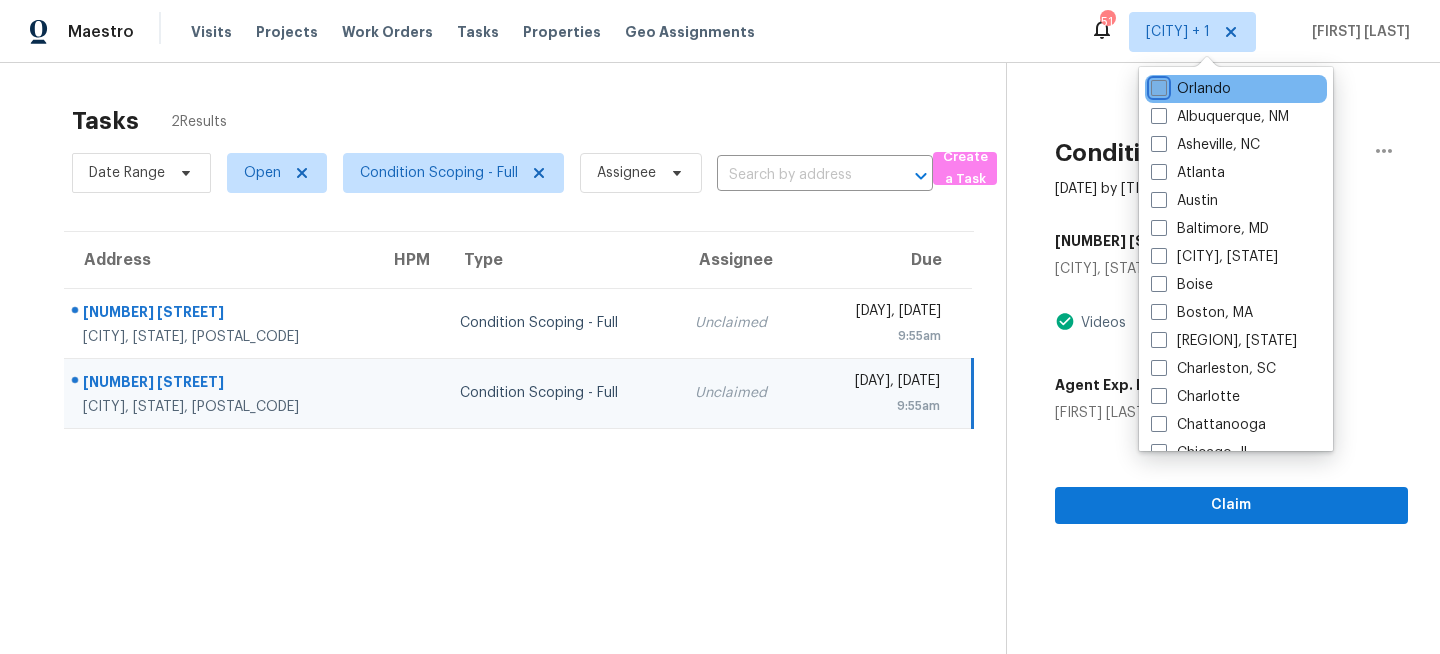 checkbox on "false" 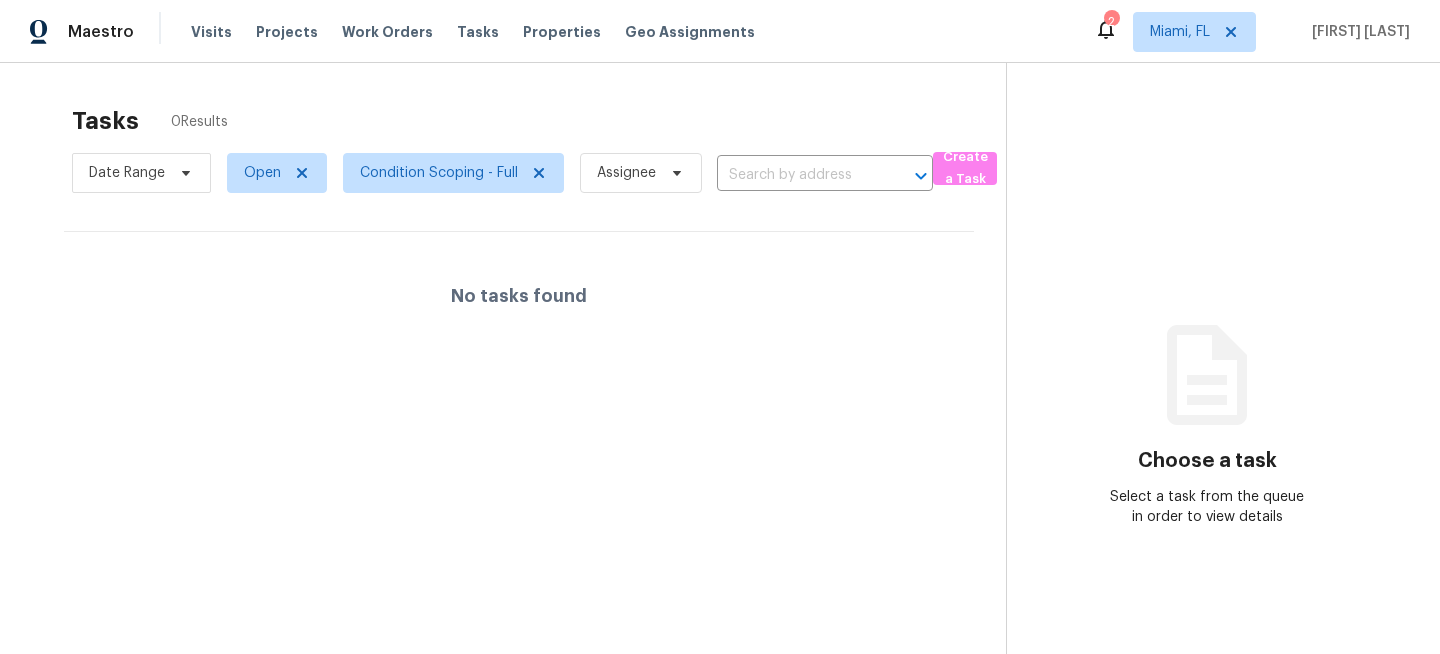 scroll, scrollTop: 0, scrollLeft: 0, axis: both 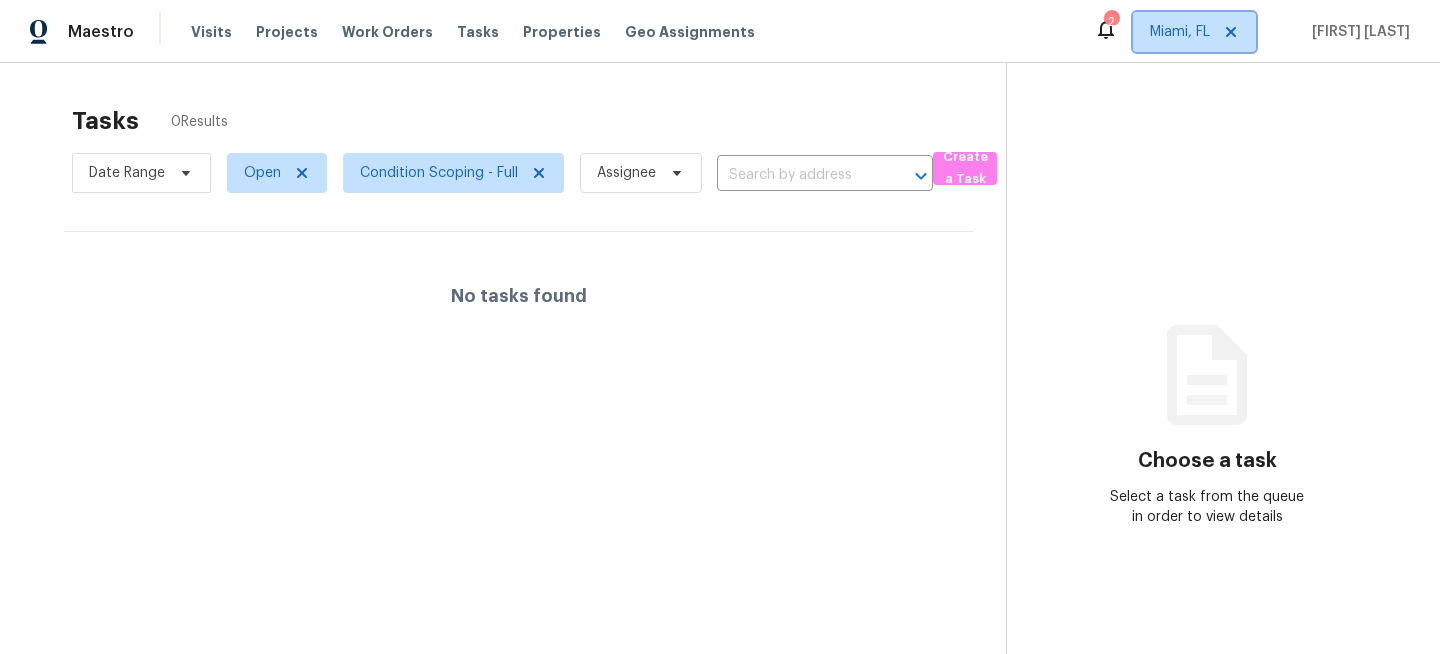 click on "Miami, FL" at bounding box center (1180, 32) 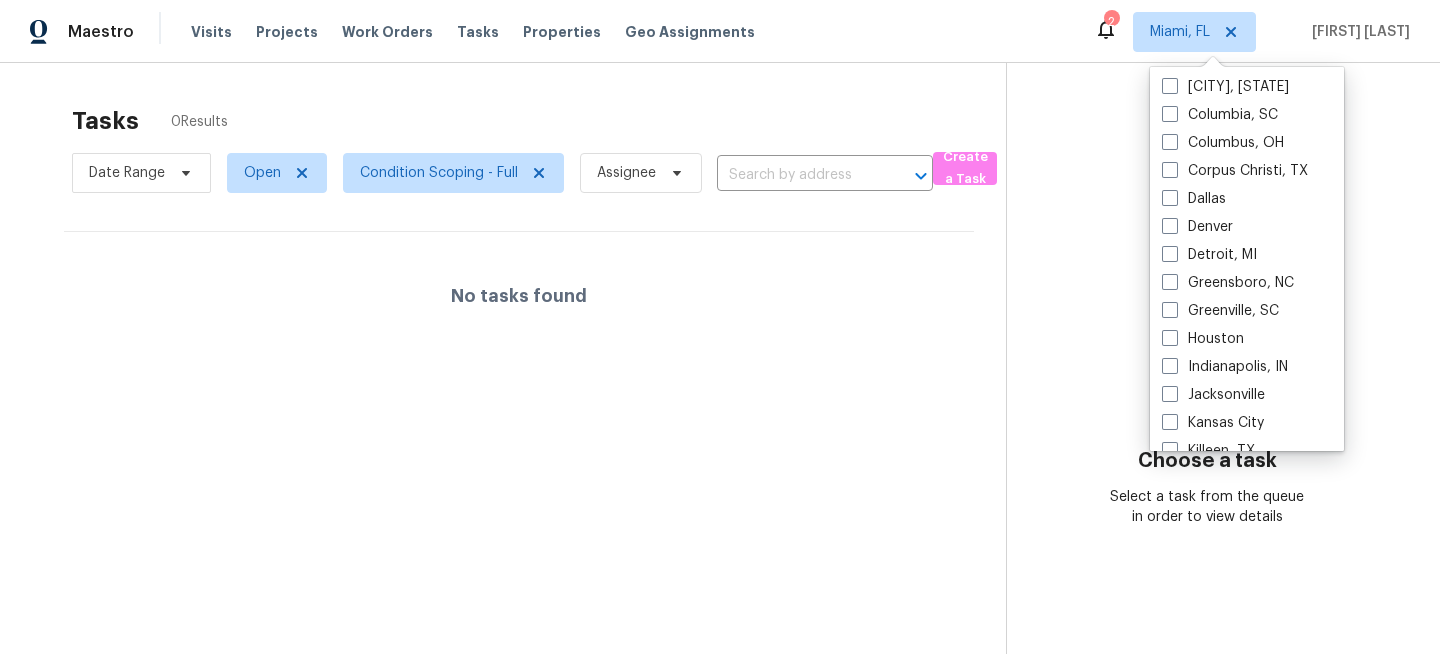 scroll, scrollTop: 456, scrollLeft: 0, axis: vertical 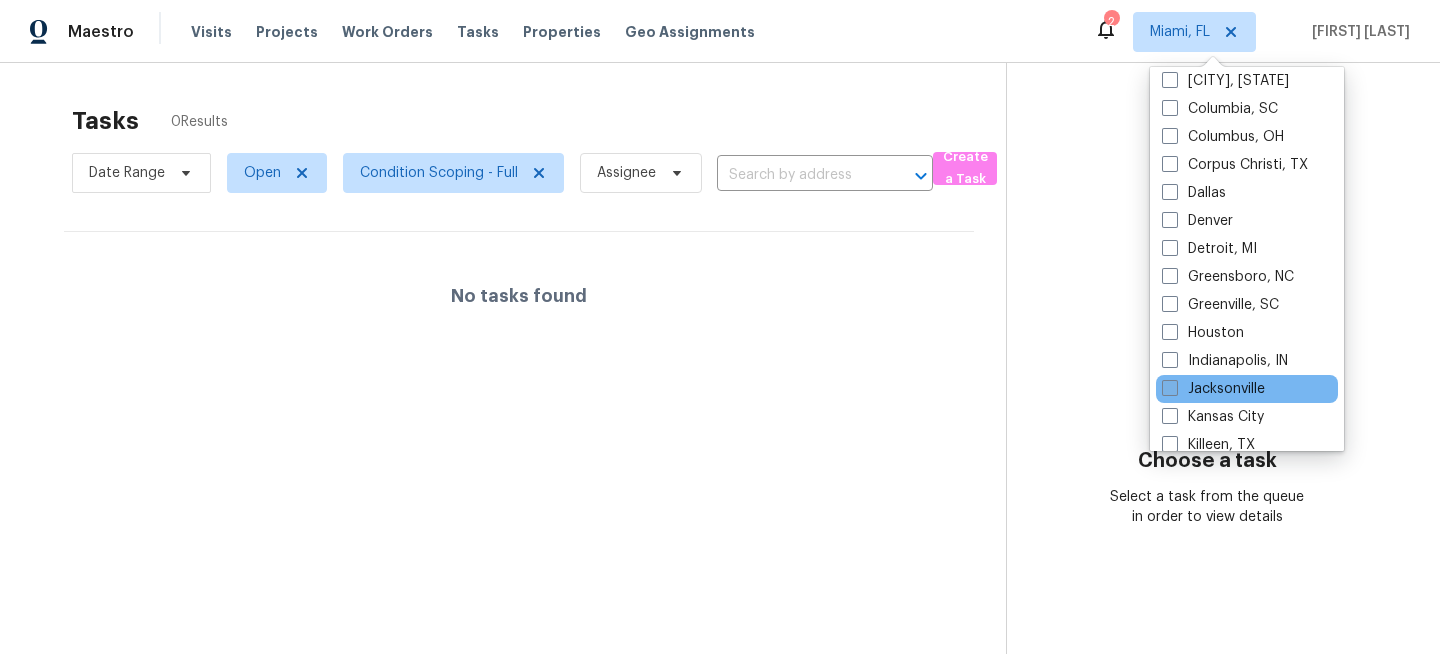 click on "Jacksonville" at bounding box center [1213, 389] 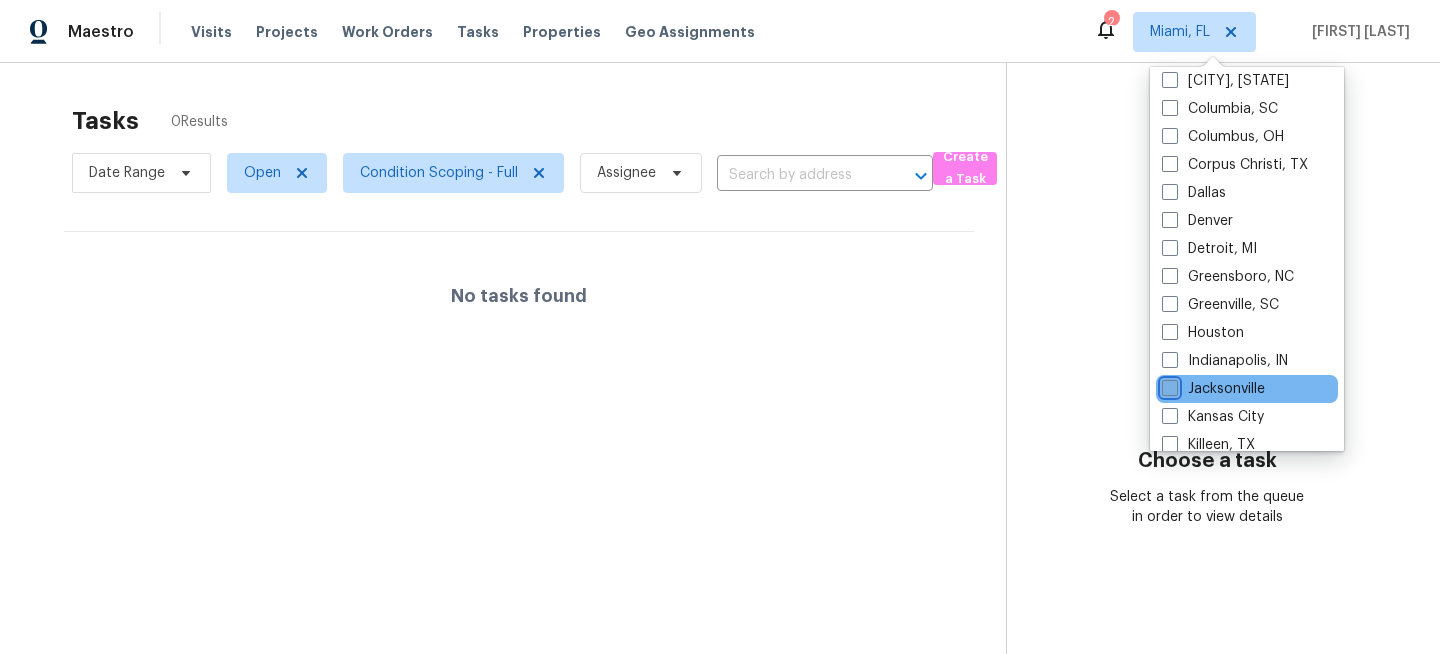 click on "Jacksonville" at bounding box center [1168, 385] 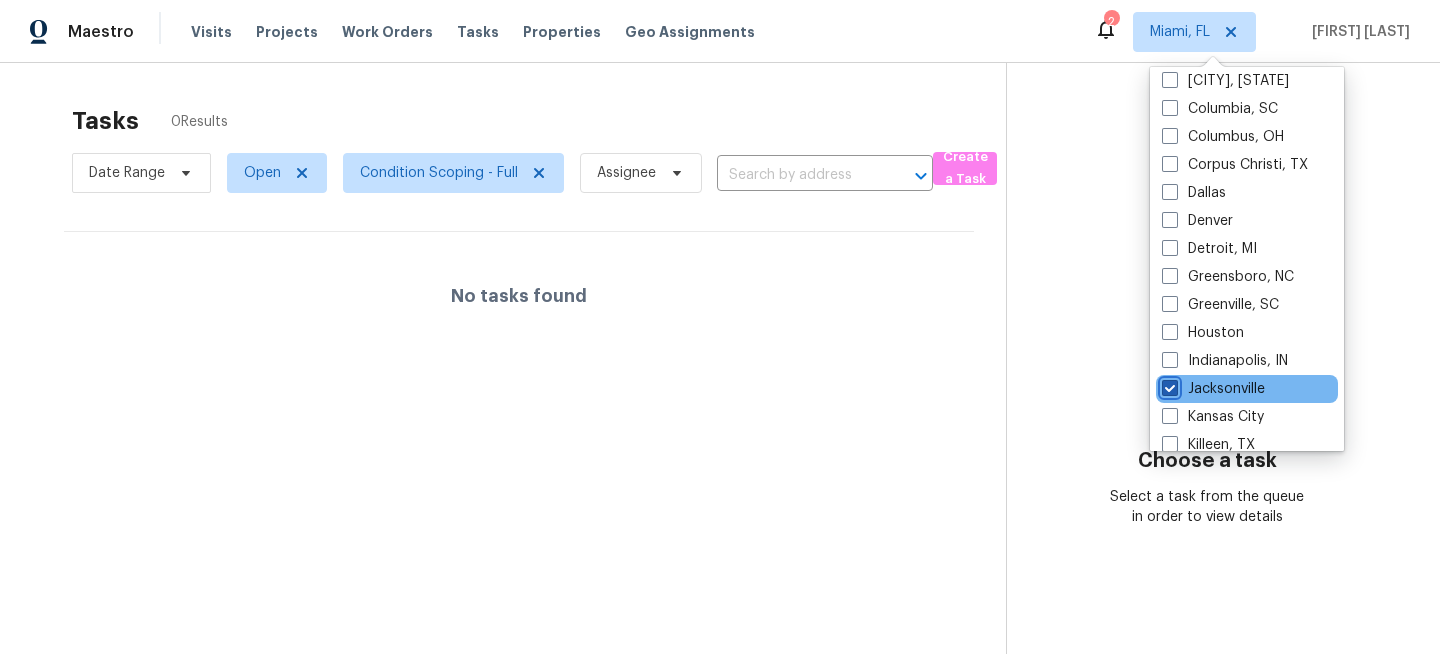 checkbox on "true" 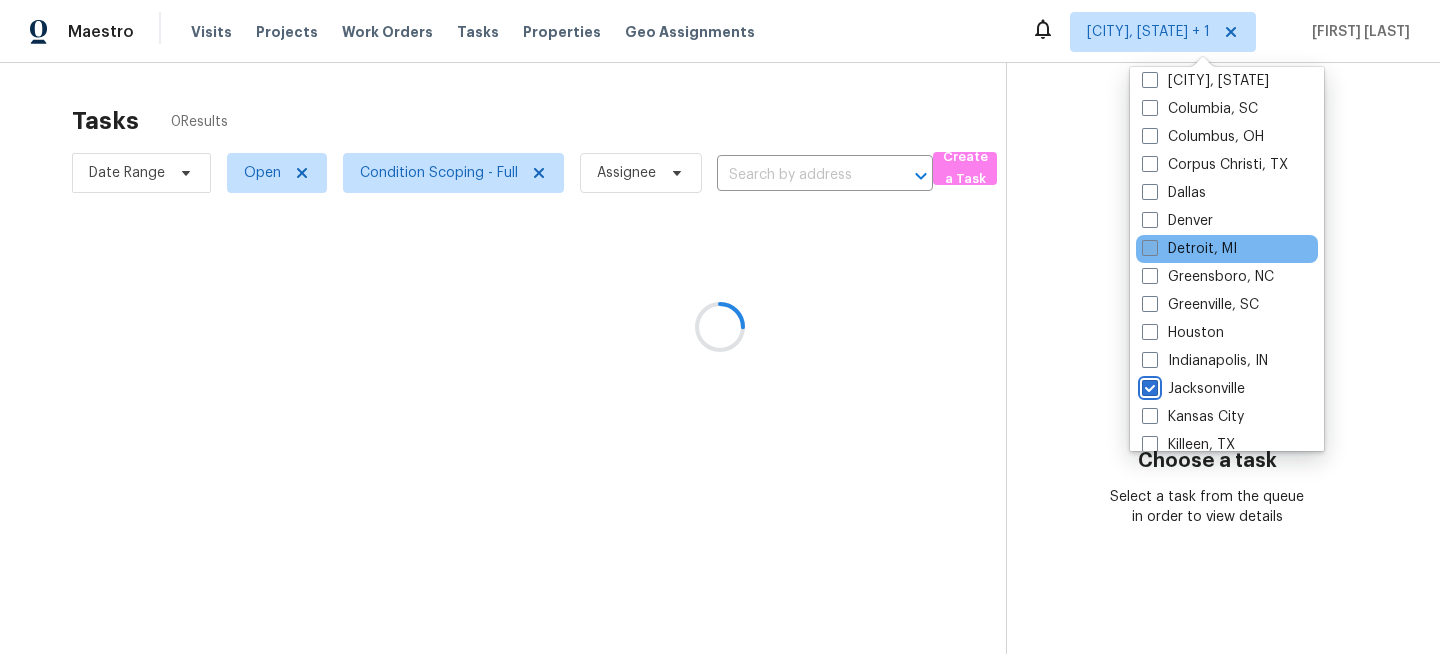 scroll, scrollTop: 0, scrollLeft: 0, axis: both 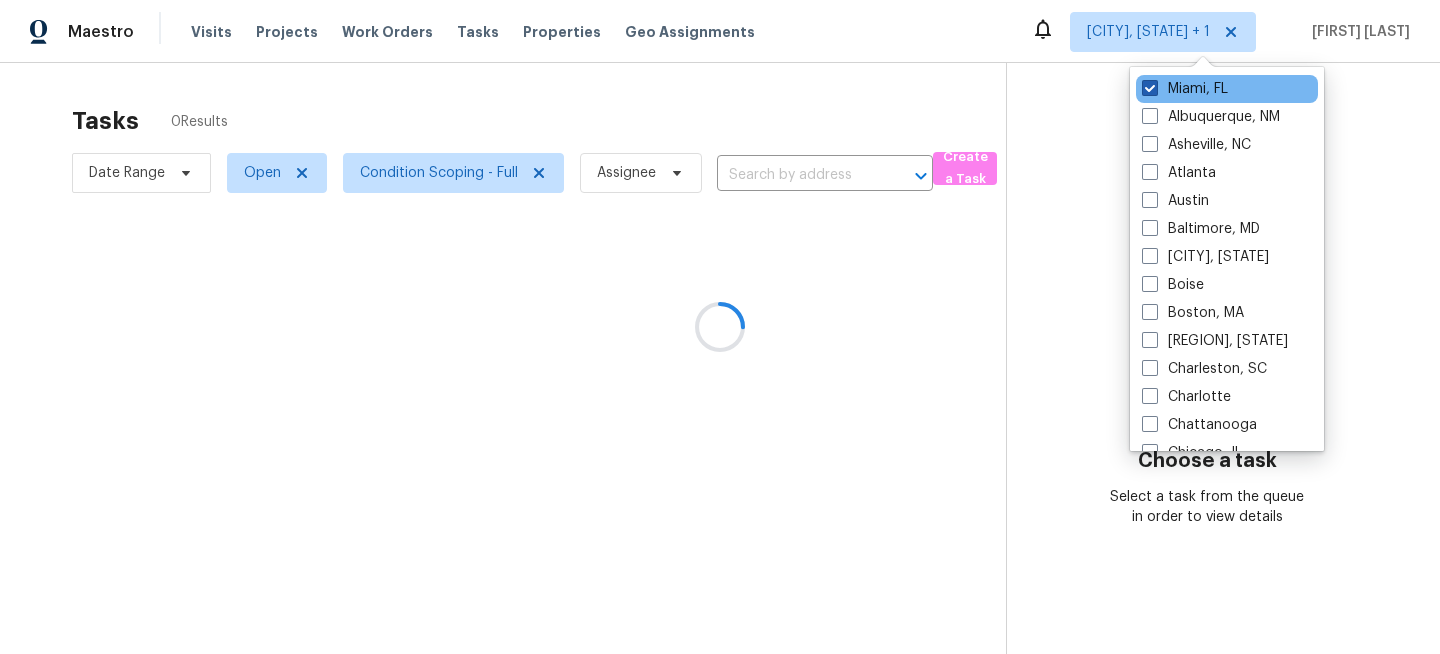 click on "Miami, FL" at bounding box center (1185, 89) 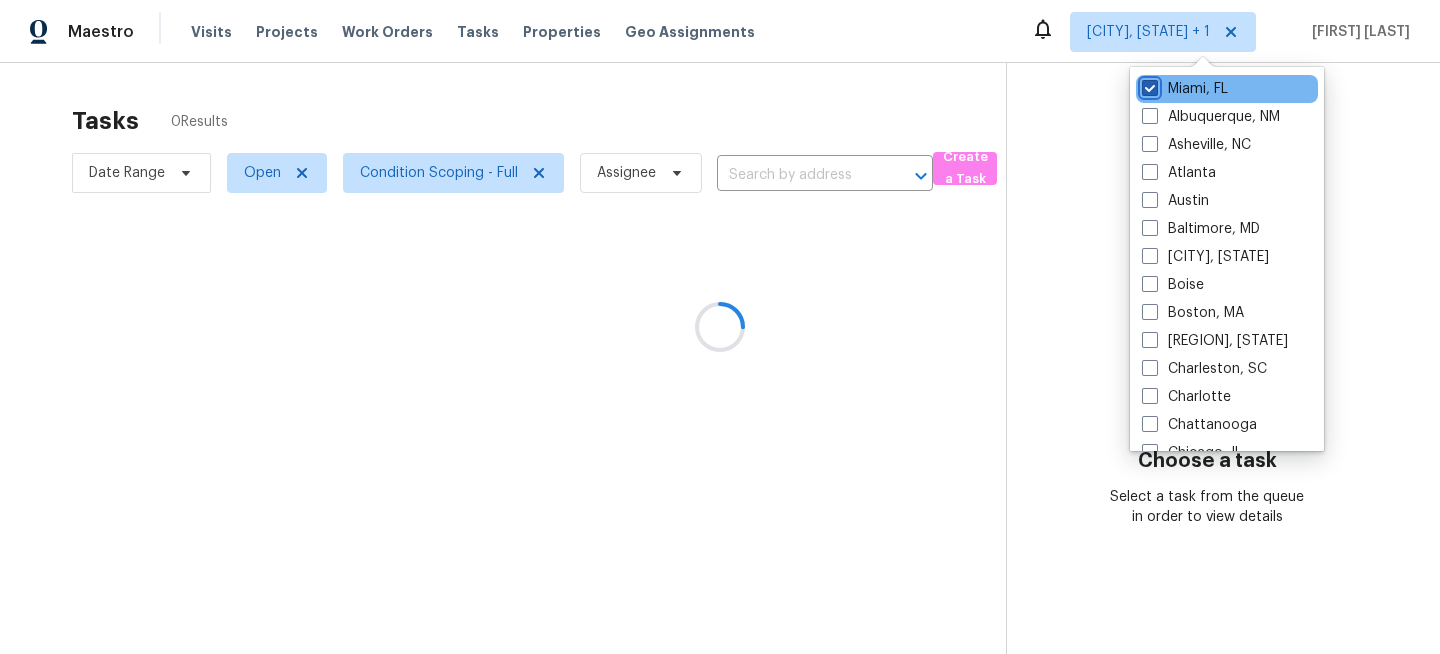click on "Miami, FL" at bounding box center (1148, 85) 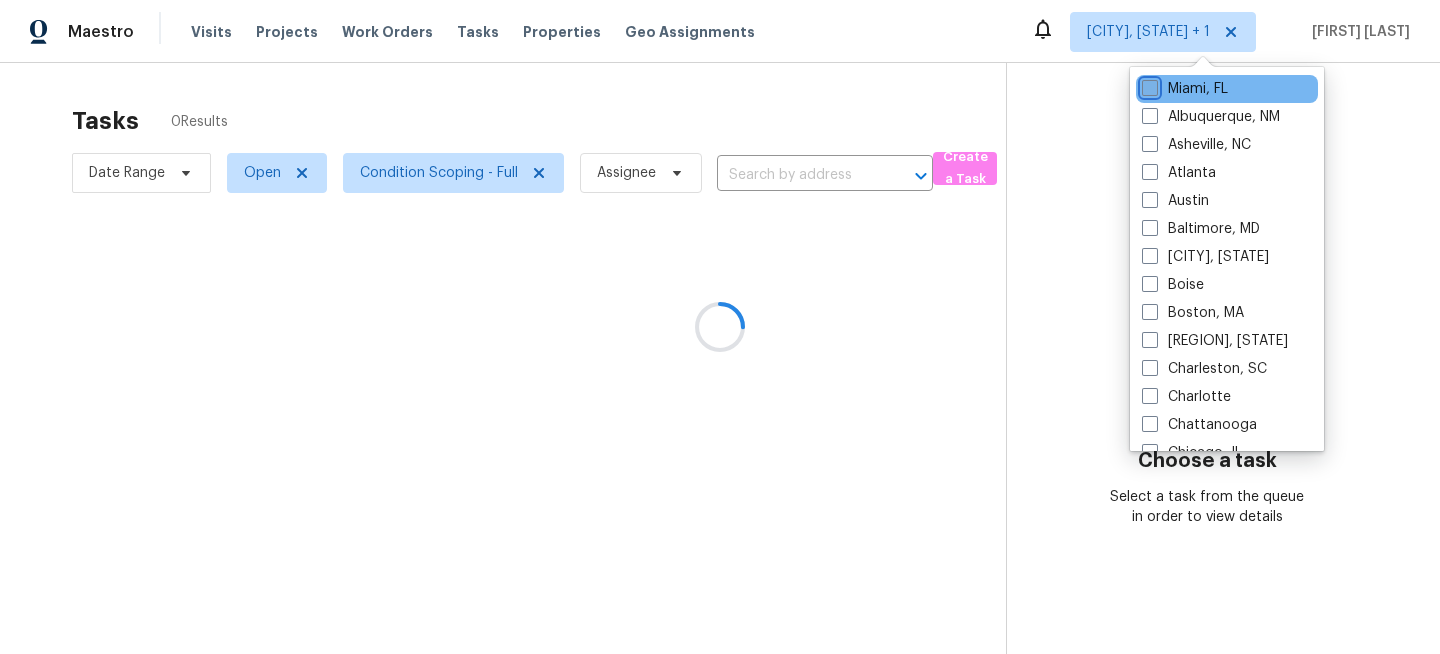 checkbox on "false" 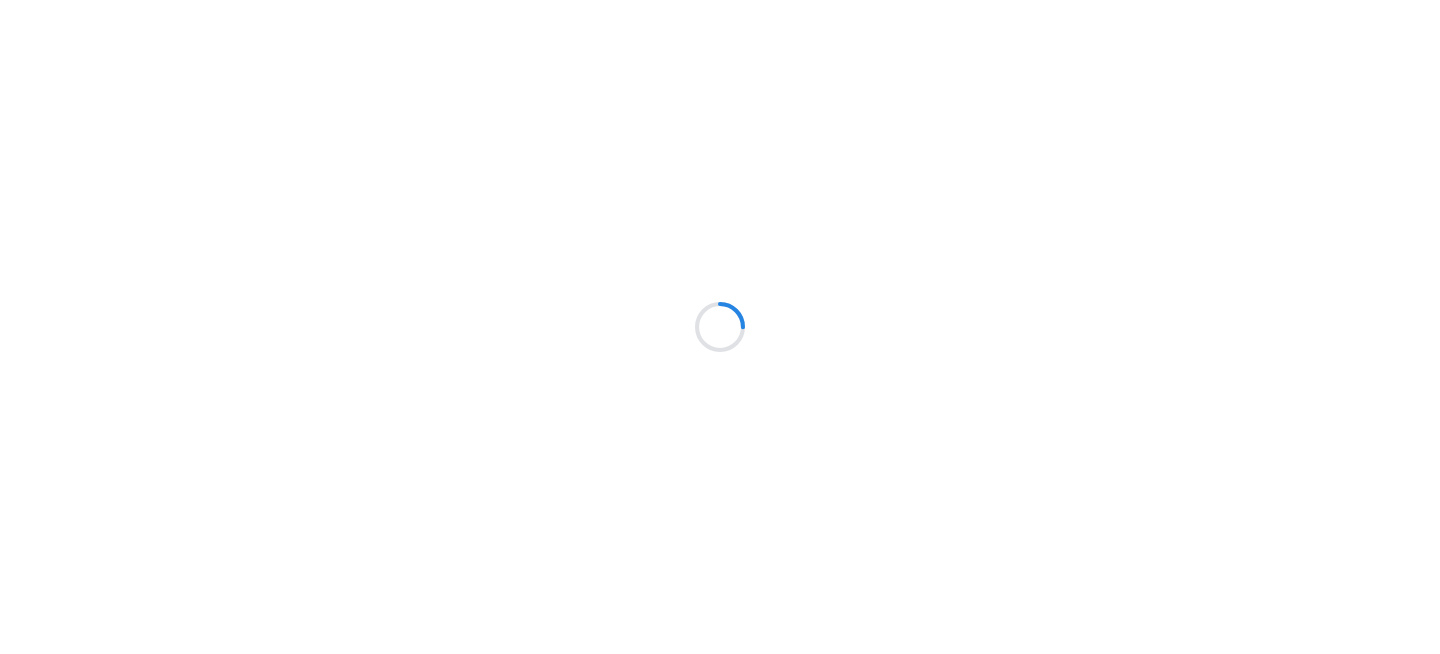 scroll, scrollTop: 0, scrollLeft: 0, axis: both 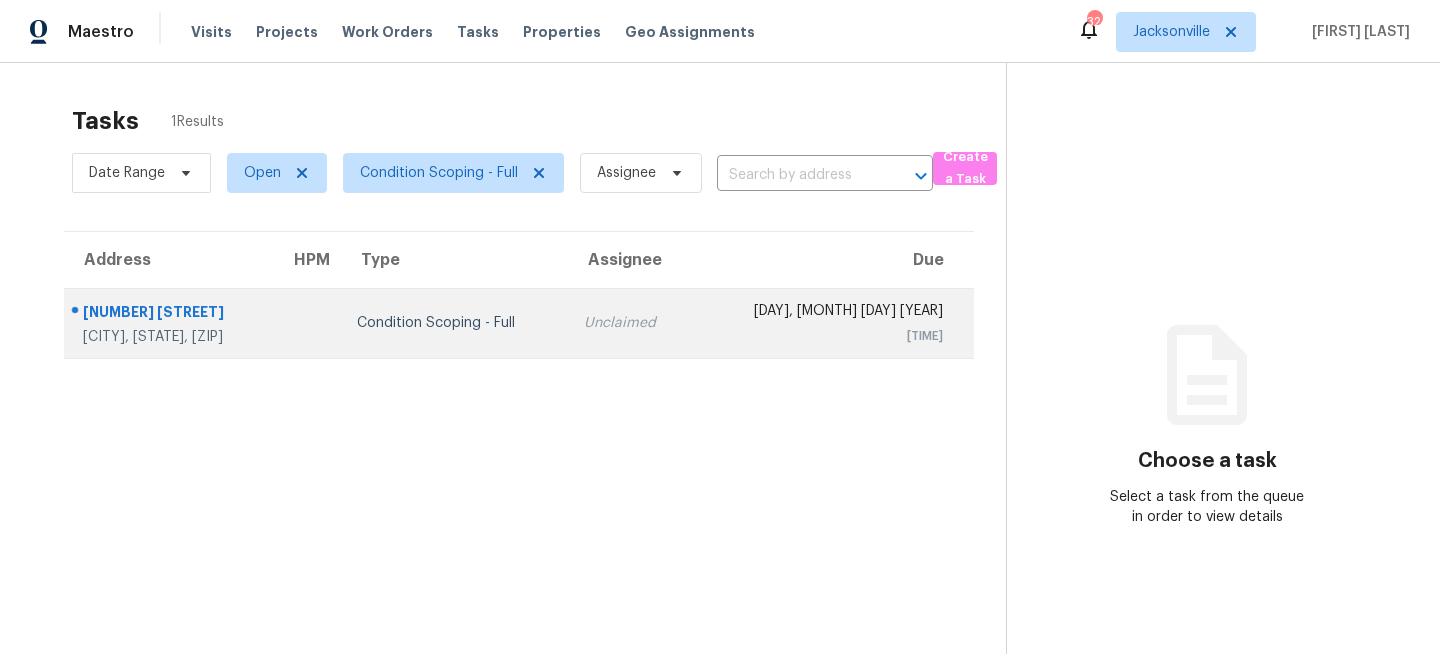 click on "Unclaimed" at bounding box center [630, 323] 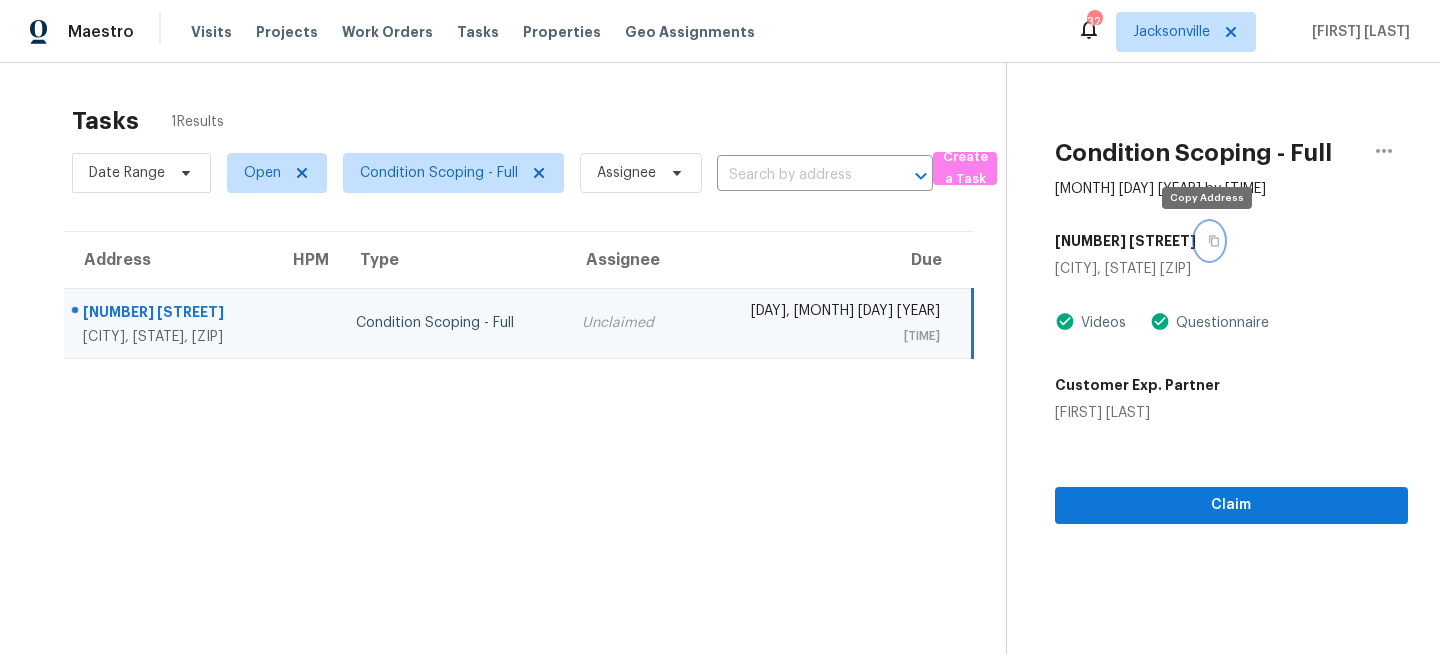 click 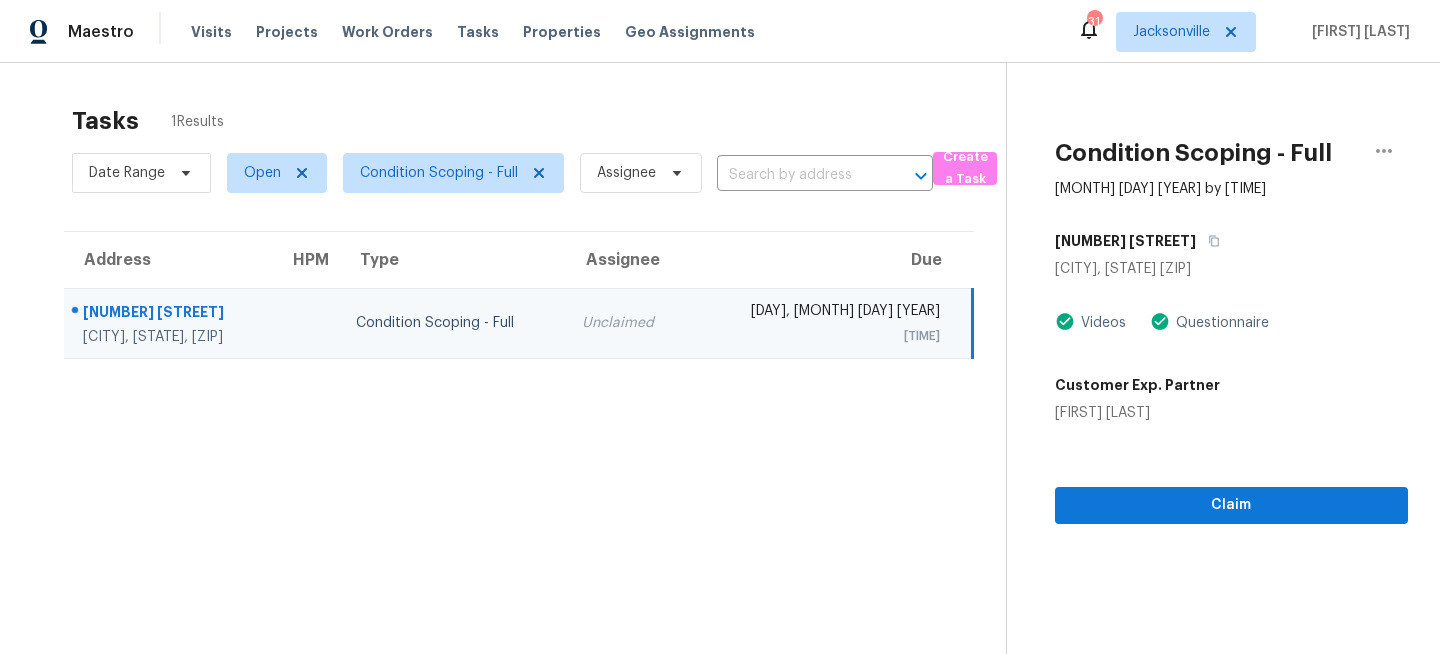 click on "Tasks 1 Results Date Range Open Condition Scoping - Full Assignee ​ Create a Task [ADDRESS] HPM Type Assignee Due [NUMBER] [STREET] [CITY], [STATE], [ZIP] Condition Scoping - Full Unclaimed [DAY], [MONTH] [DAY] [YEAR] [TIME]" at bounding box center (519, 406) 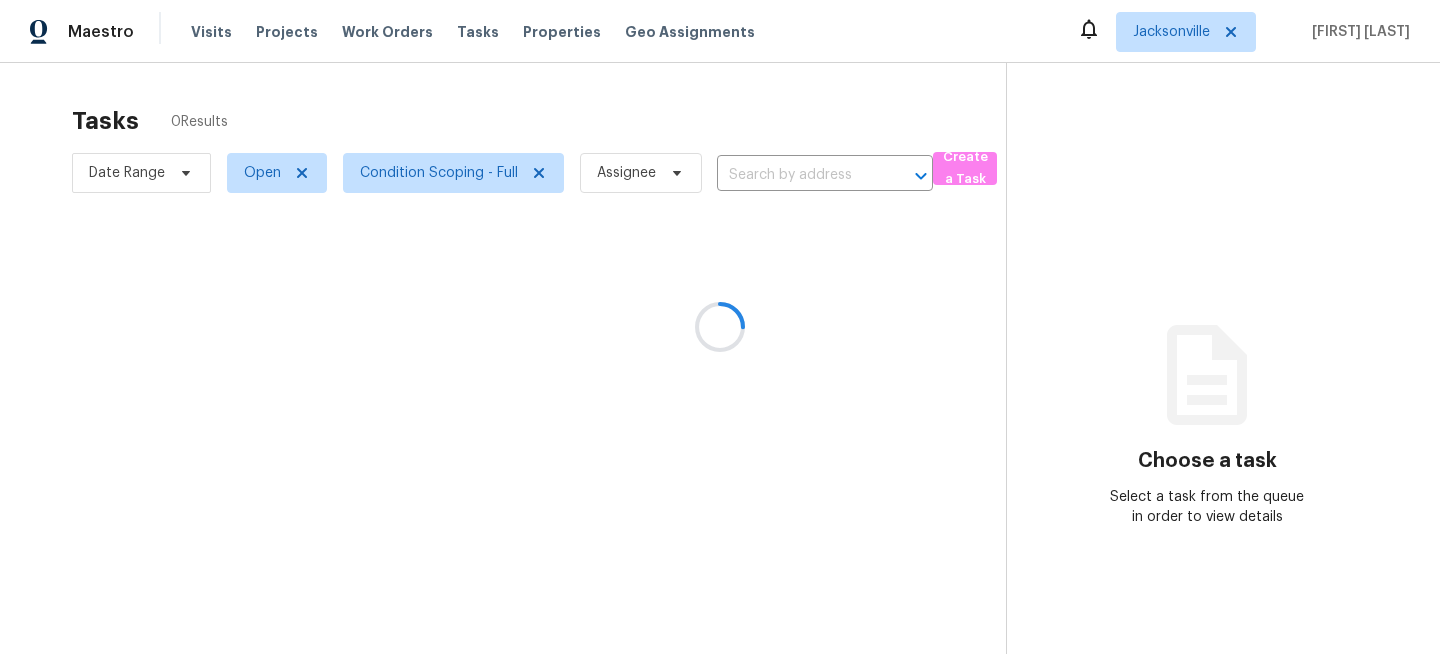 scroll, scrollTop: 0, scrollLeft: 0, axis: both 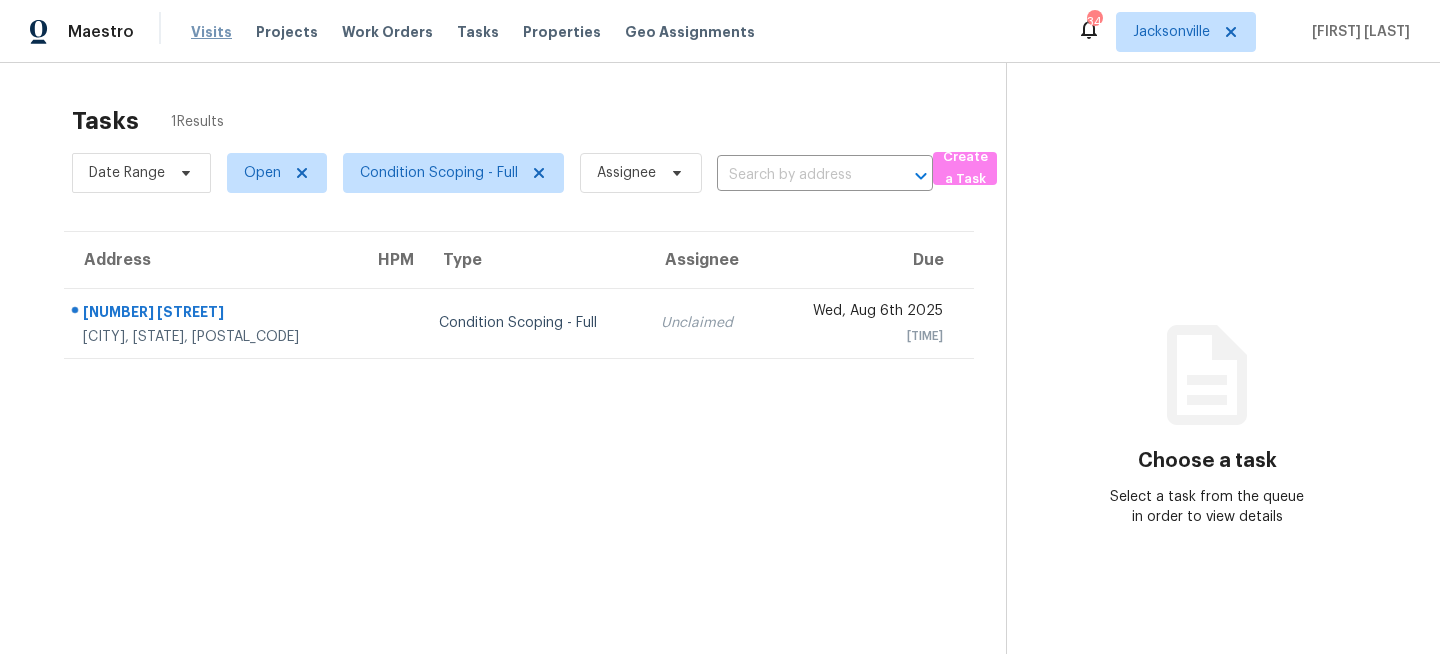 click on "Visits" at bounding box center (211, 32) 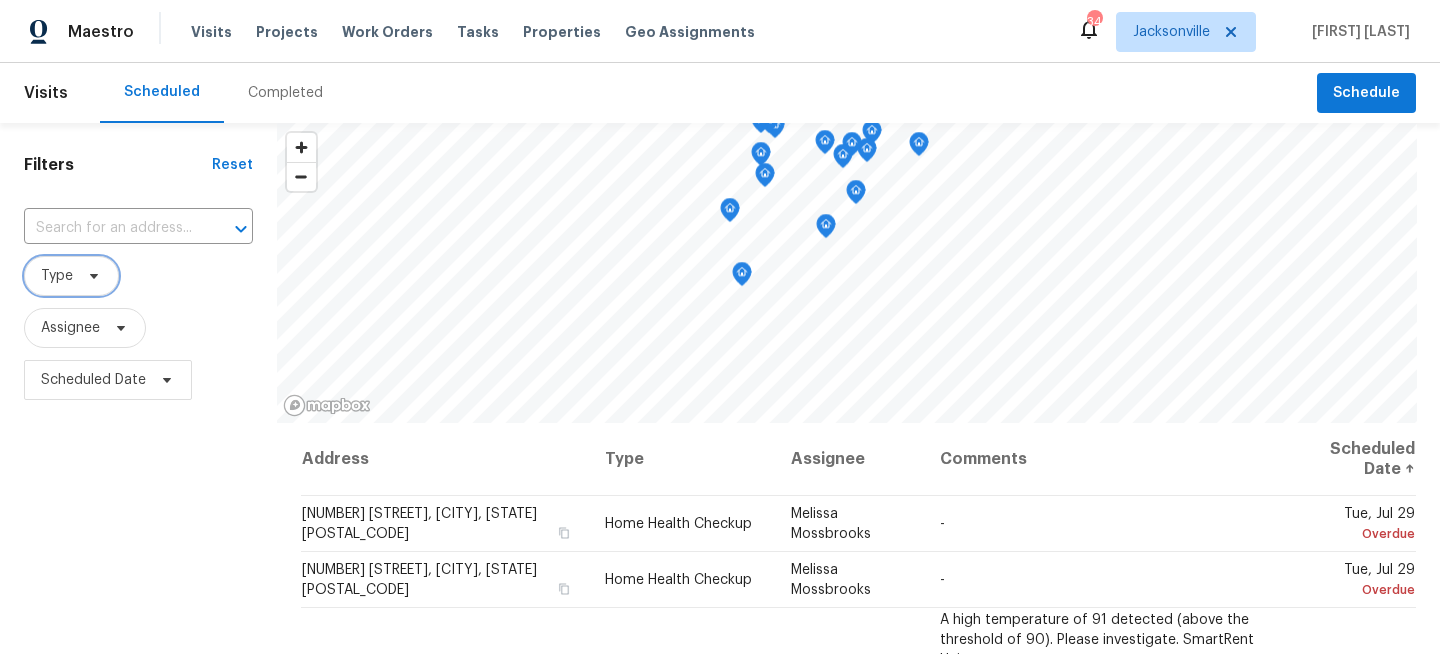 click 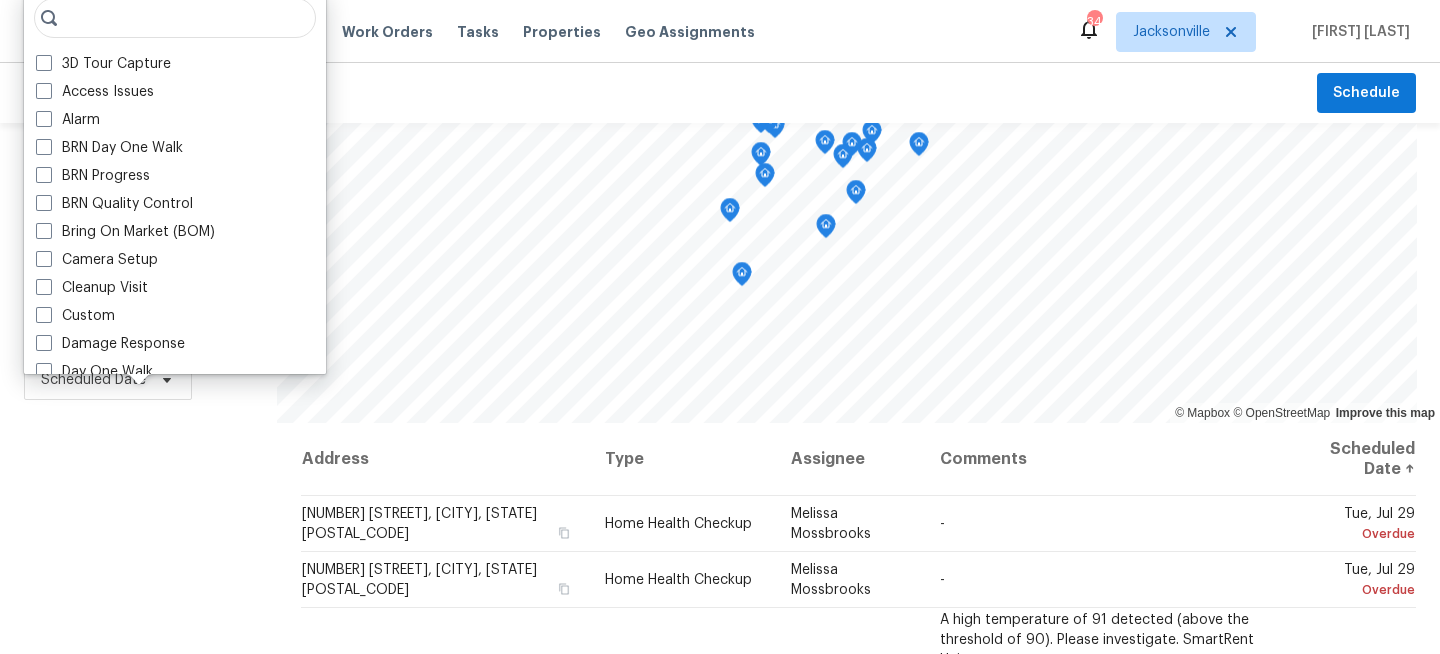 type on "e" 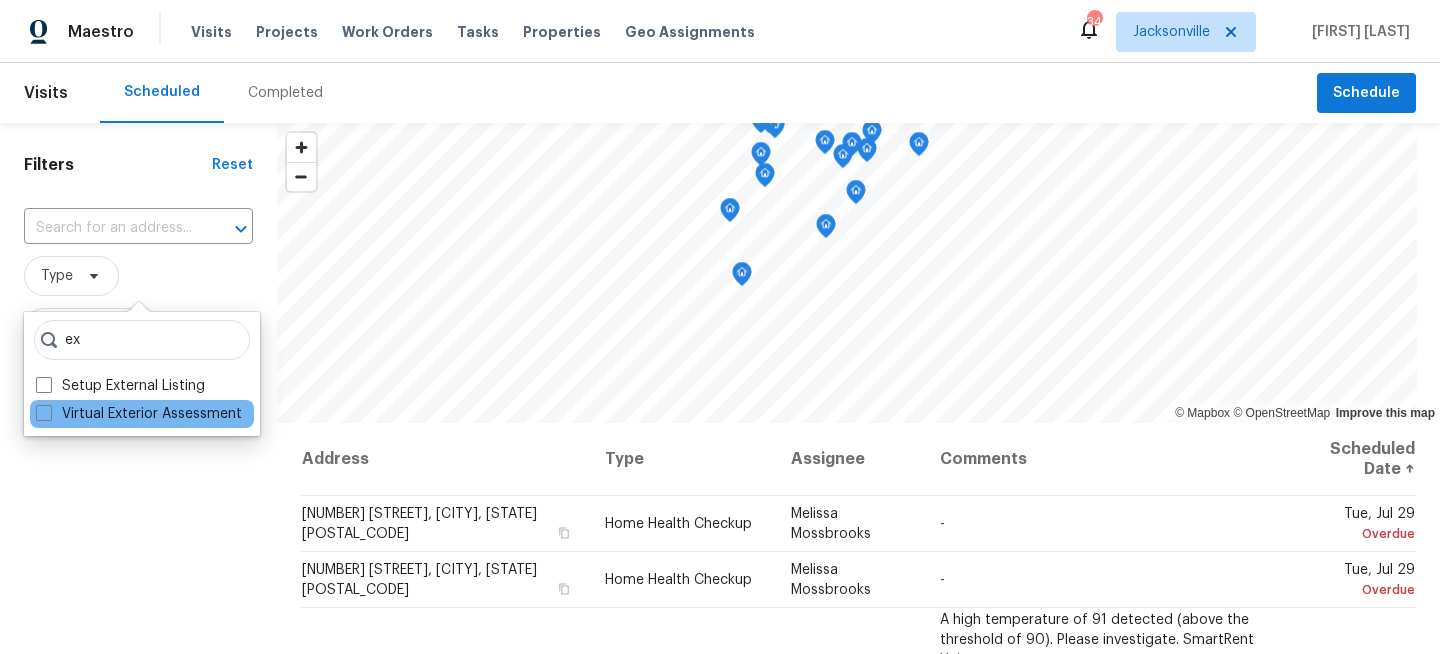 type on "ex" 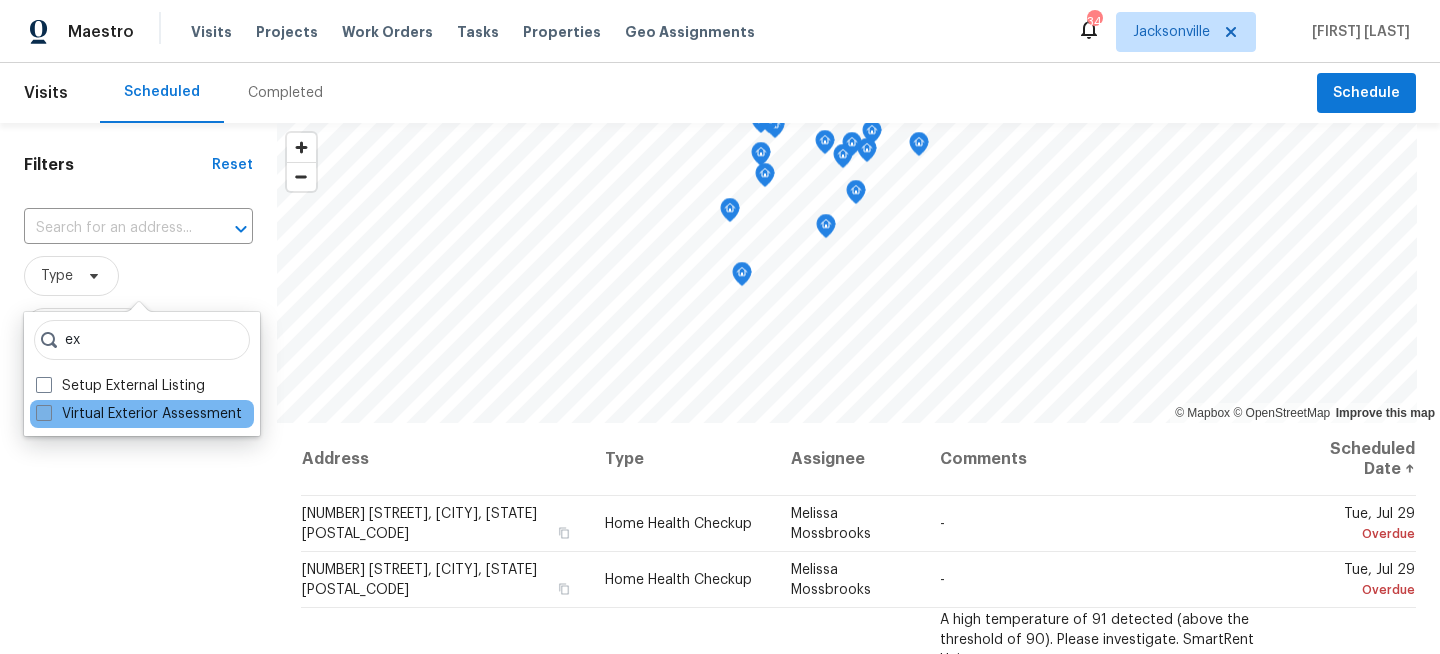 click on "Virtual Exterior Assessment" at bounding box center (139, 414) 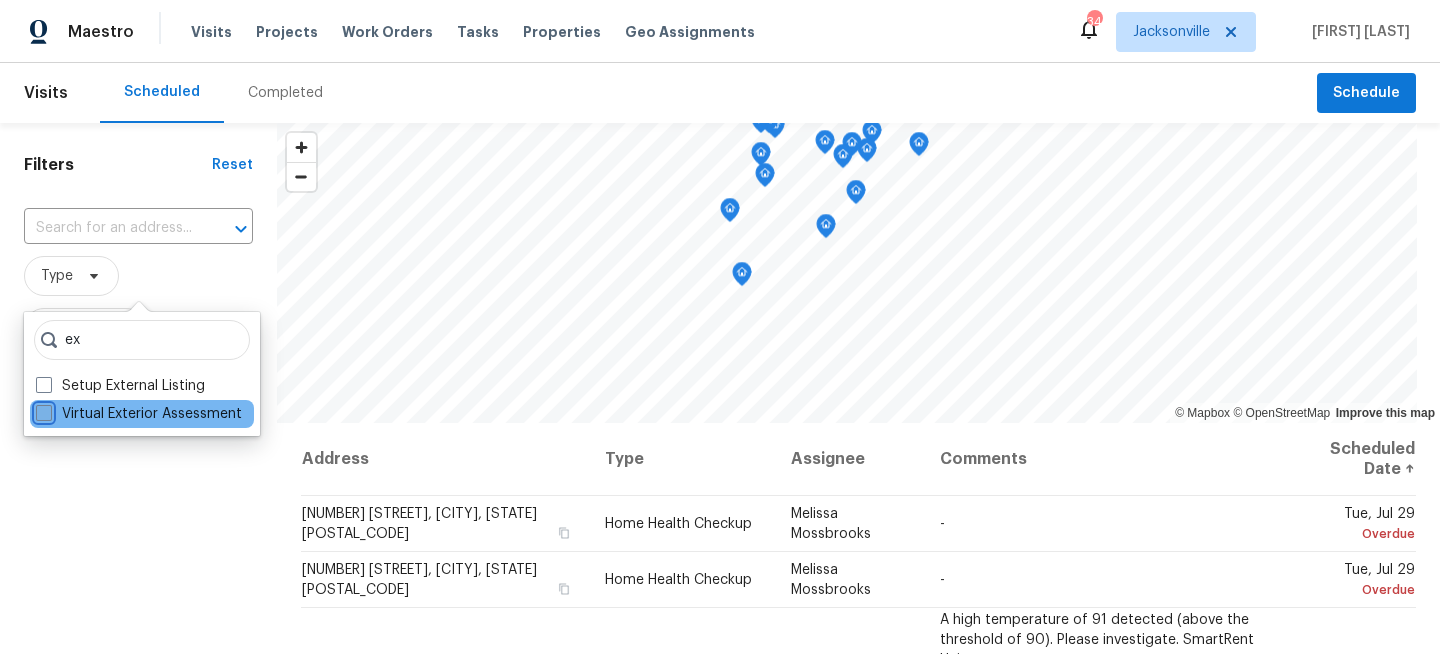 click on "Virtual Exterior Assessment" at bounding box center (42, 410) 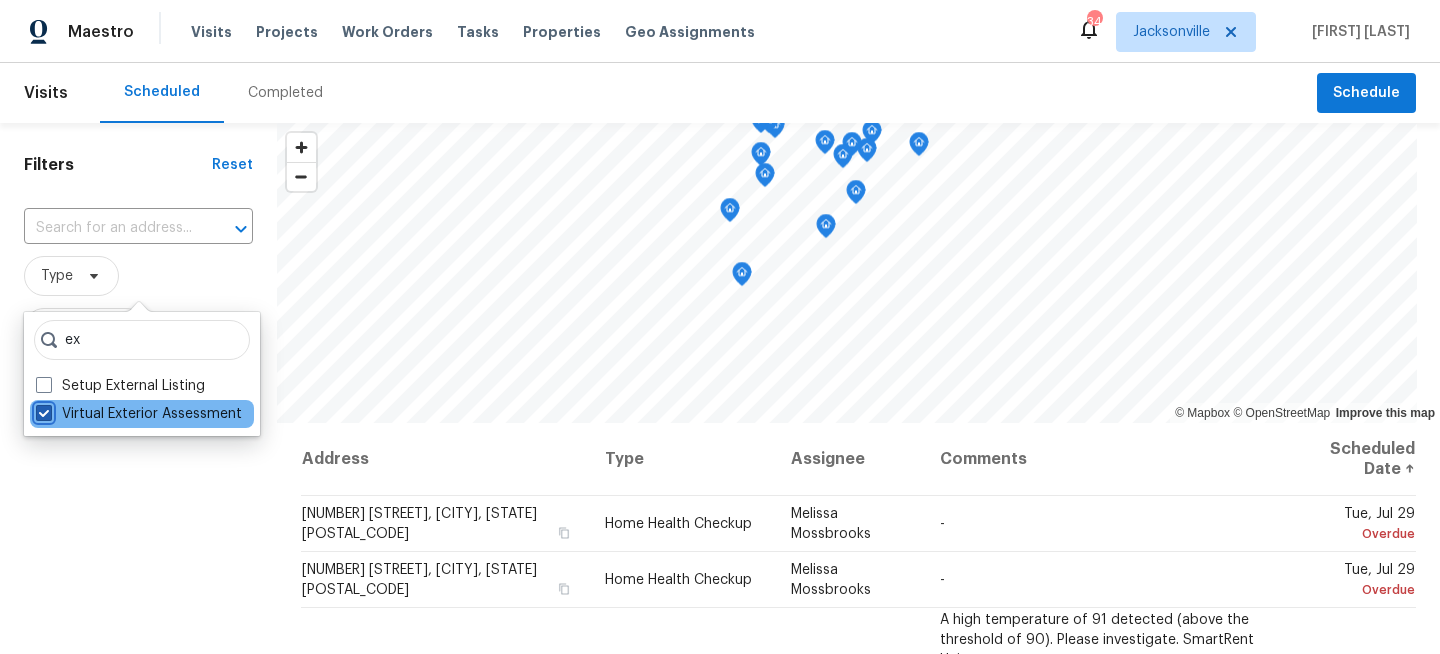 checkbox on "true" 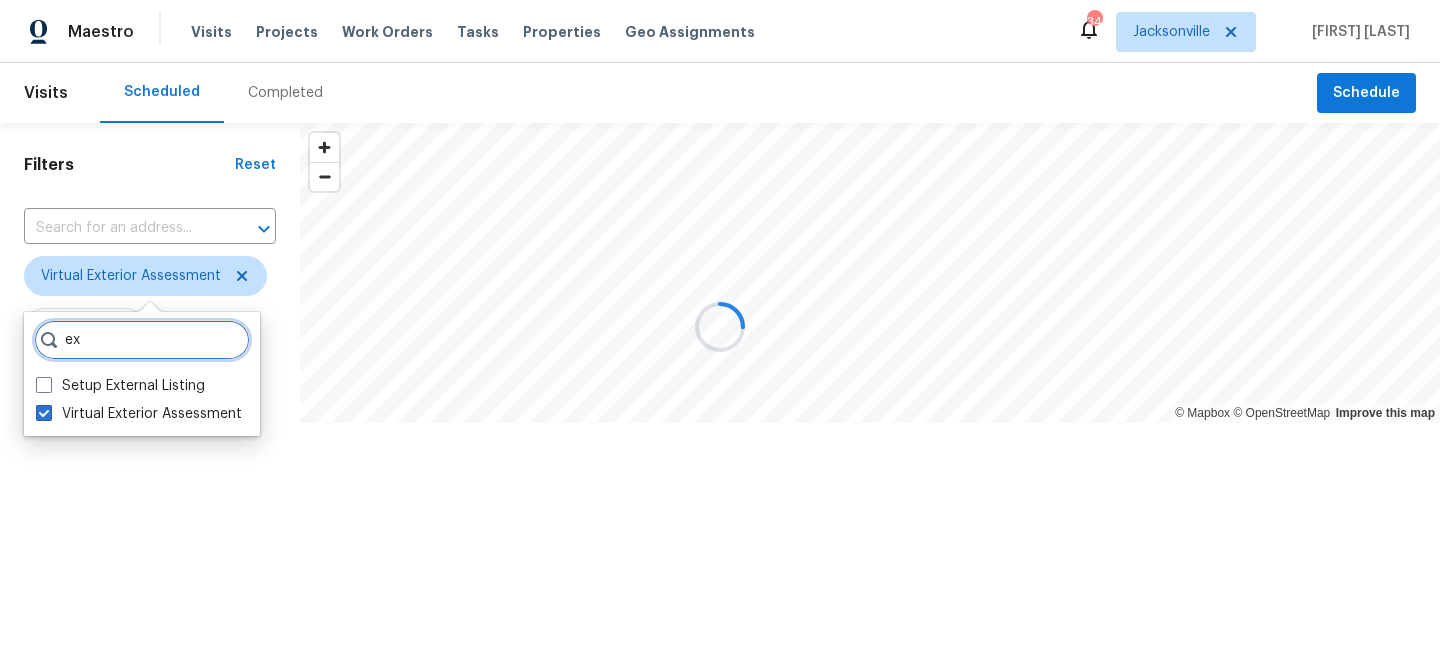 click on "ex" at bounding box center [142, 340] 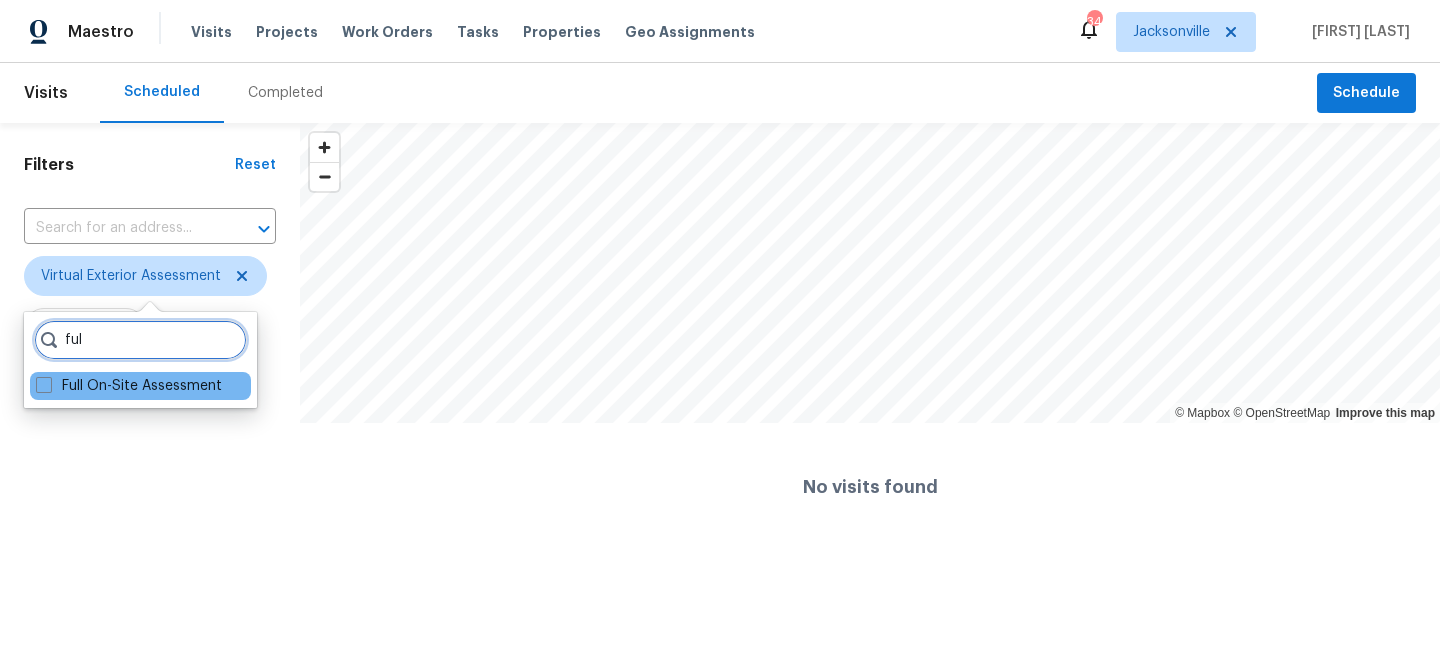 type on "ful" 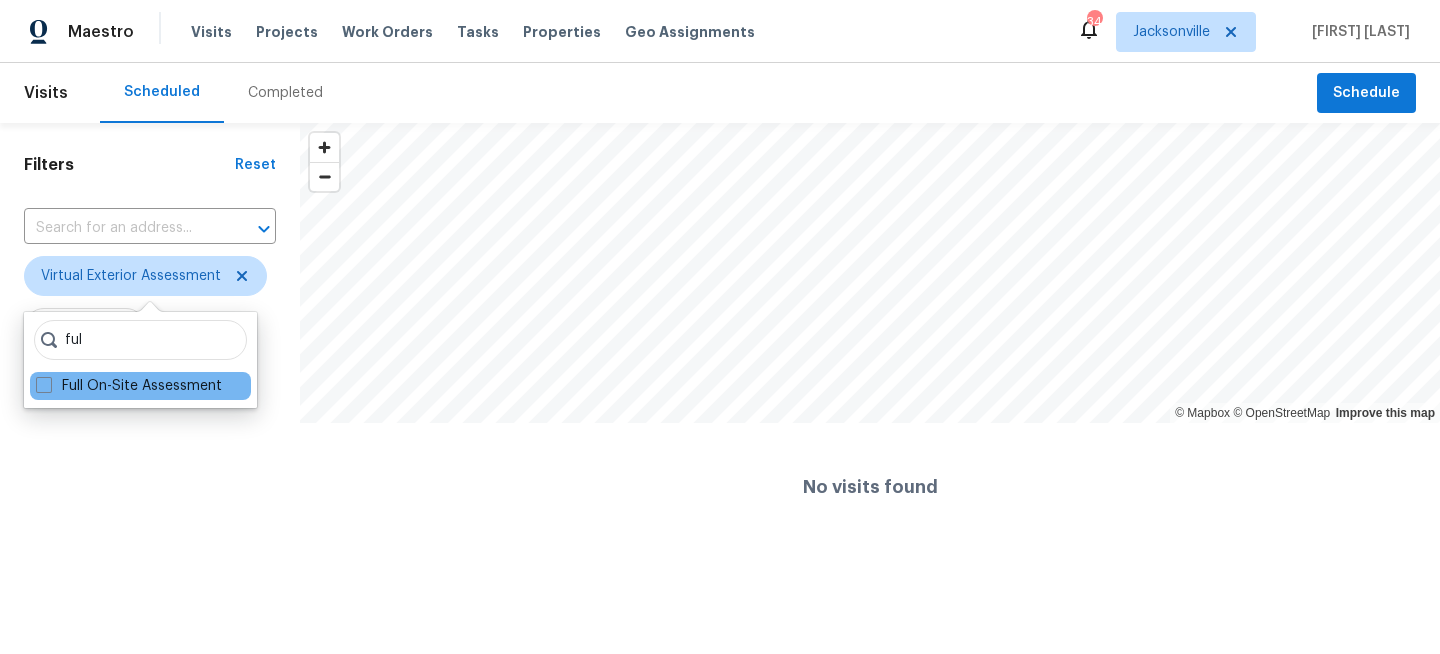 click on "Full On-Site Assessment" at bounding box center [140, 386] 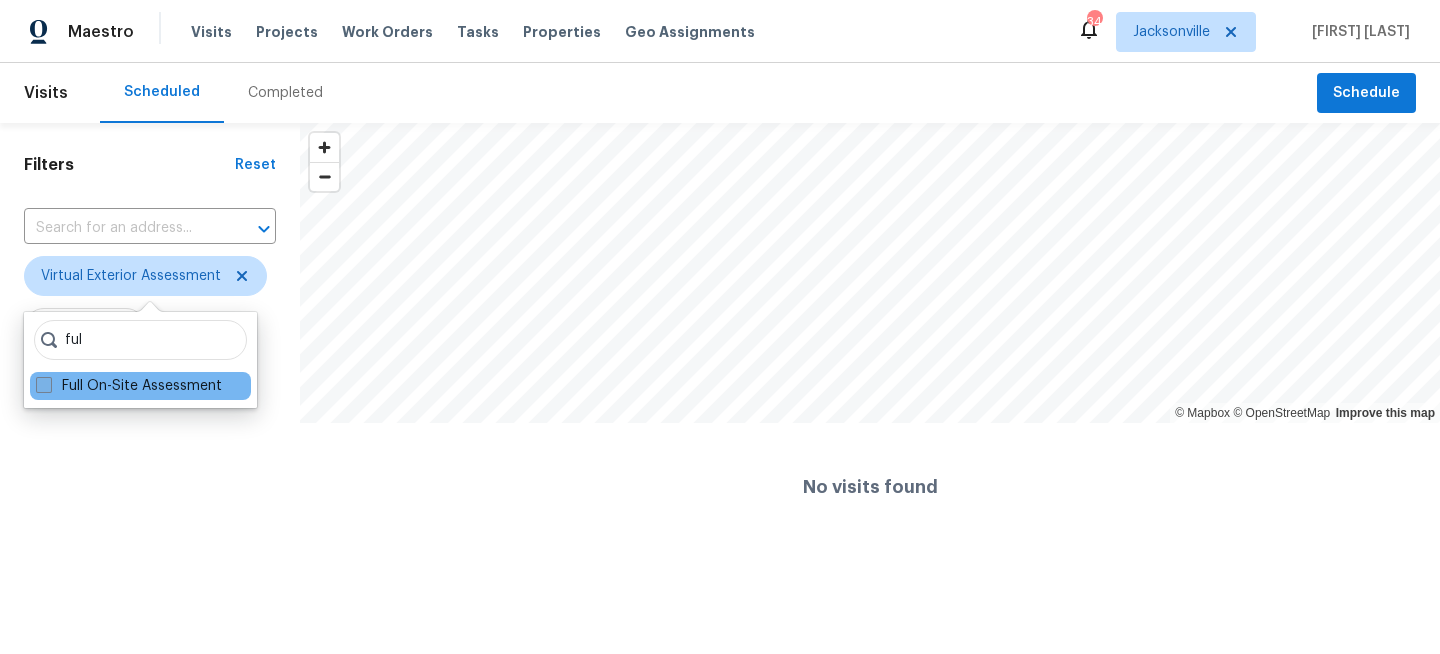 click on "Full On-Site Assessment" at bounding box center [129, 386] 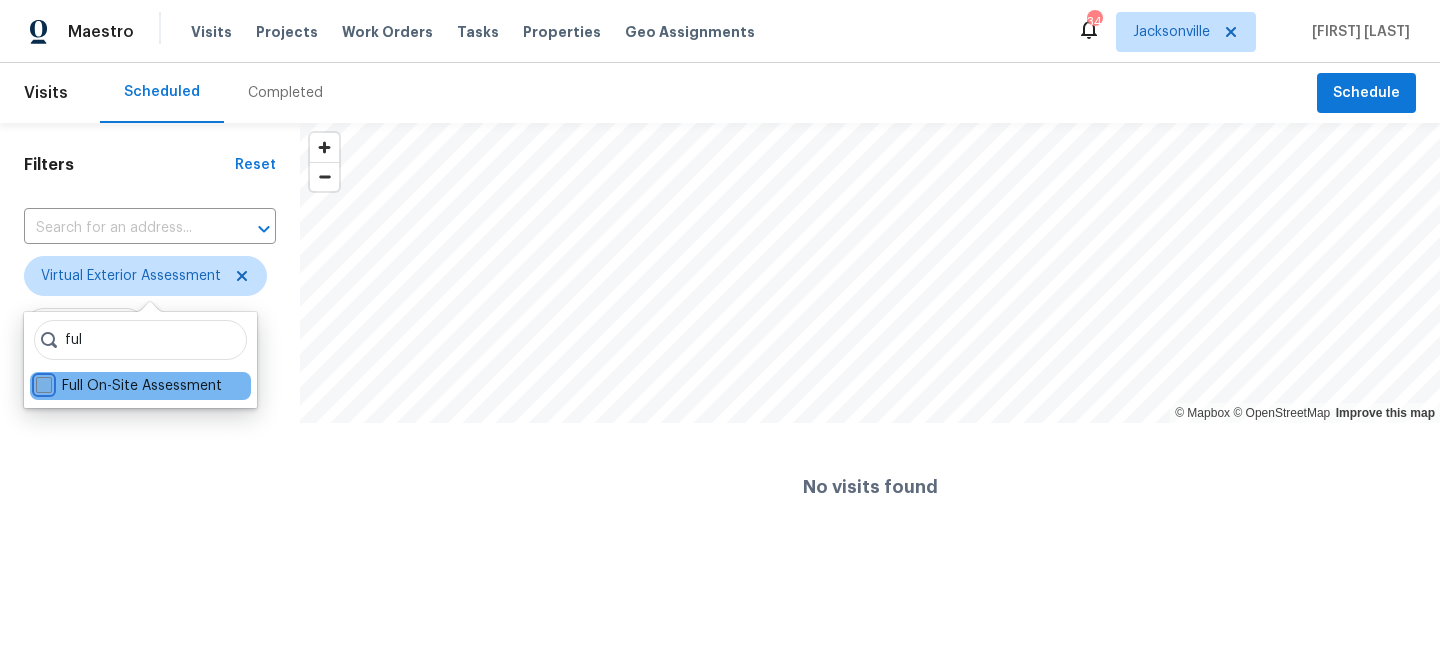click on "Full On-Site Assessment" at bounding box center [42, 382] 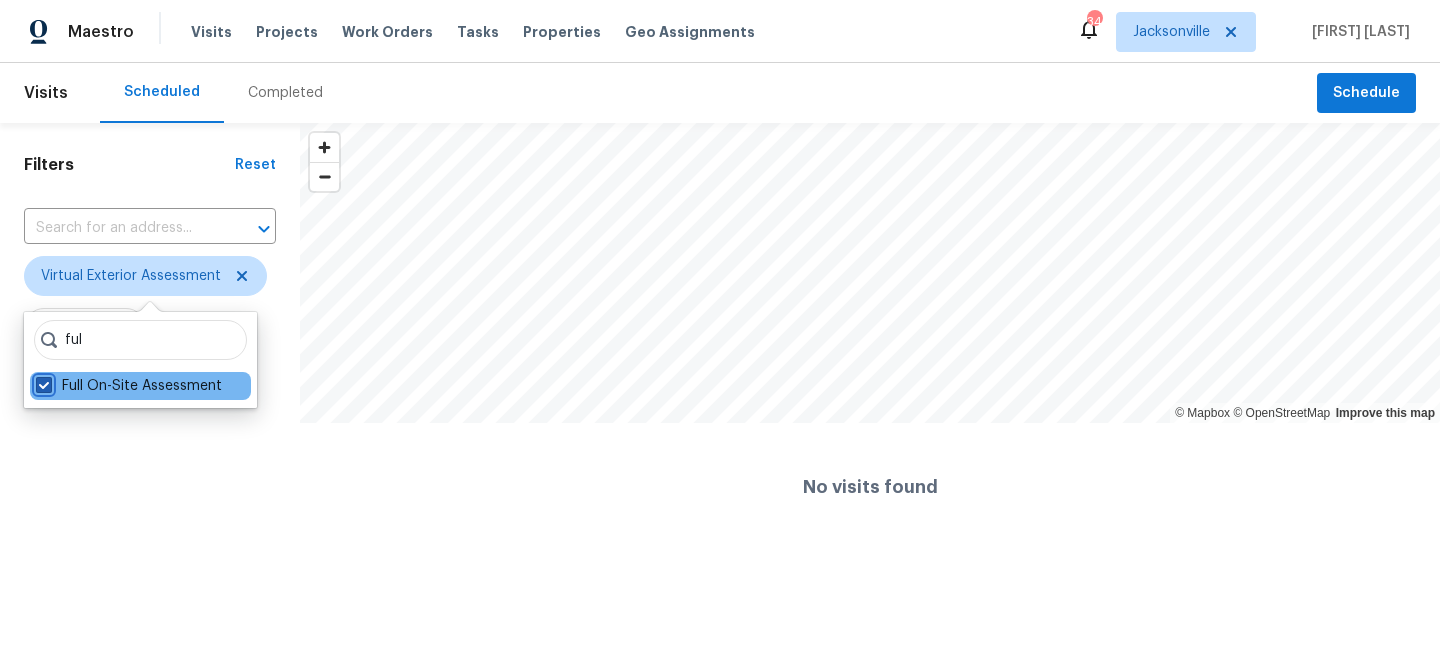 checkbox on "true" 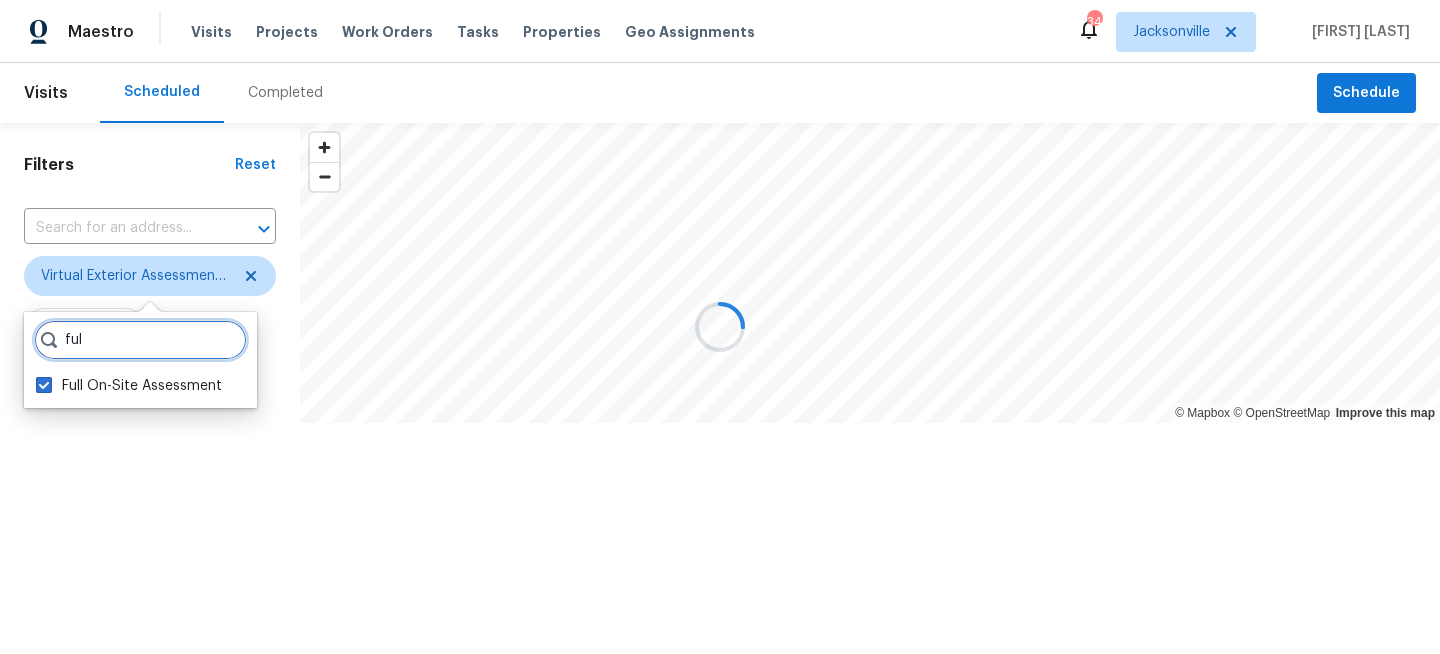 click on "ful" at bounding box center [140, 340] 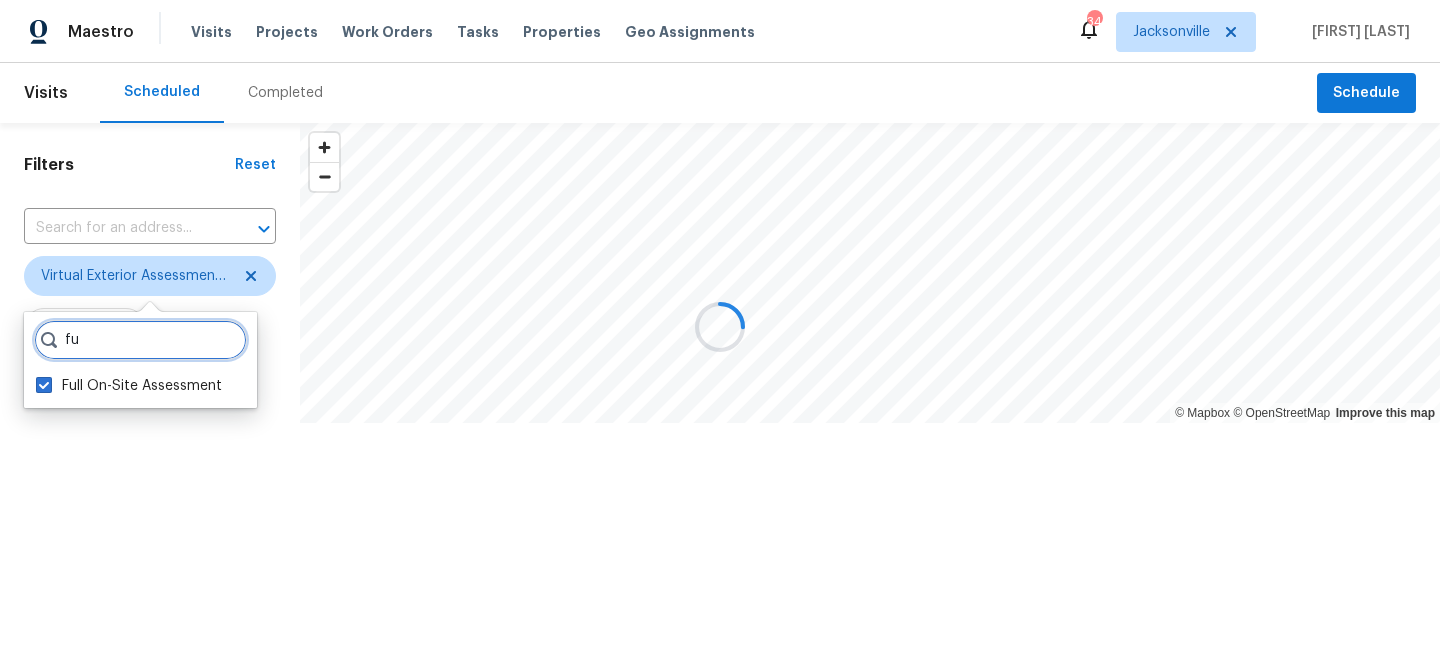 type on "f" 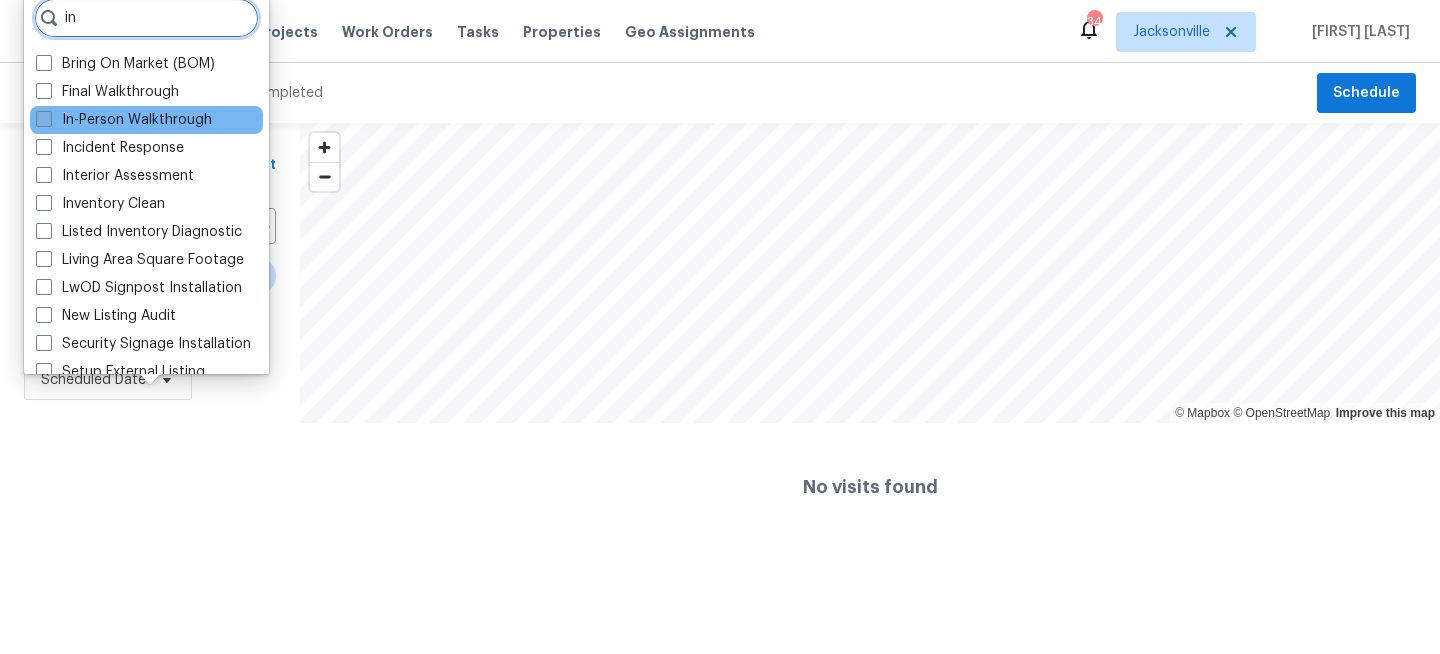 type on "in" 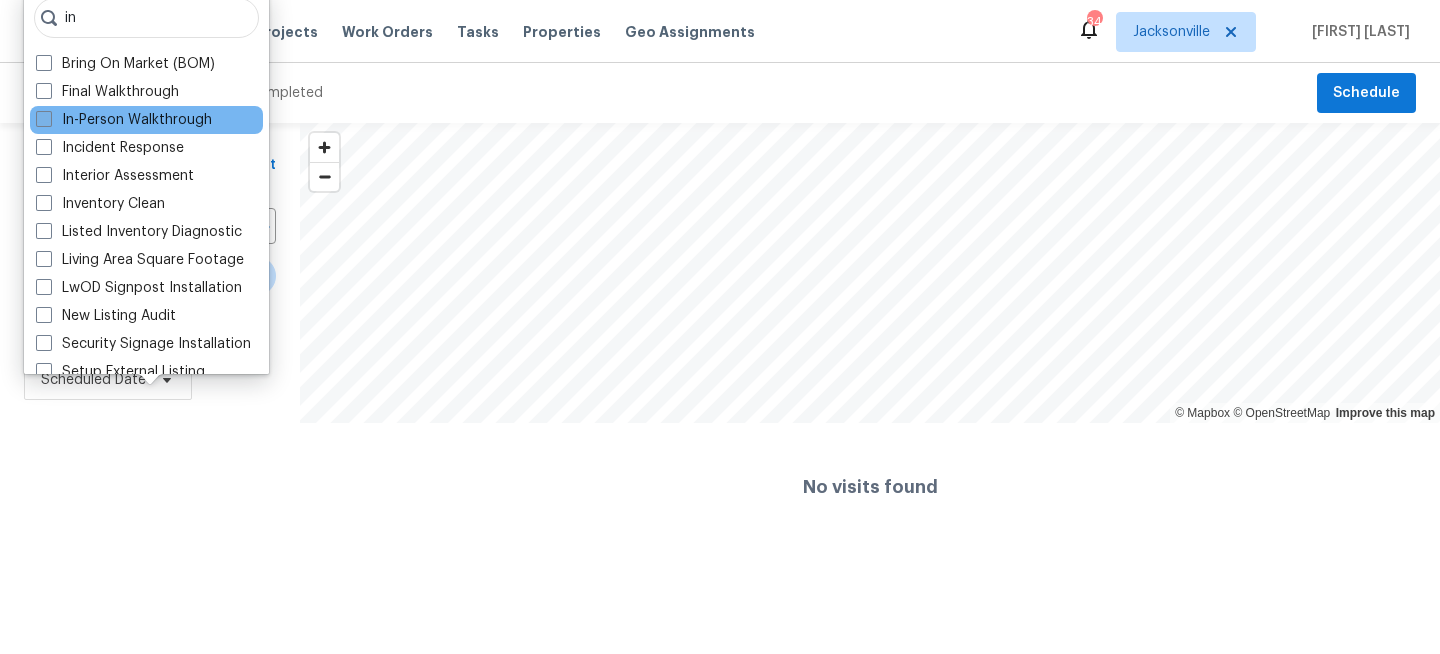 click on "In-Person Walkthrough" at bounding box center (124, 120) 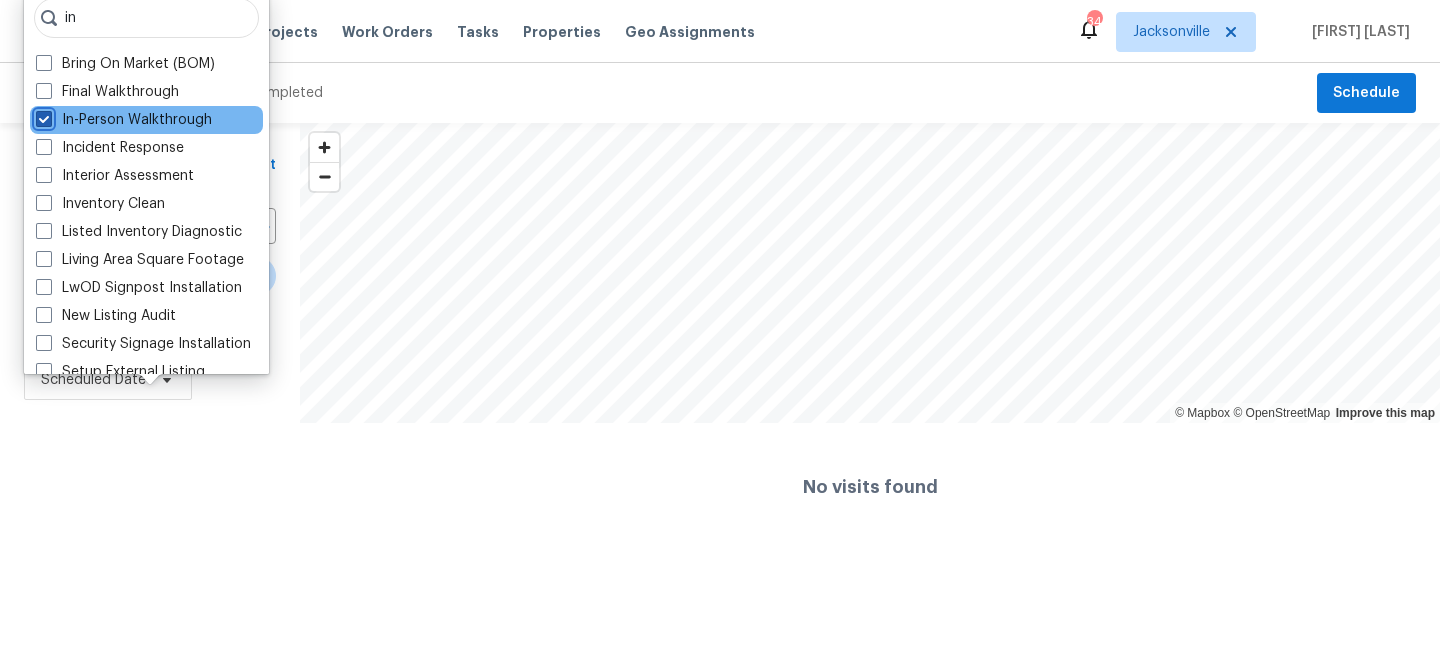 checkbox on "true" 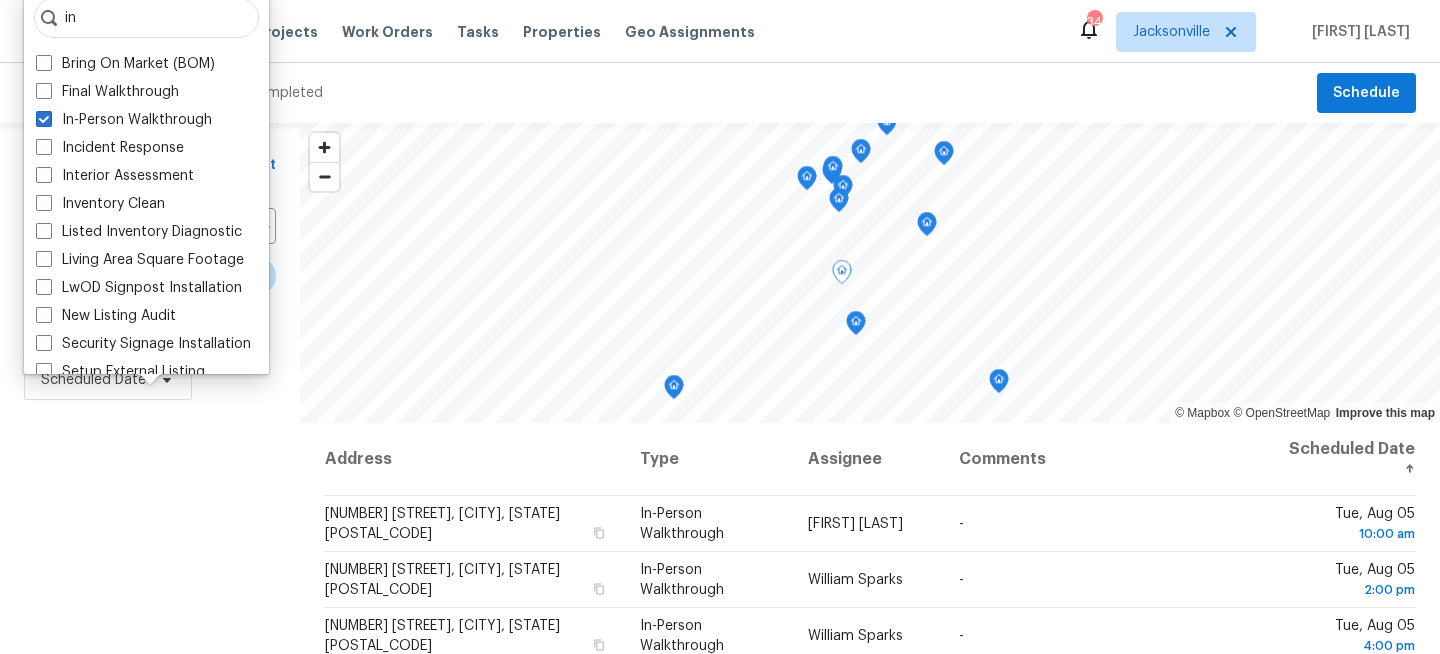 click on "Filters Reset ​ Virtual Exterior Assessment + 2 Assignee Scheduled Date" at bounding box center [150, 534] 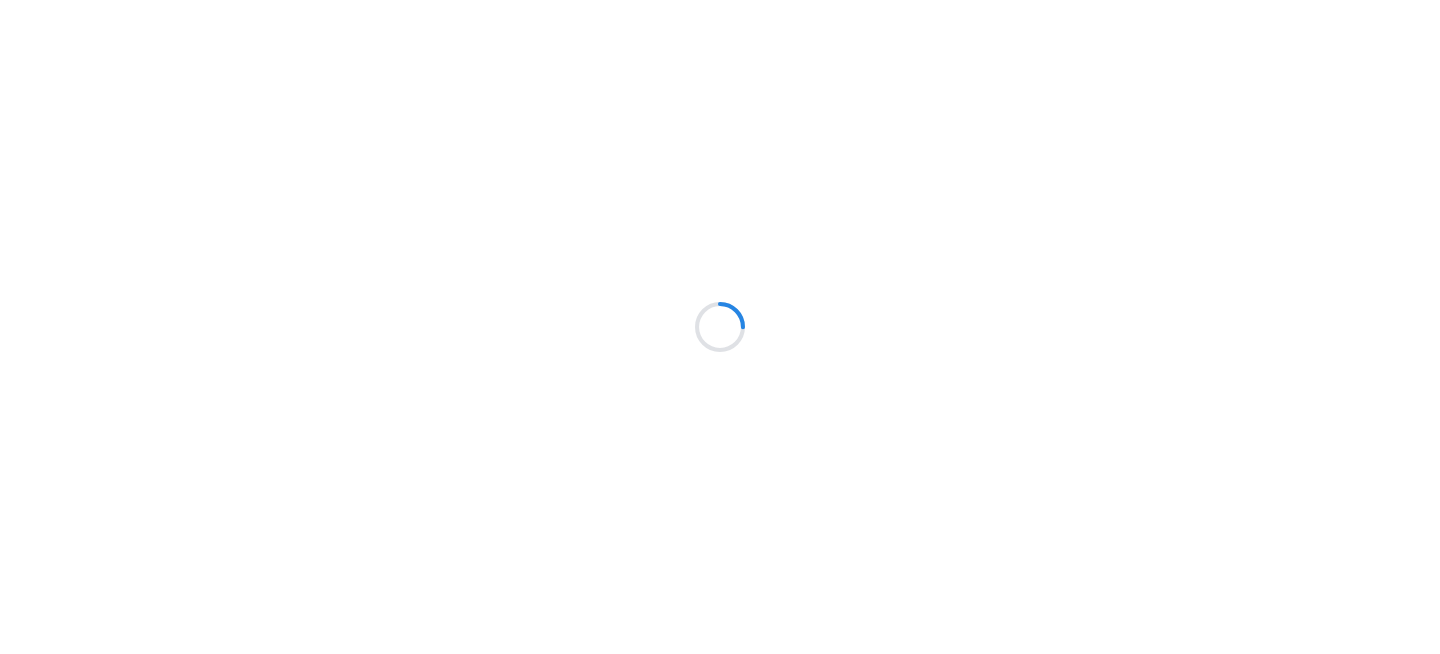 scroll, scrollTop: 0, scrollLeft: 0, axis: both 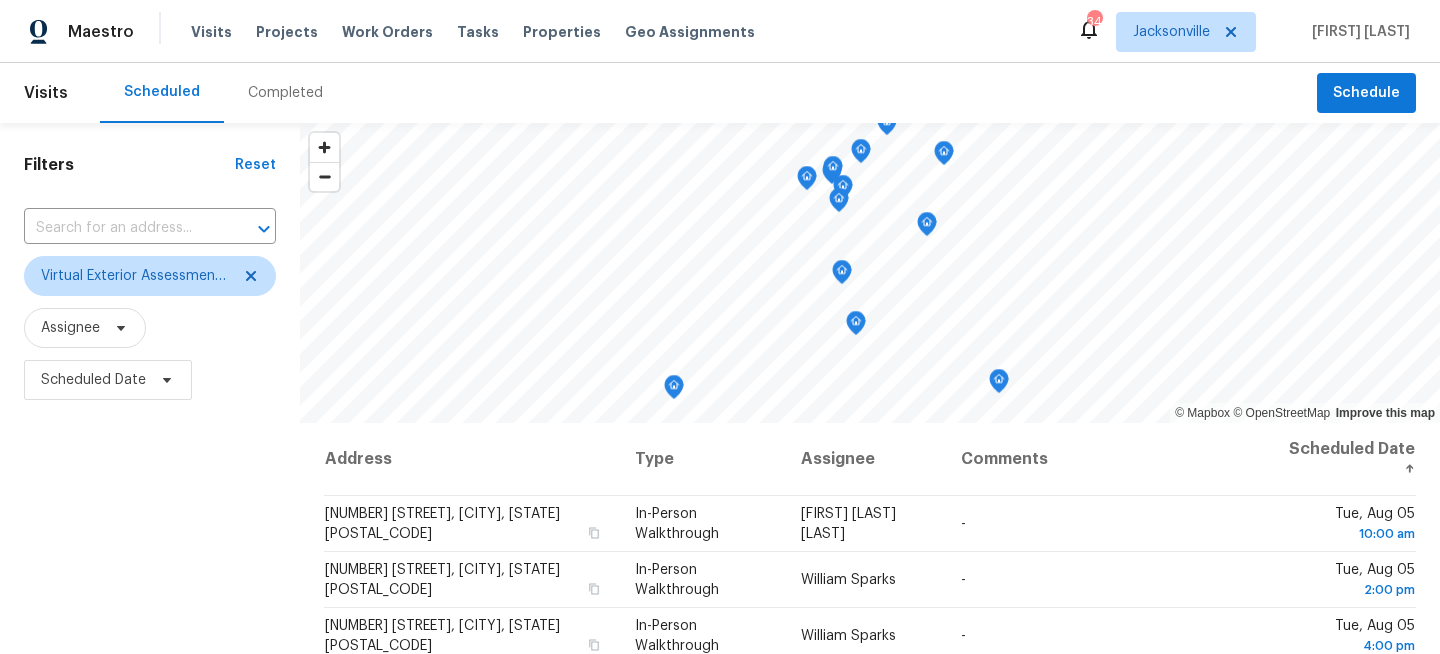 click on "Filters Reset ​ Virtual Exterior Assessment + 2 Assignee Scheduled Date" at bounding box center [150, 534] 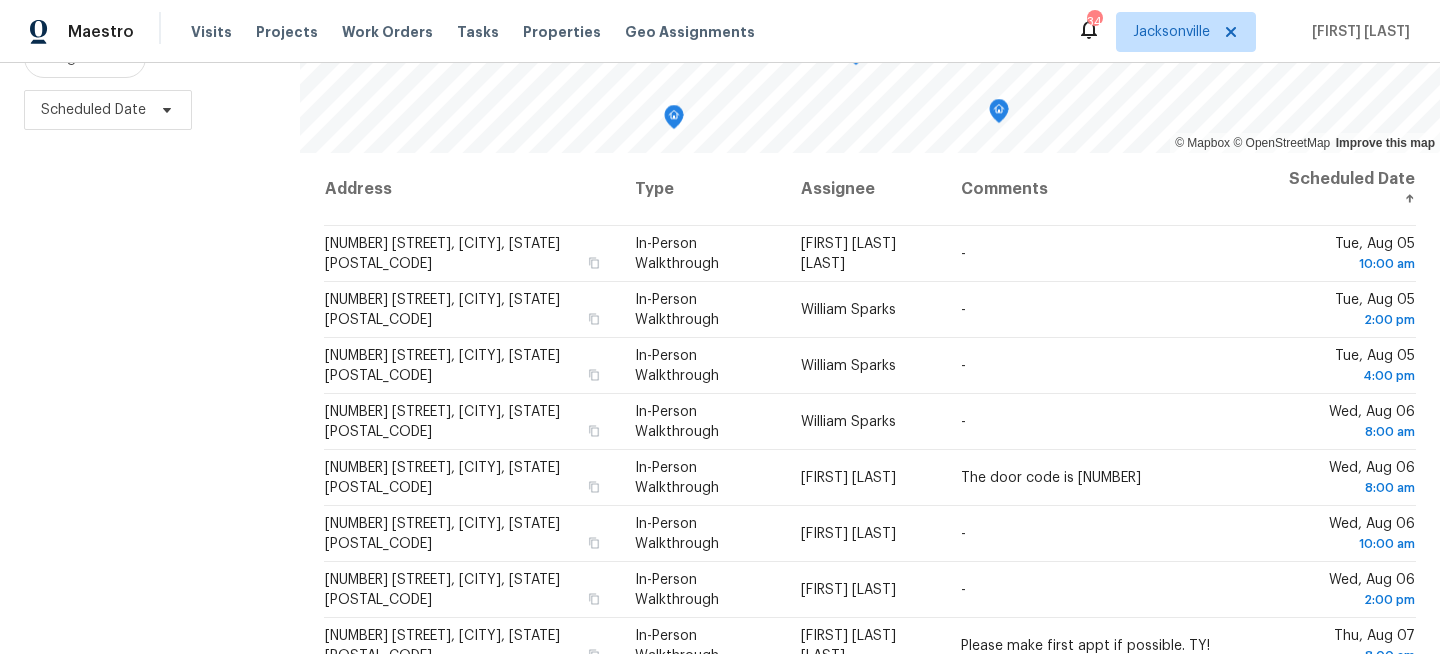 scroll, scrollTop: 292, scrollLeft: 0, axis: vertical 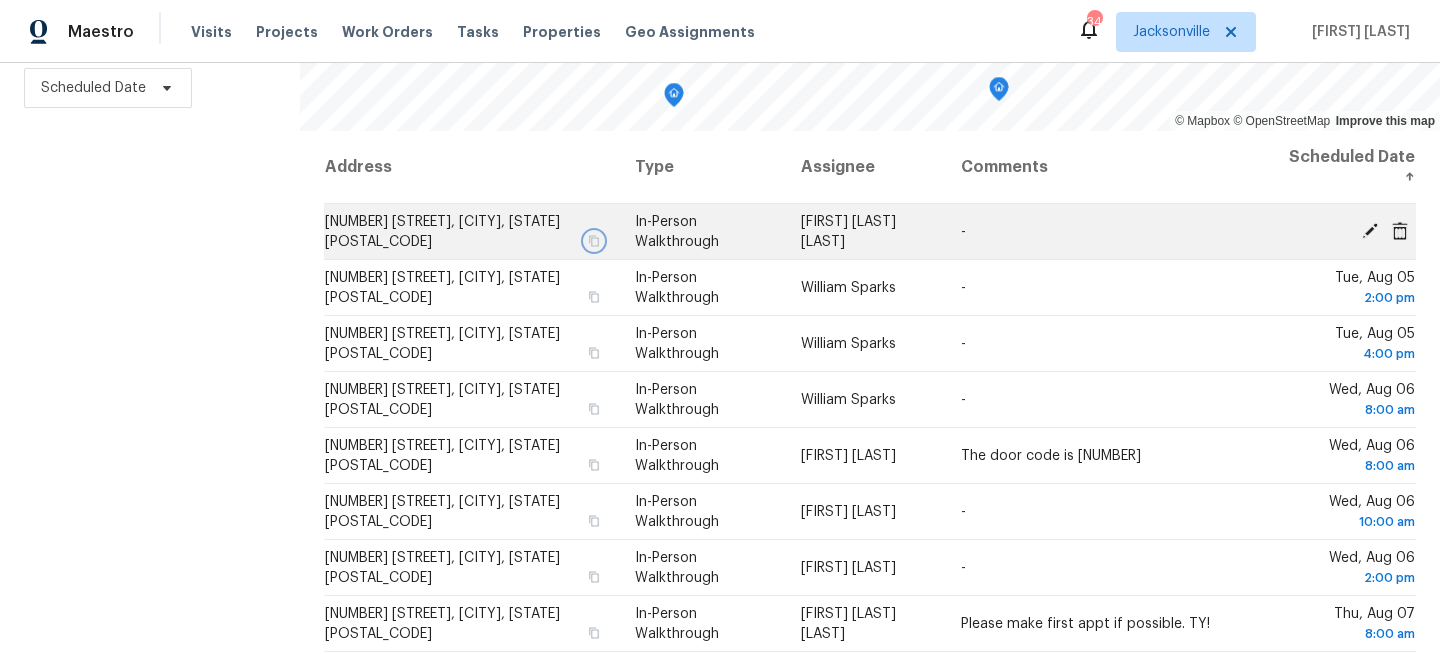 click 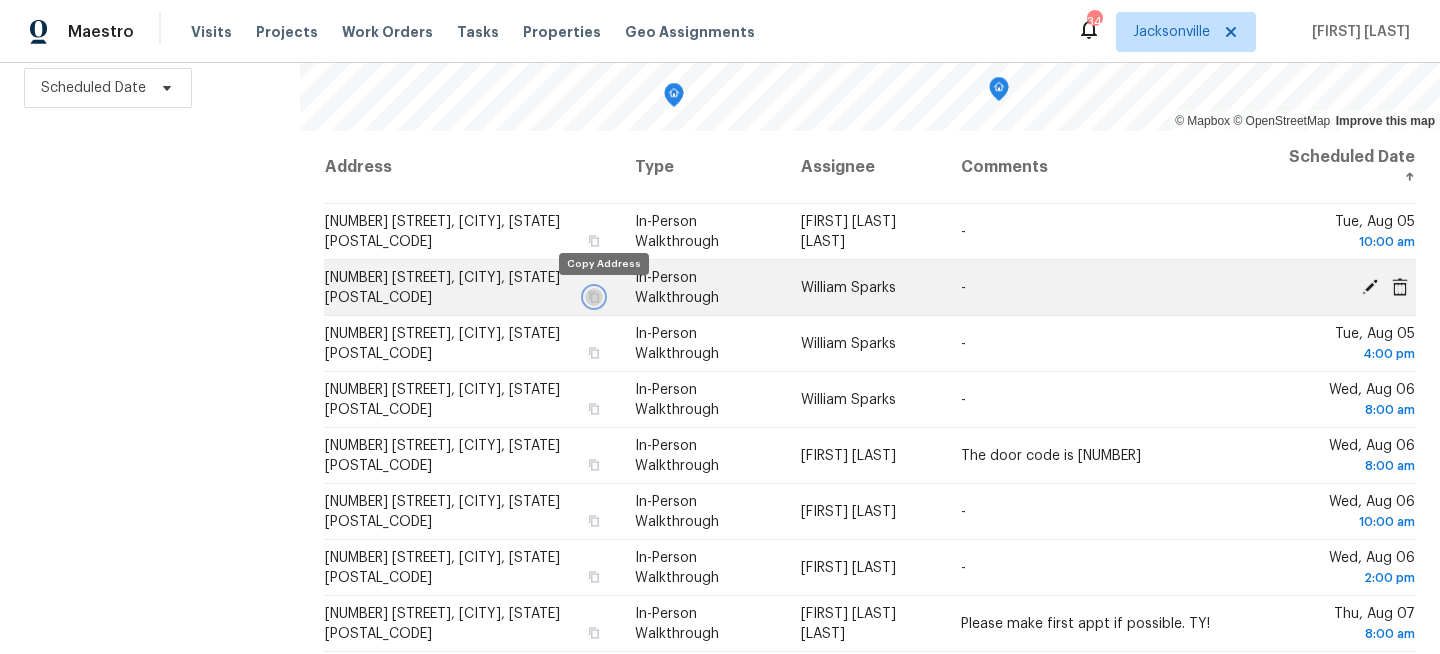 click 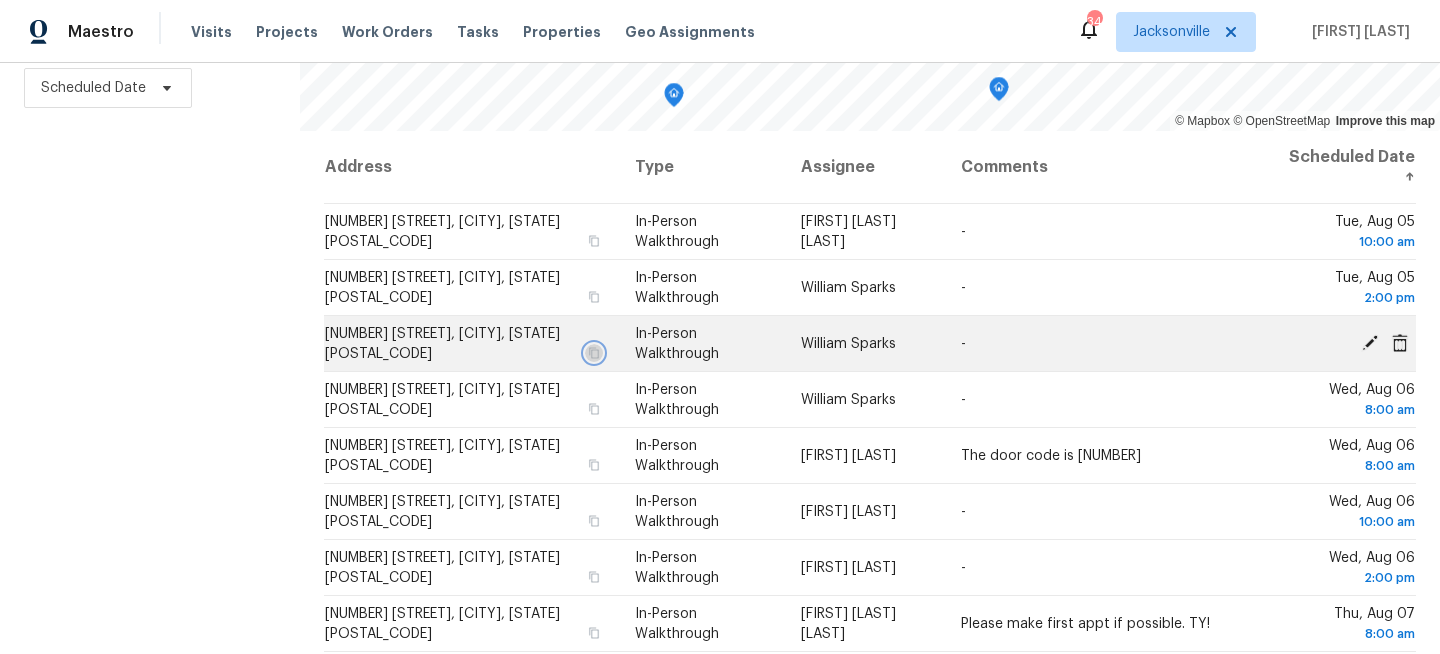 click 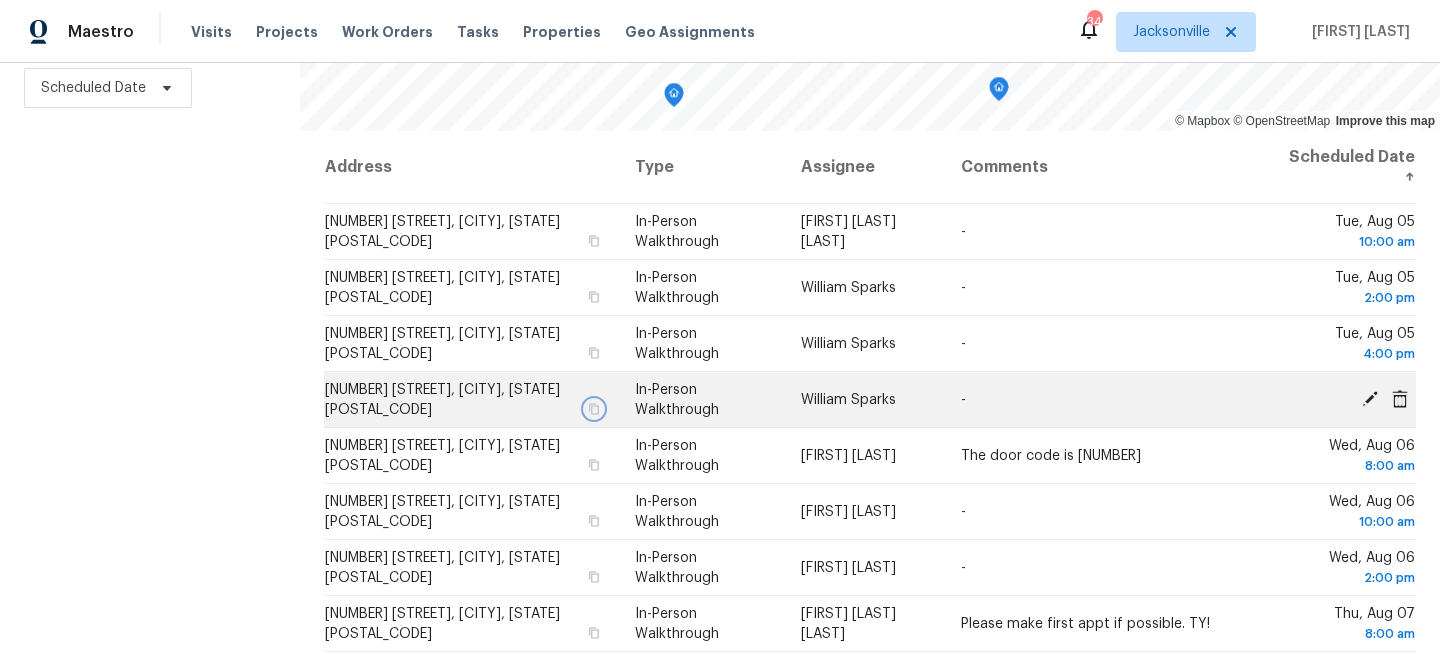 click 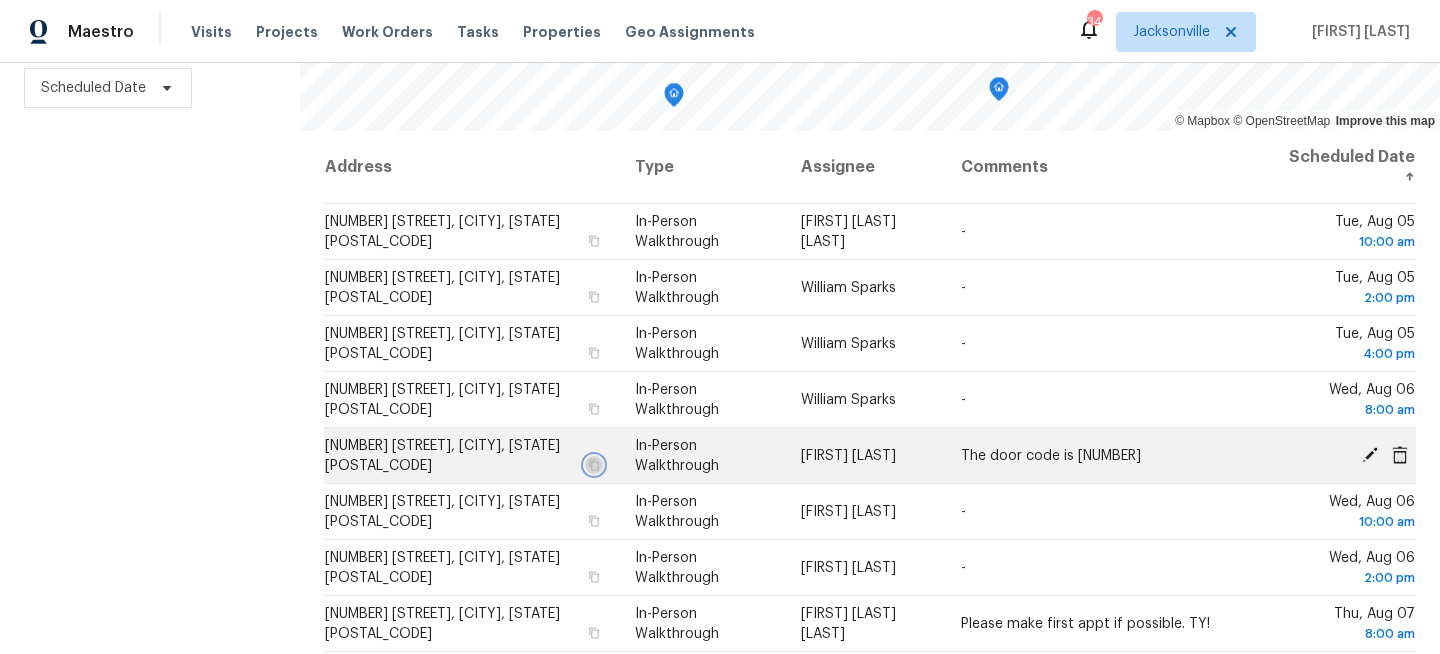 click 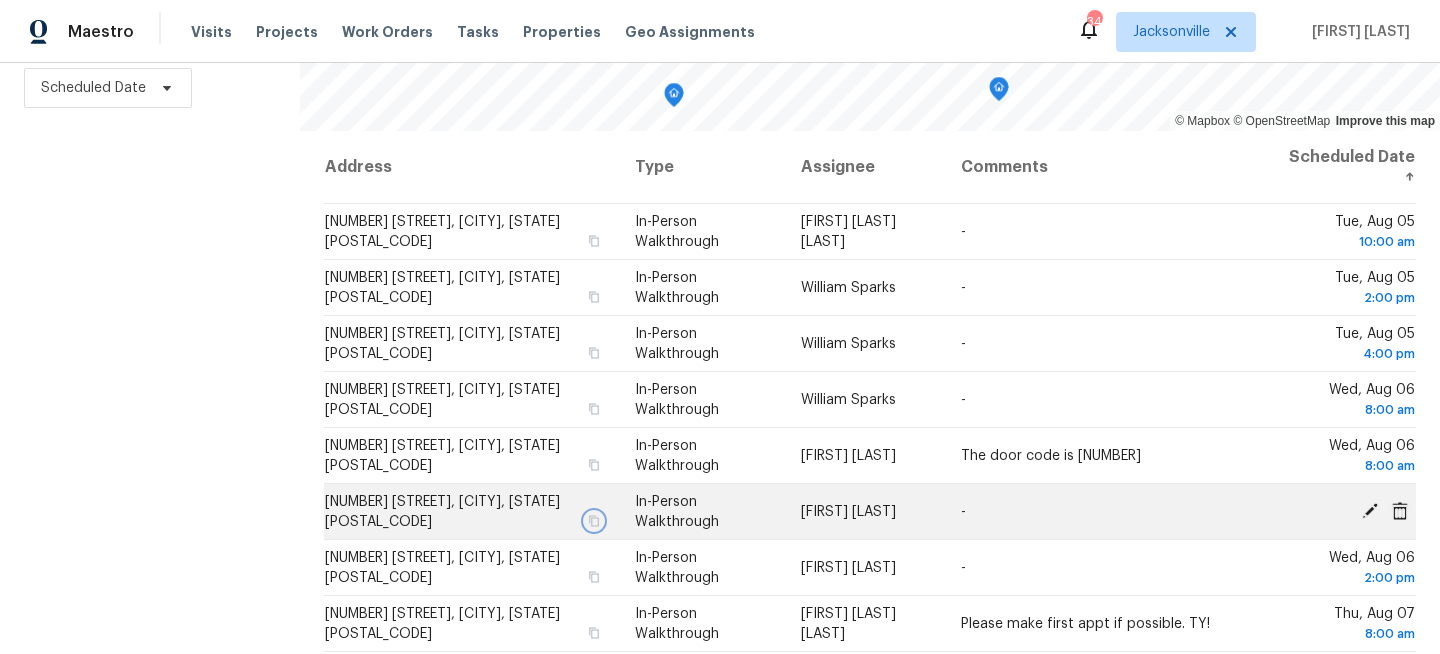 click 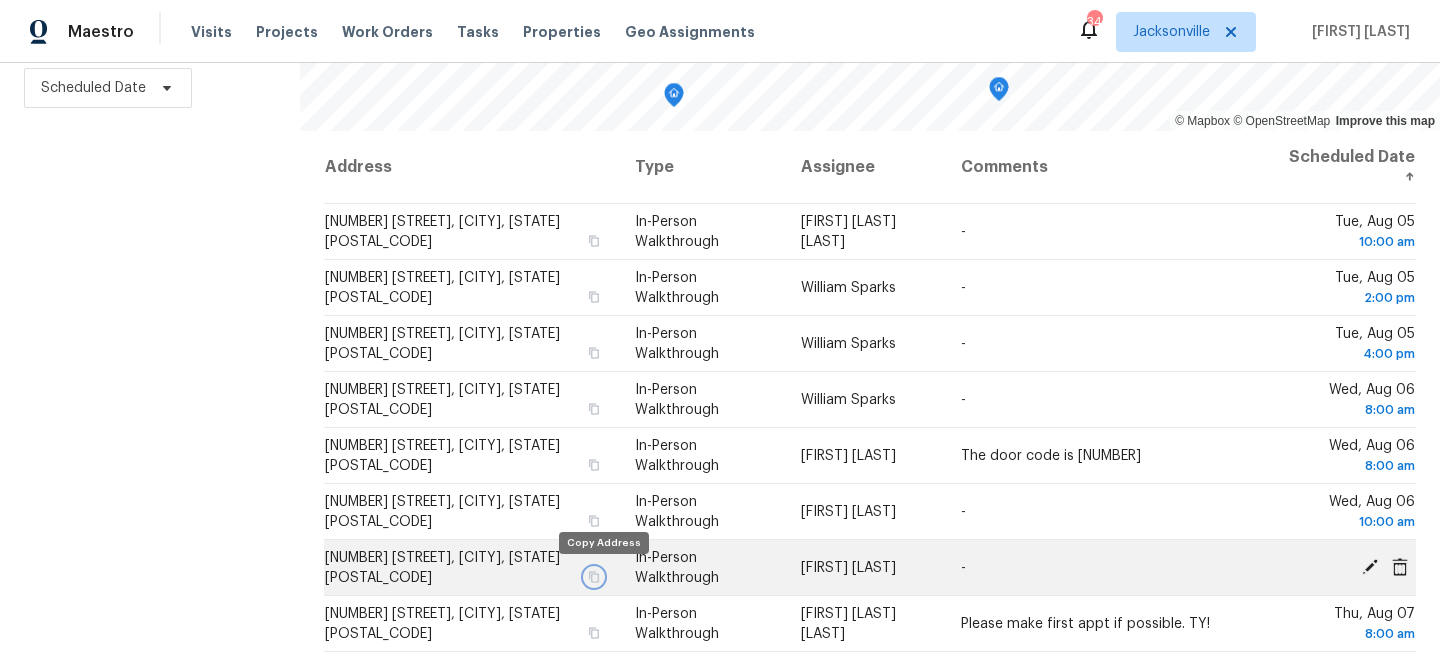 click 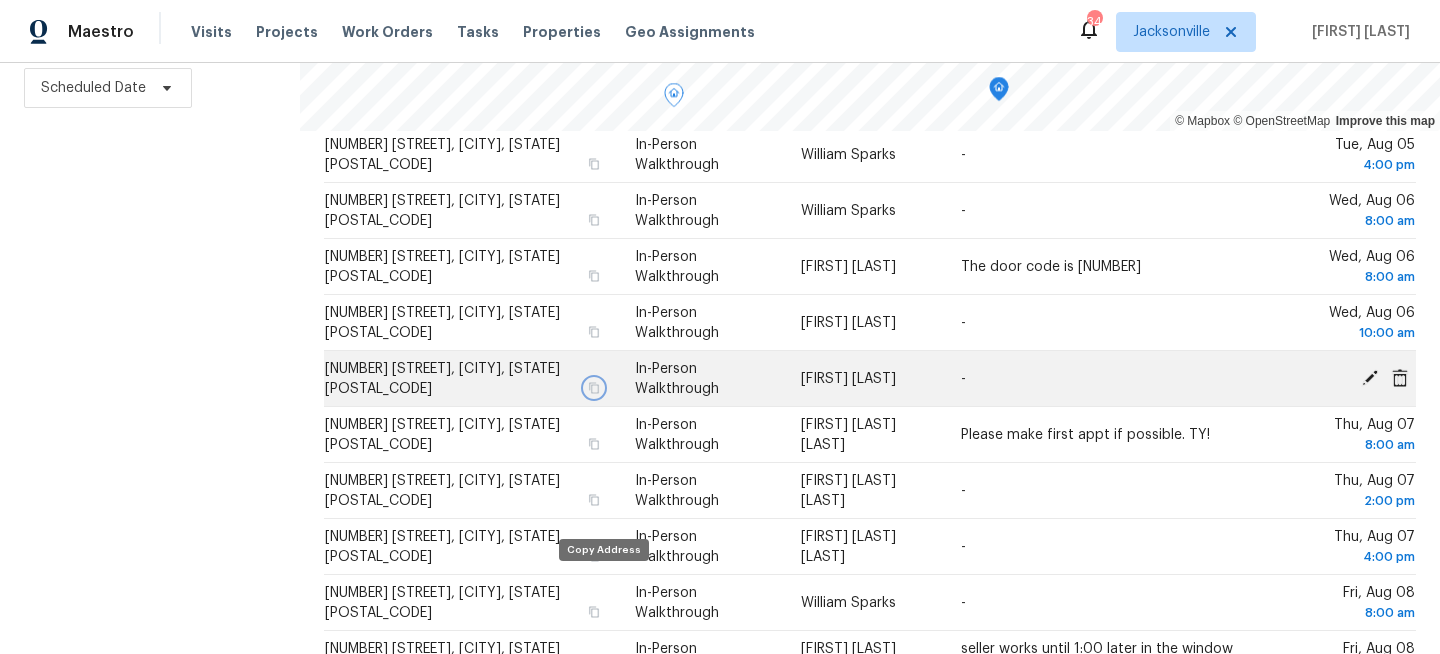 scroll, scrollTop: 363, scrollLeft: 0, axis: vertical 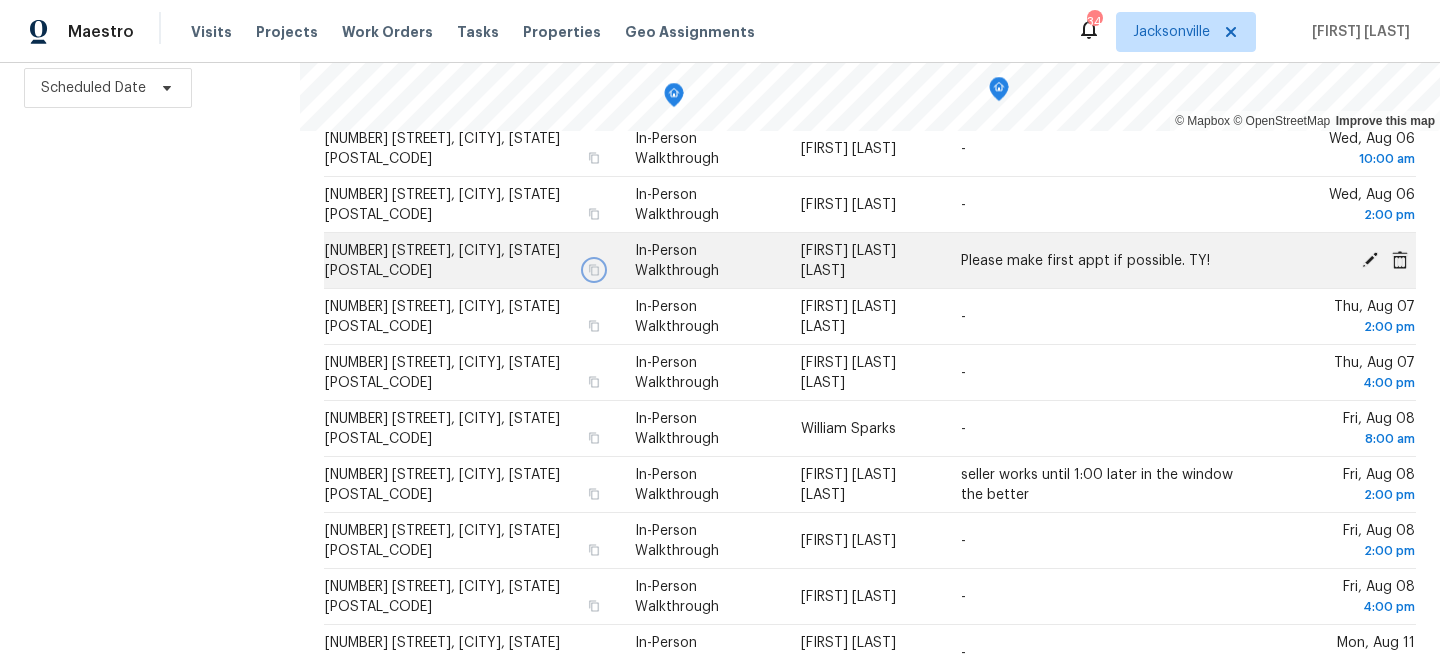 click at bounding box center (594, 270) 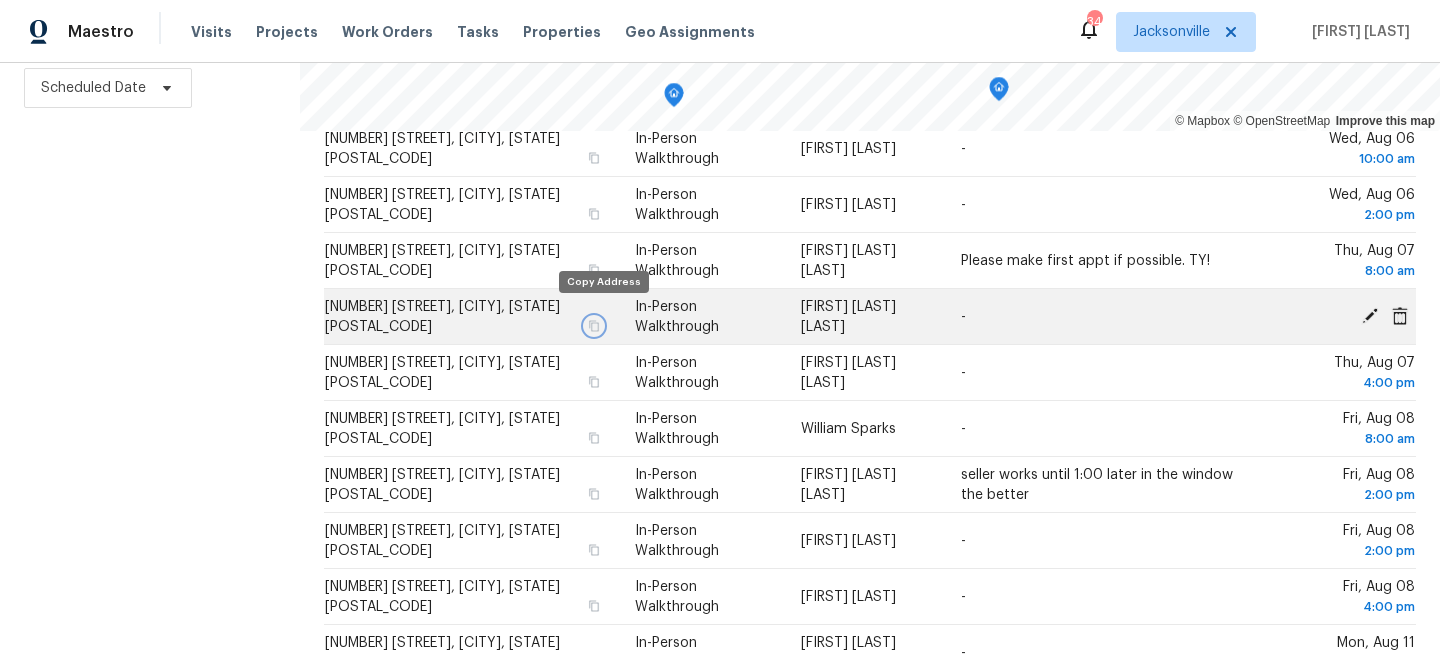 click 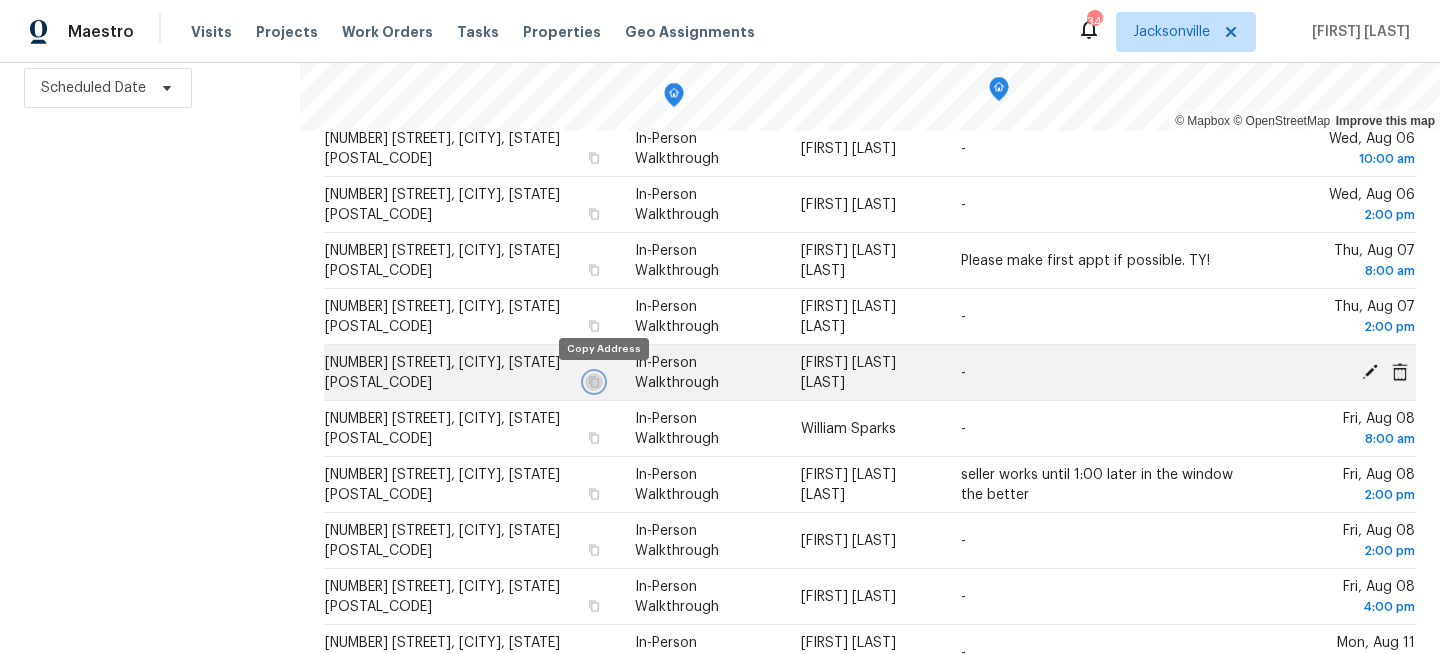 click at bounding box center [594, 382] 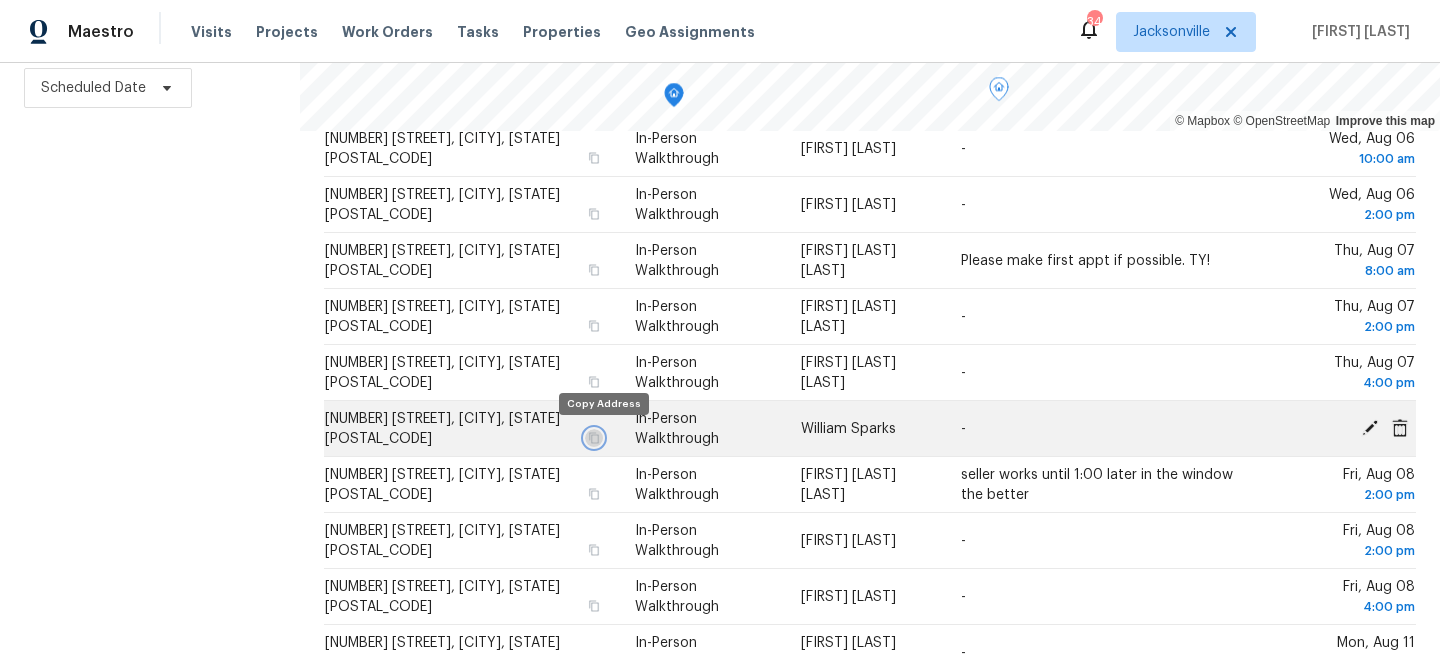 click 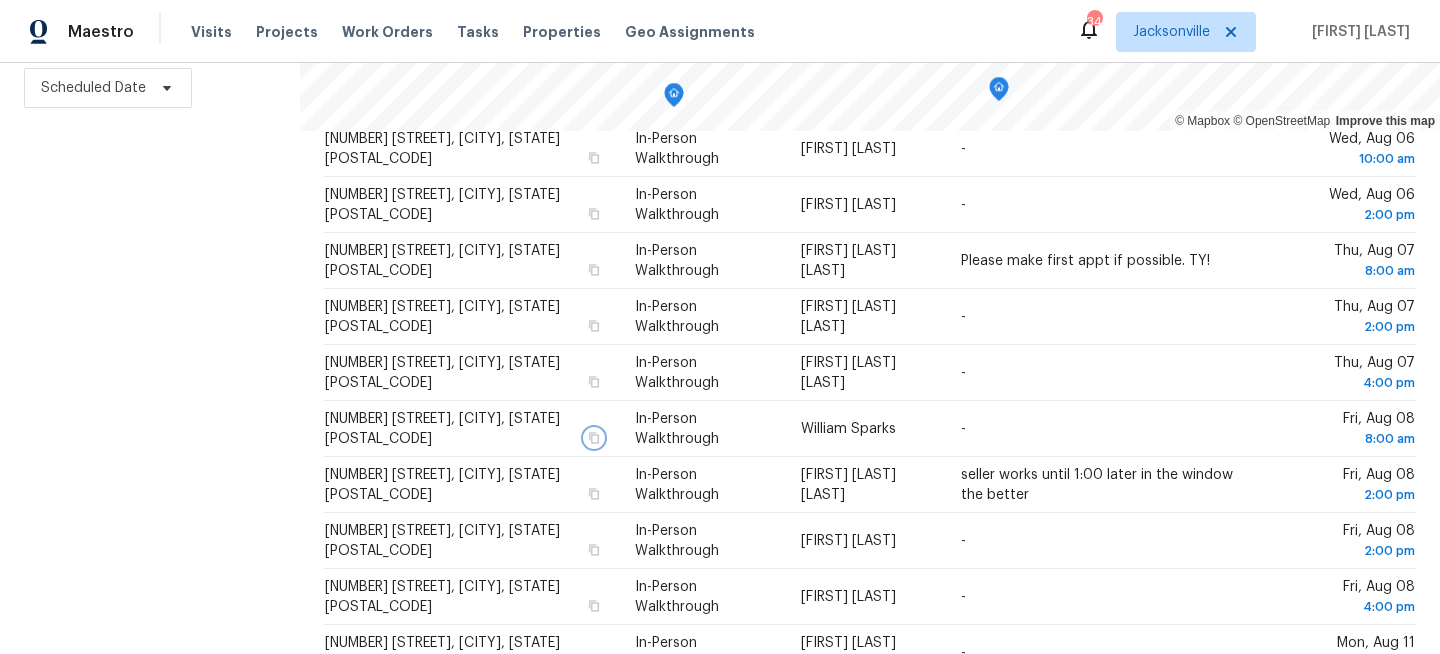 scroll, scrollTop: 0, scrollLeft: 0, axis: both 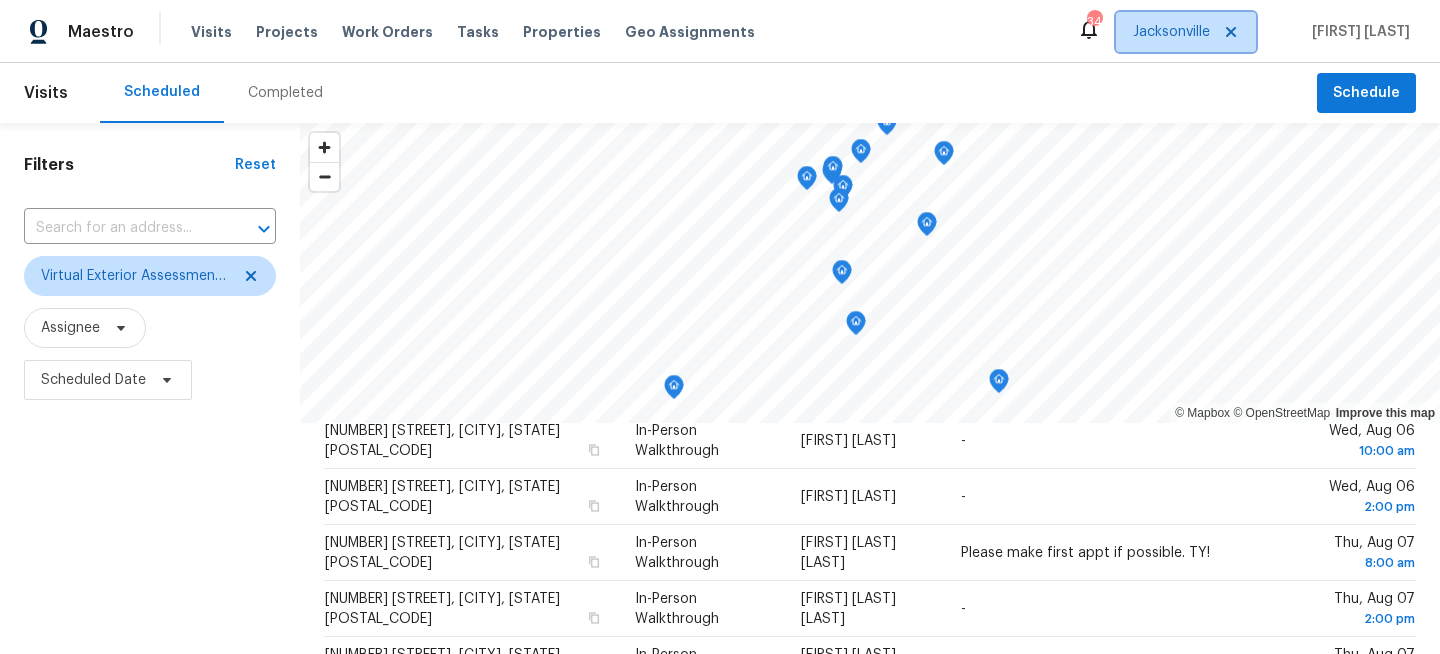 click on "Jacksonville" at bounding box center [1171, 32] 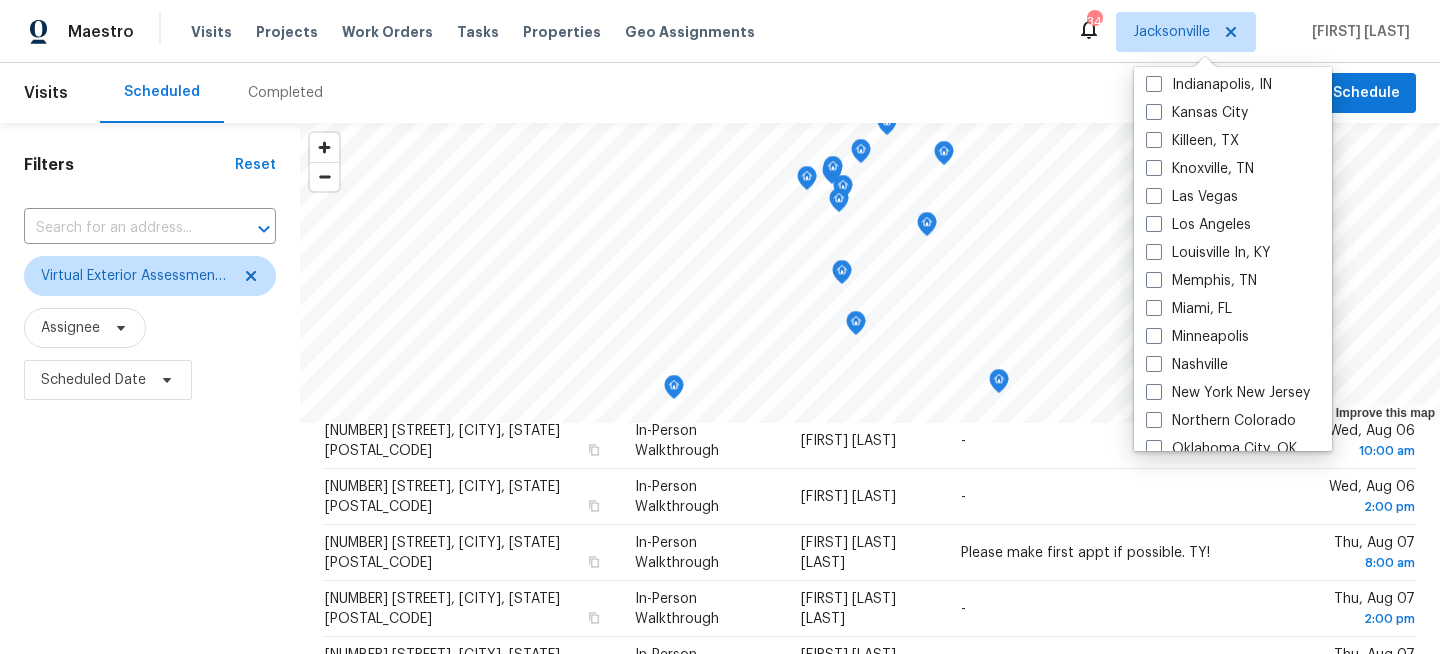 scroll, scrollTop: 734, scrollLeft: 0, axis: vertical 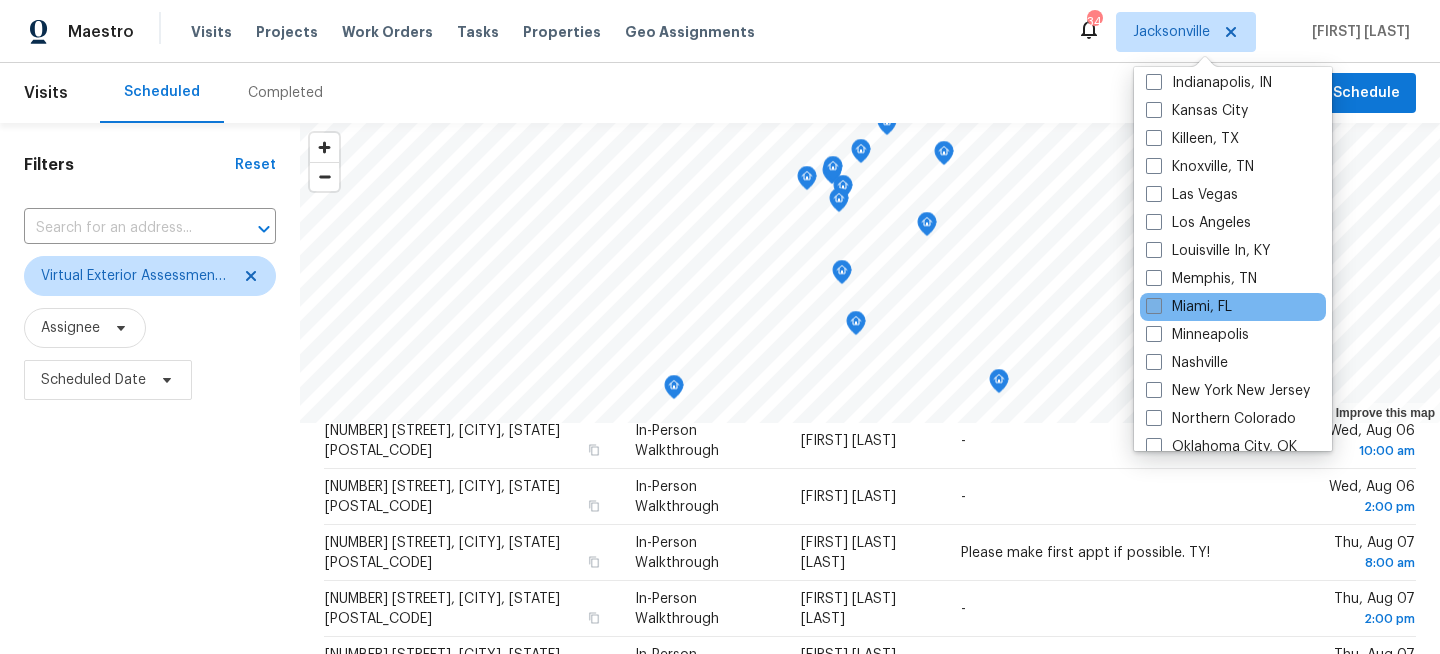 click on "Miami, FL" at bounding box center [1189, 307] 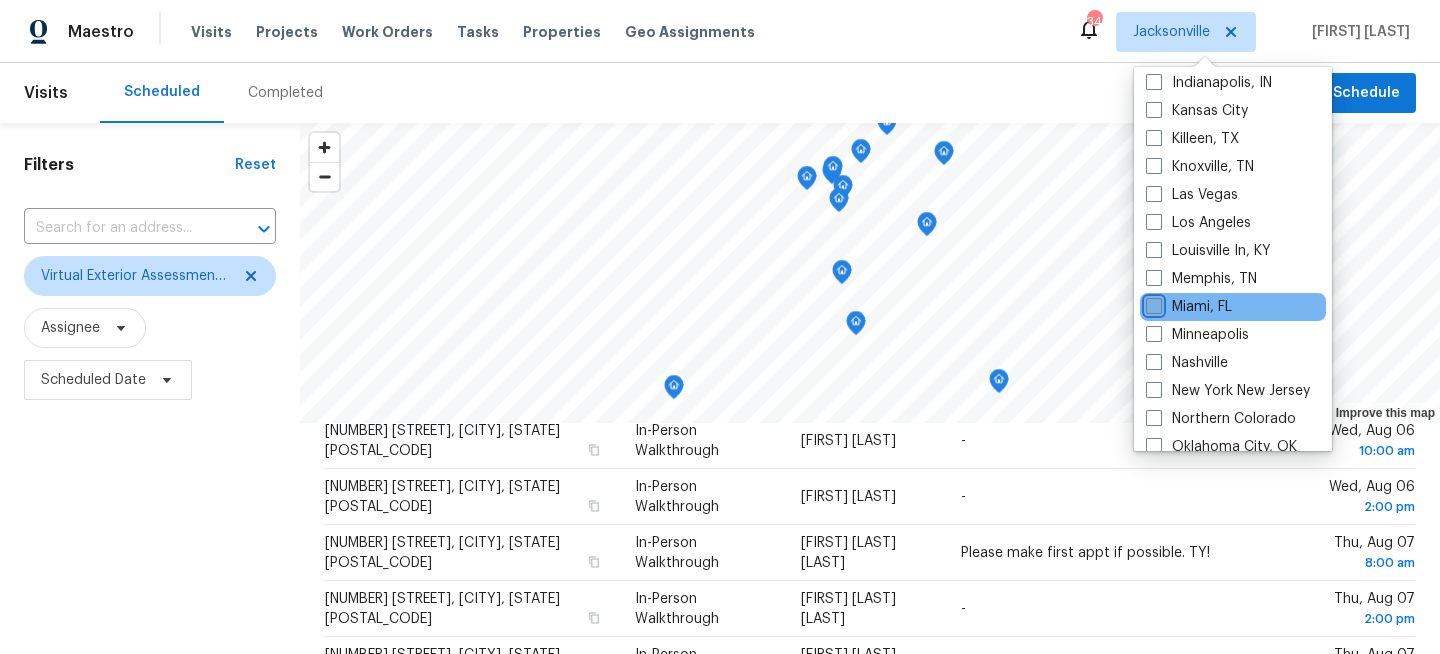 click on "Miami, FL" at bounding box center [1152, 303] 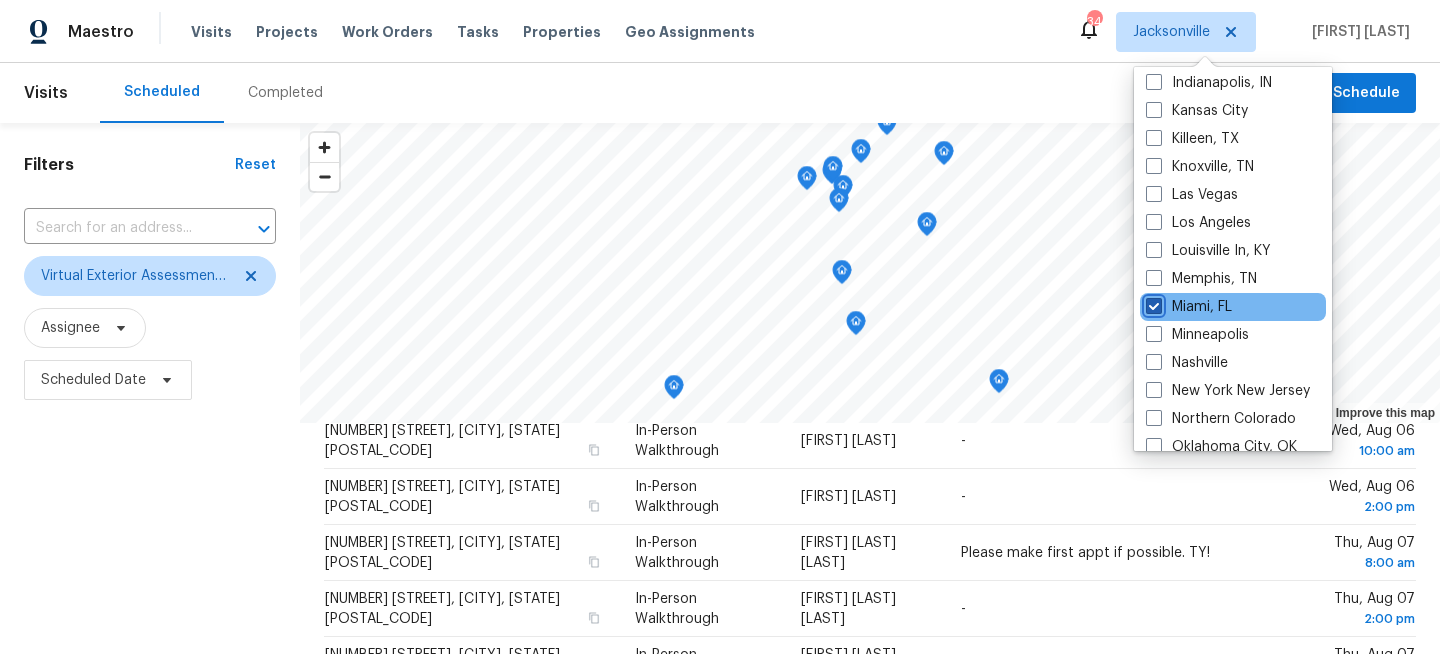 checkbox on "true" 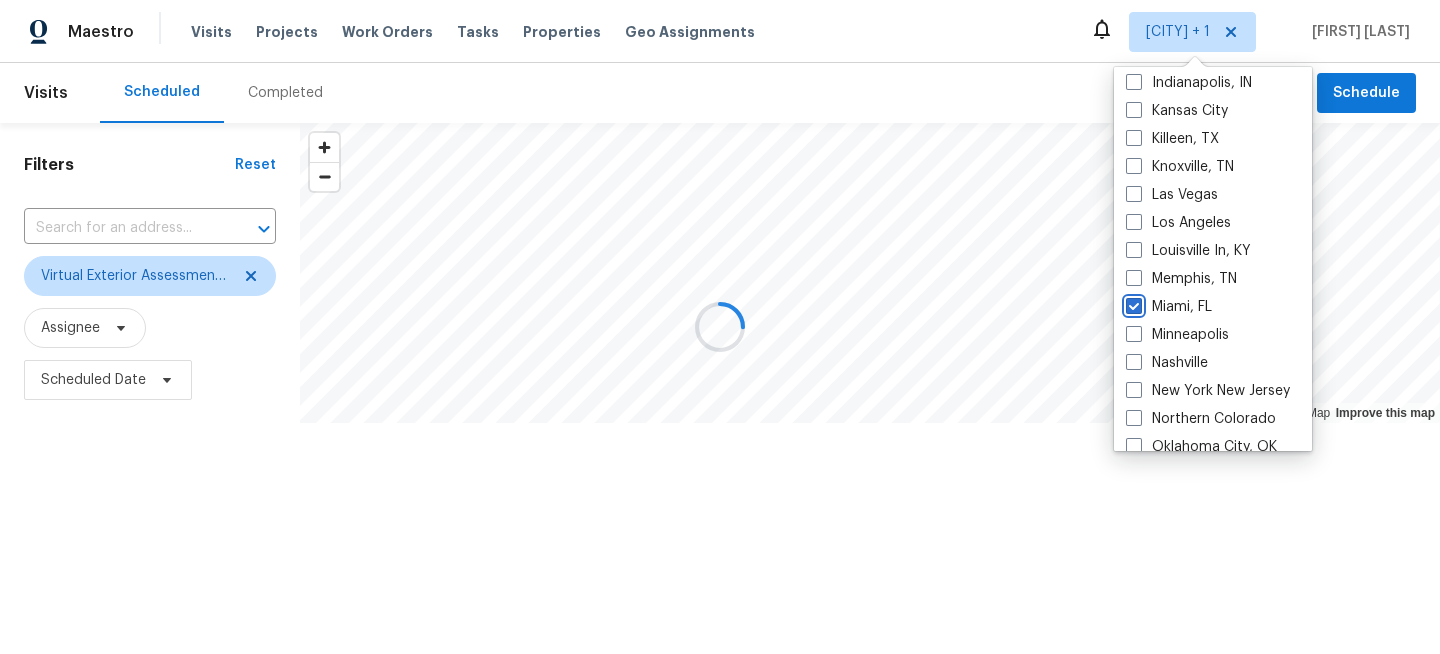 scroll, scrollTop: 0, scrollLeft: 0, axis: both 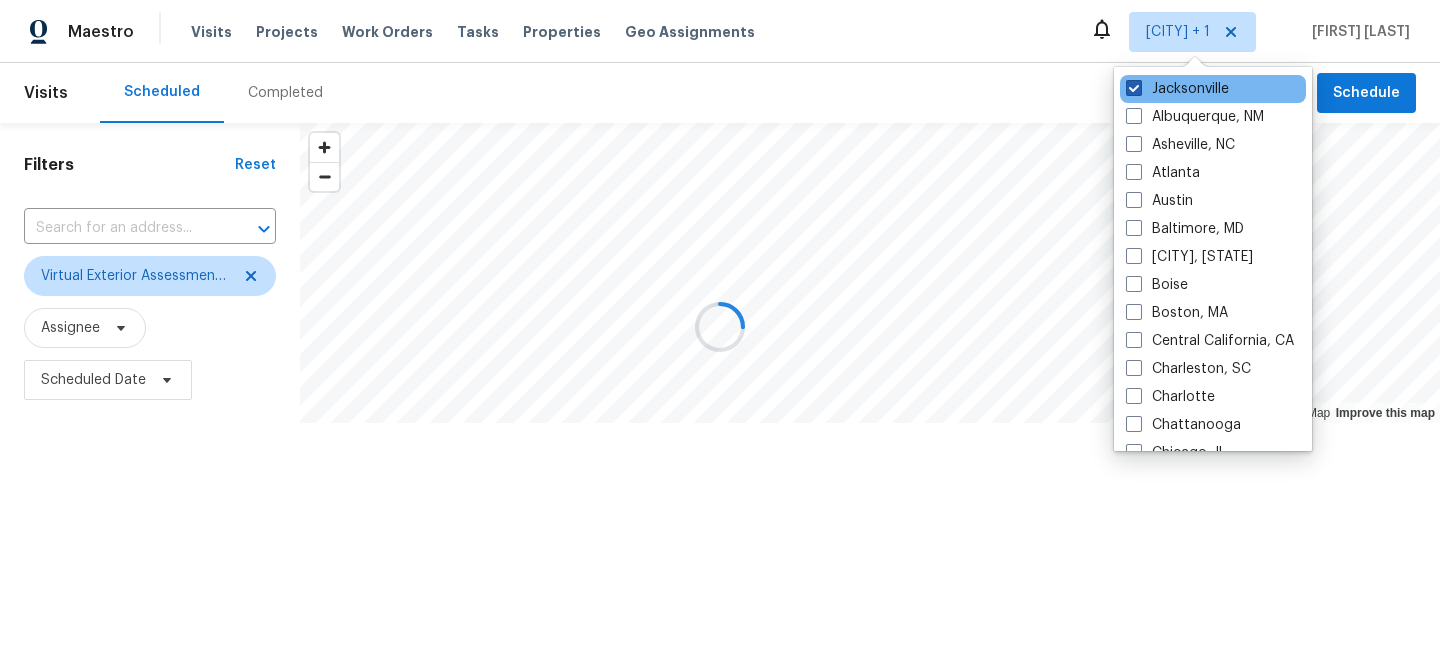 click on "Jacksonville" at bounding box center (1213, 89) 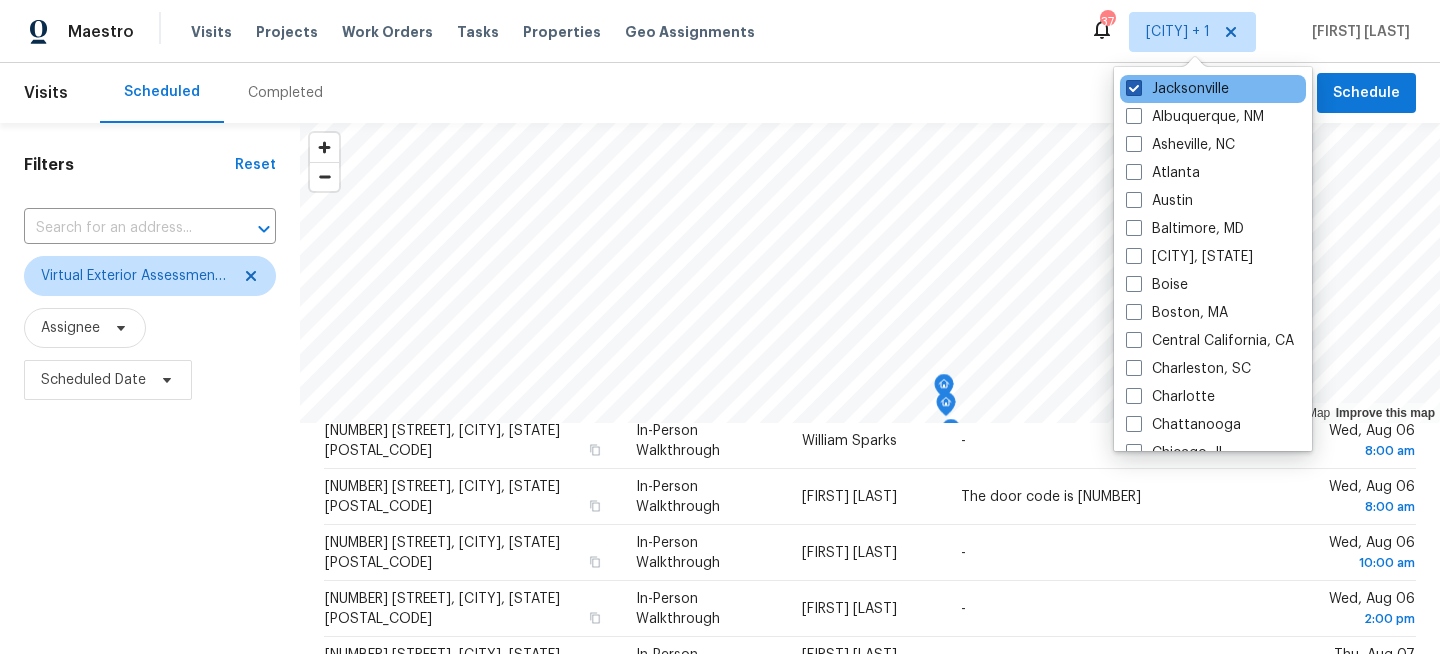 click on "Jacksonville" at bounding box center [1177, 89] 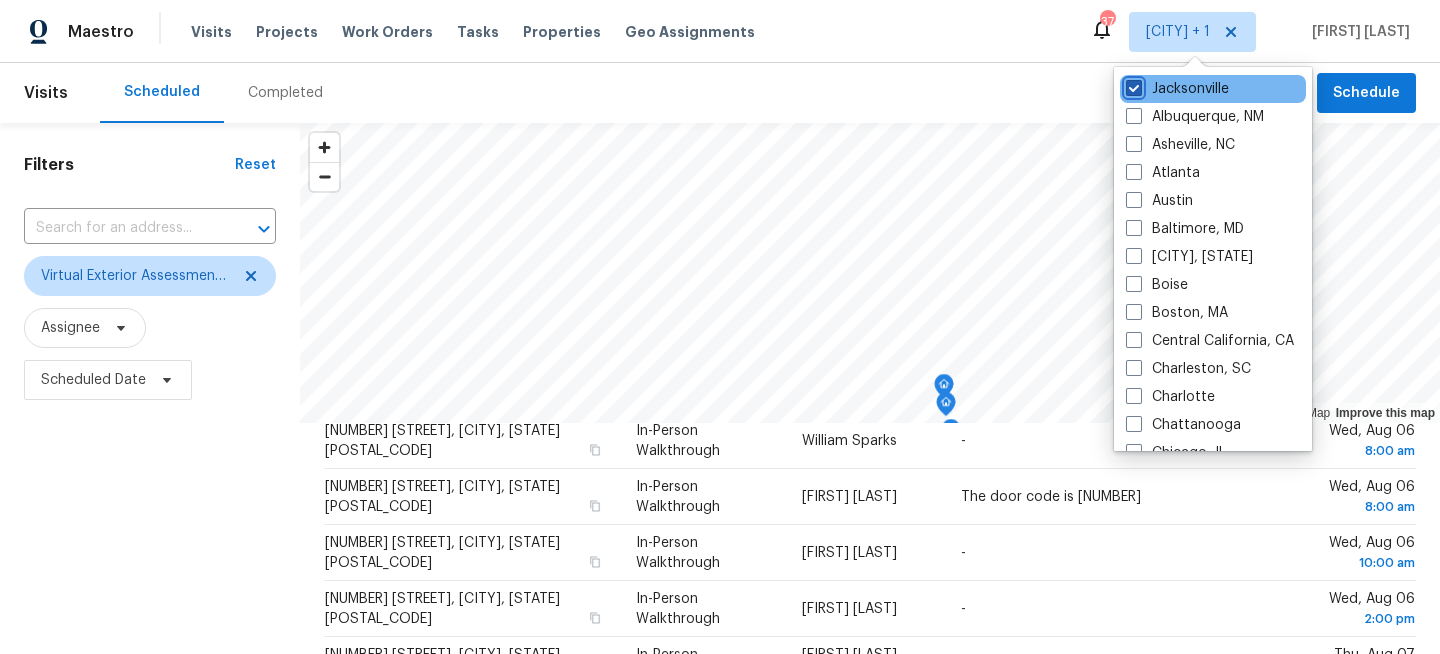 click on "Jacksonville" at bounding box center [1132, 85] 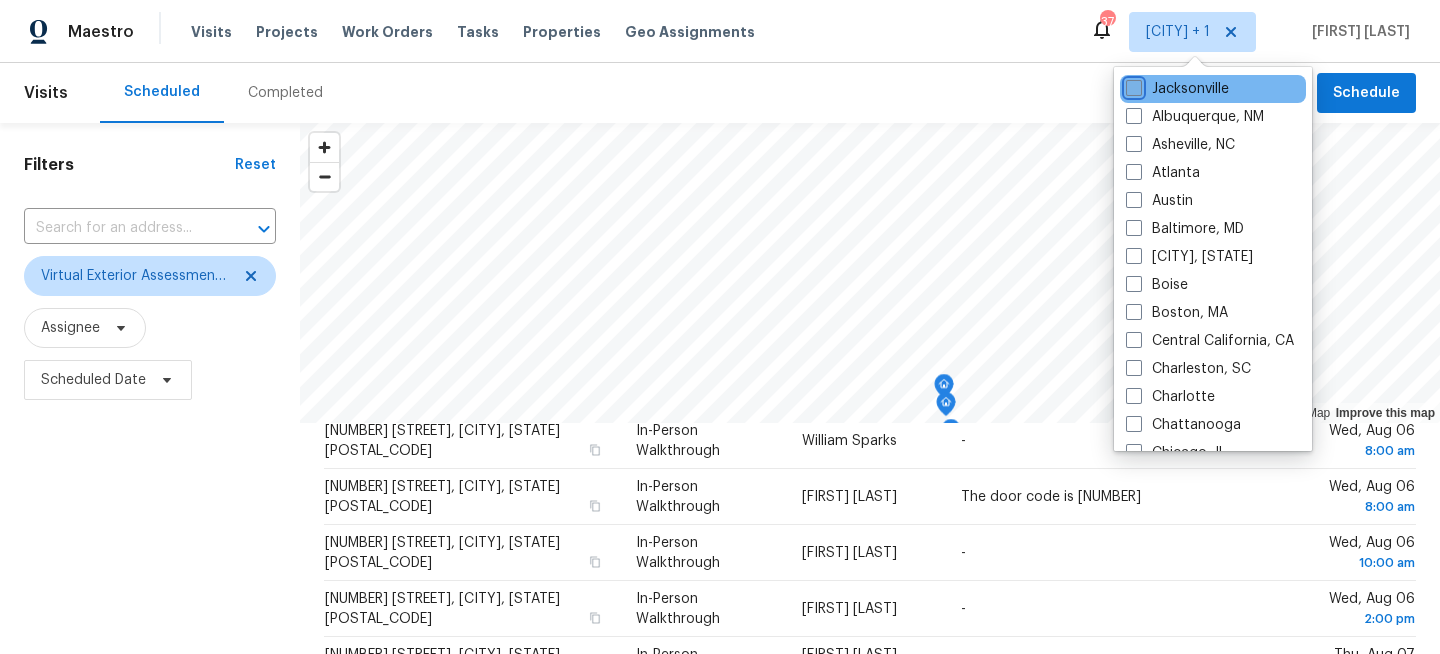 checkbox on "false" 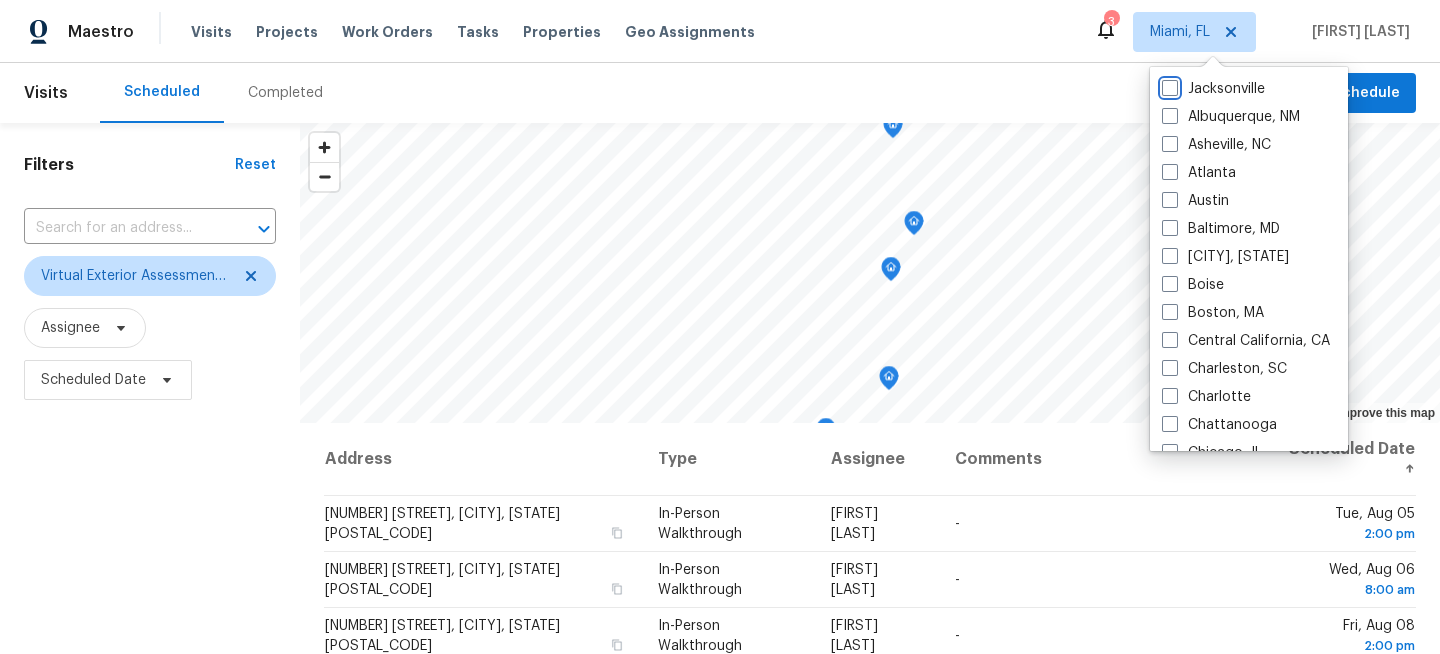 scroll, scrollTop: 0, scrollLeft: 0, axis: both 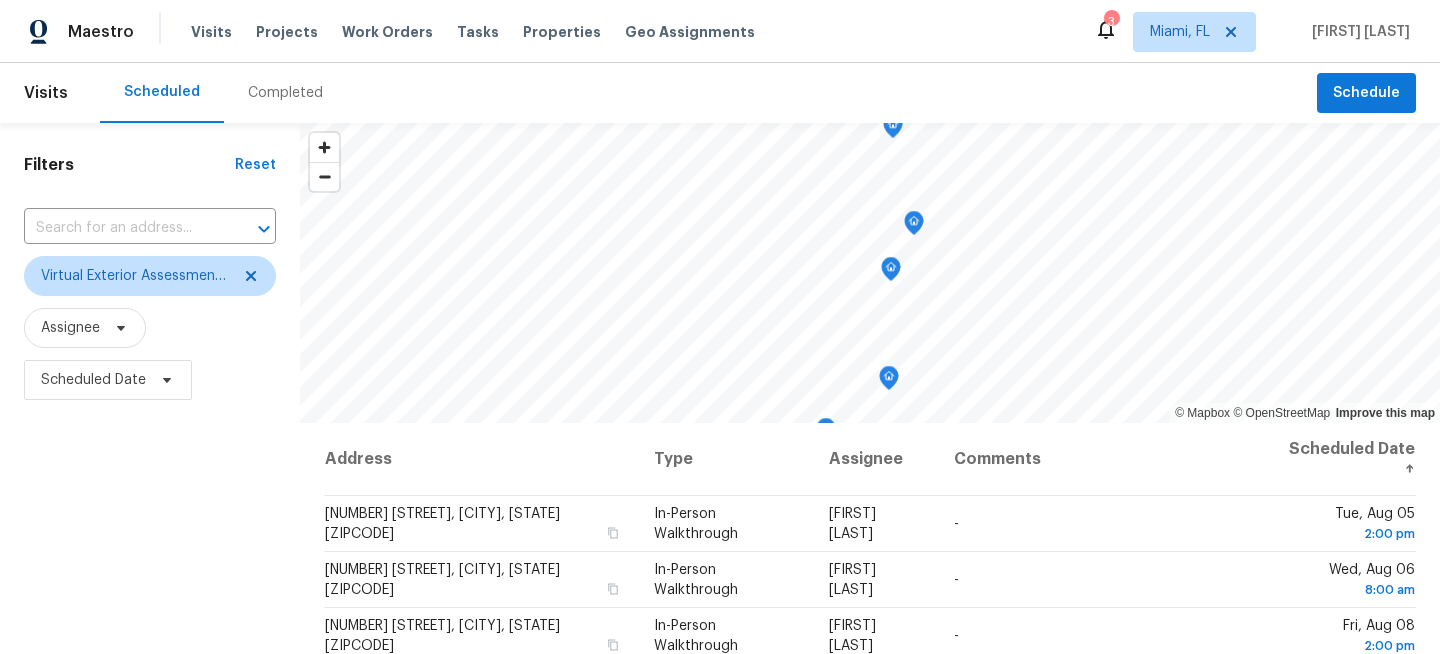 click on "Filters Reset ​ Virtual Exterior Assessment + 2 Assignee Scheduled Date" at bounding box center [150, 534] 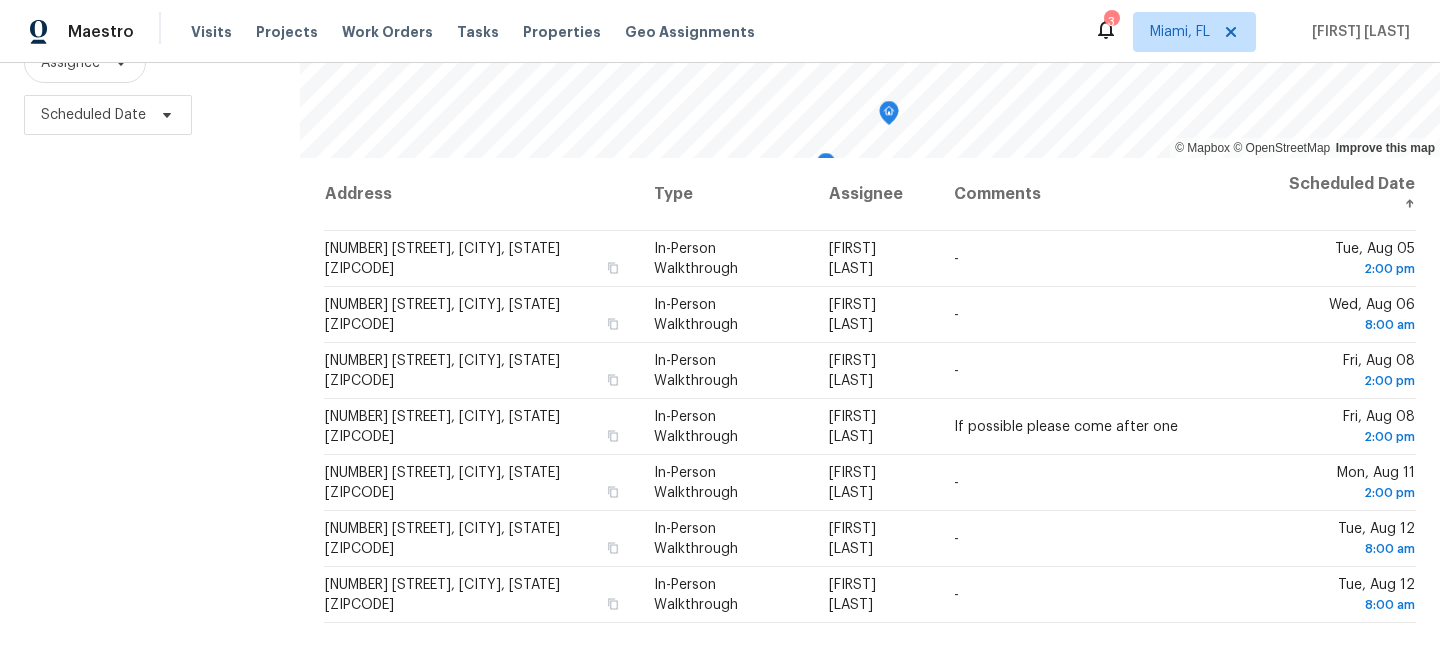 scroll, scrollTop: 292, scrollLeft: 0, axis: vertical 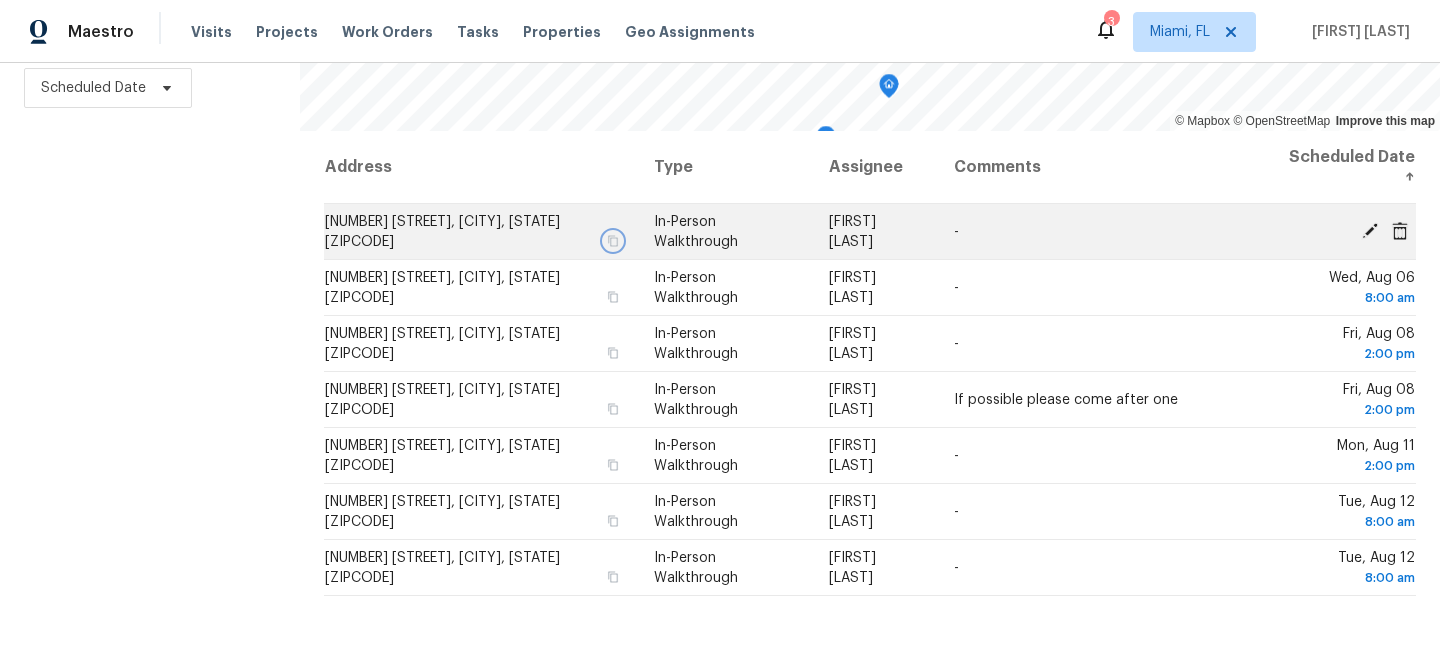 click 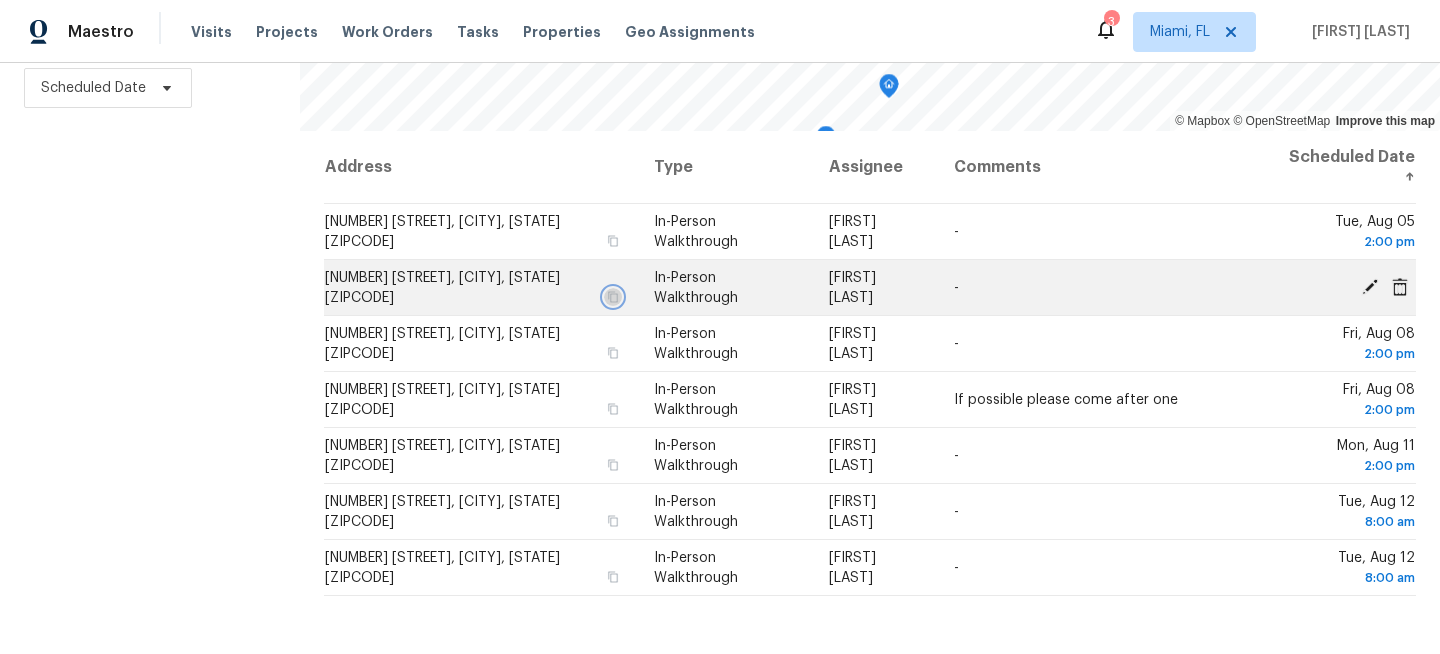 click 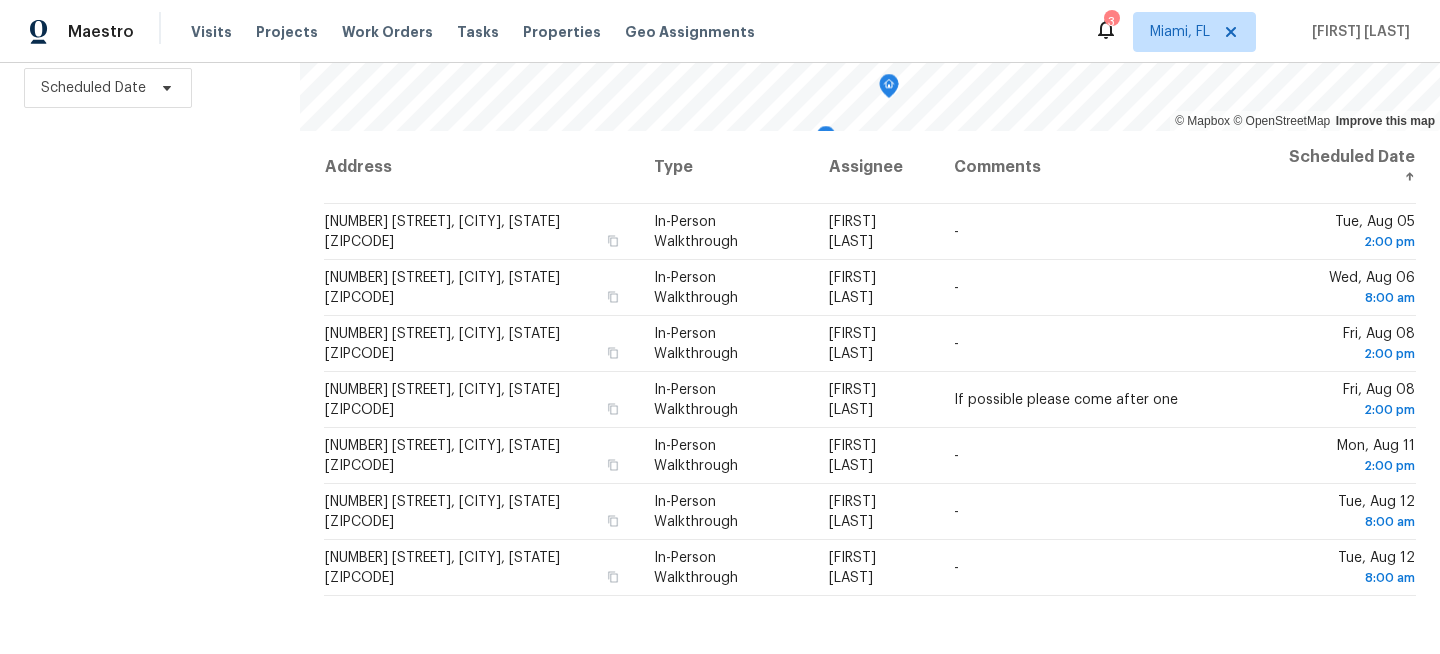 click on "Maestro Visits Projects Work Orders Tasks Properties Geo Assignments 3 [CITY], [STATE] [FIRST] [LAST]" at bounding box center [720, 31] 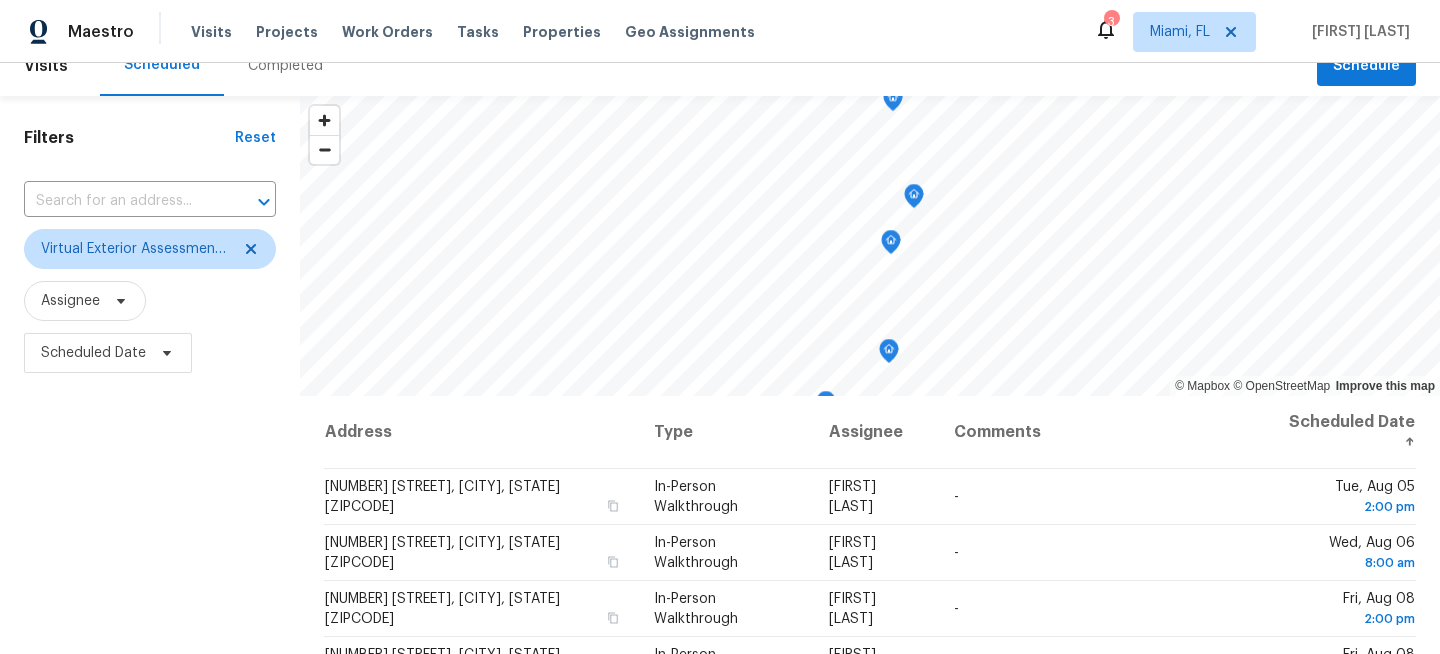 scroll, scrollTop: 0, scrollLeft: 0, axis: both 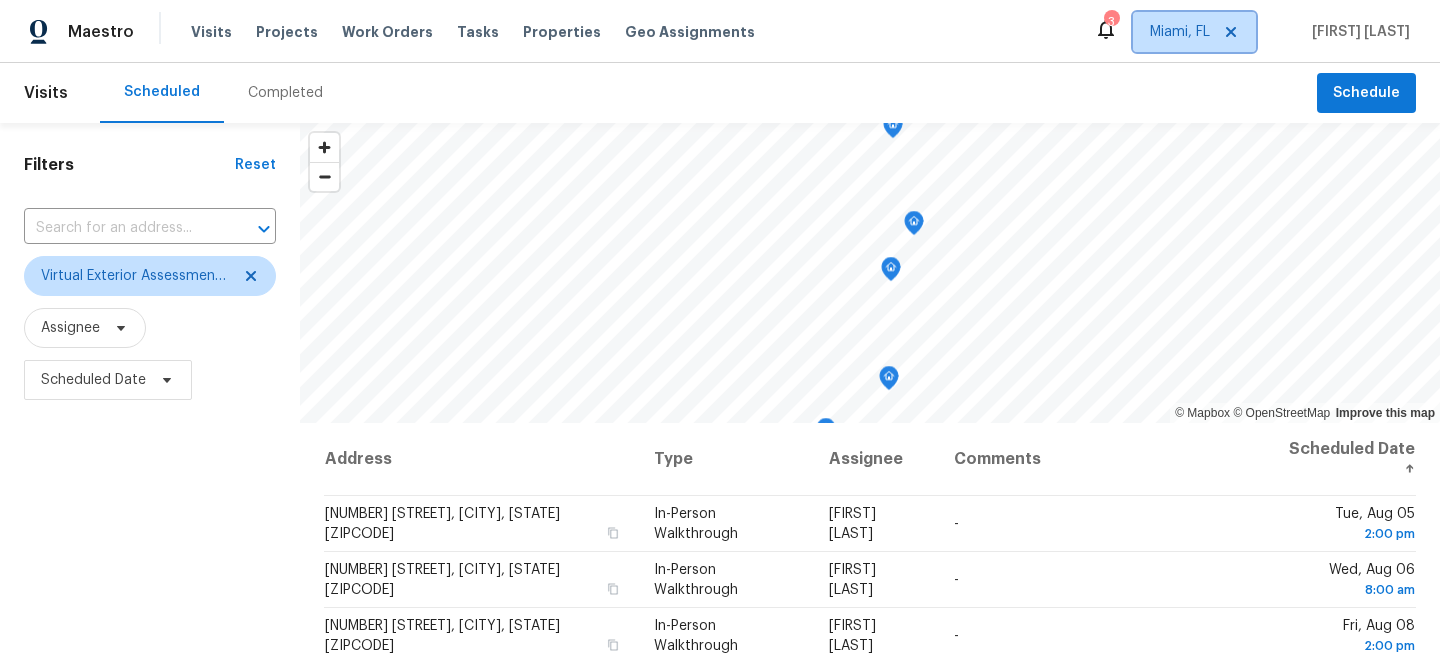 click on "Miami, FL" at bounding box center [1194, 32] 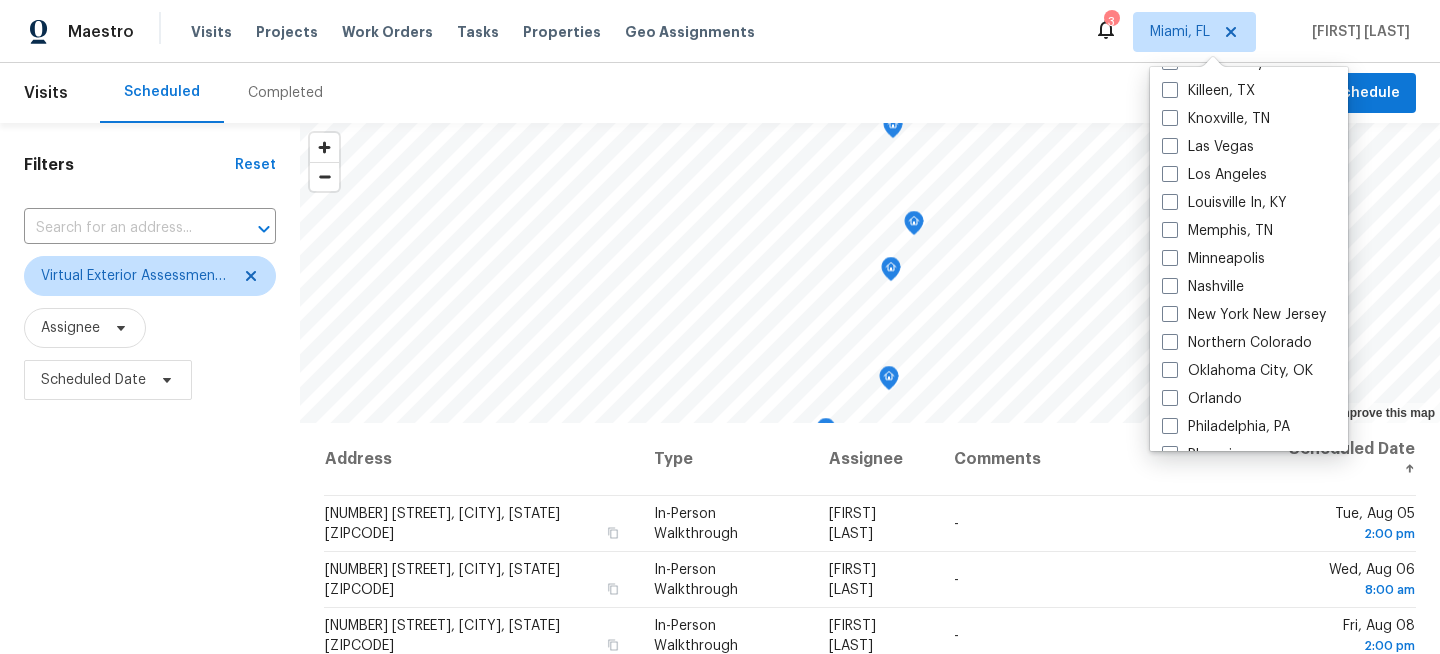scroll, scrollTop: 831, scrollLeft: 0, axis: vertical 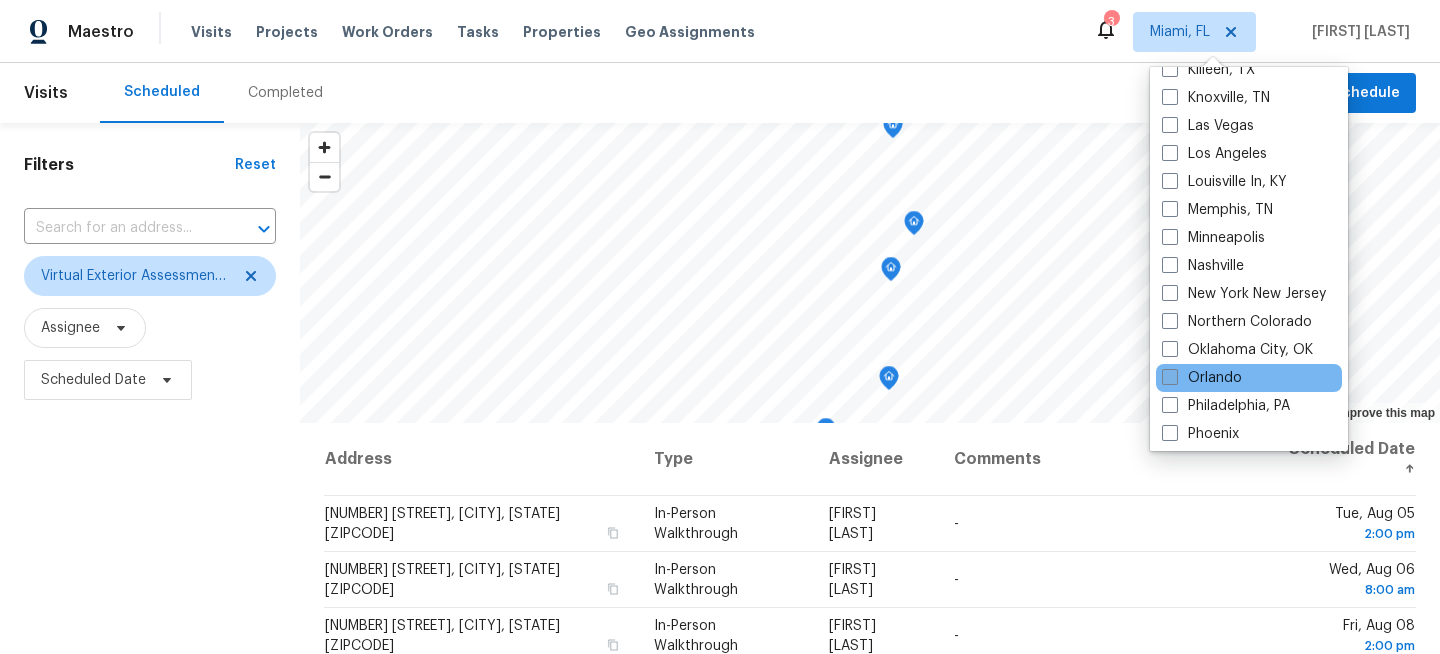 click on "Orlando" at bounding box center [1202, 378] 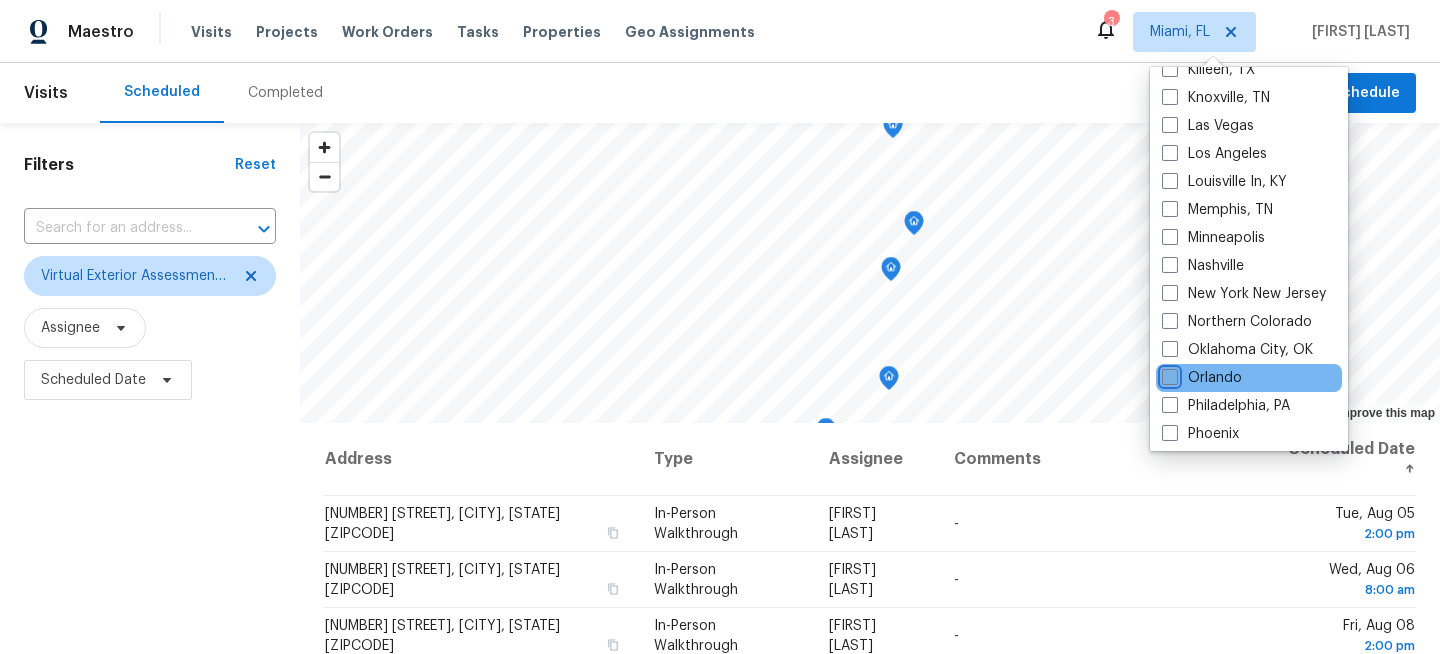 click on "Orlando" at bounding box center [1168, 374] 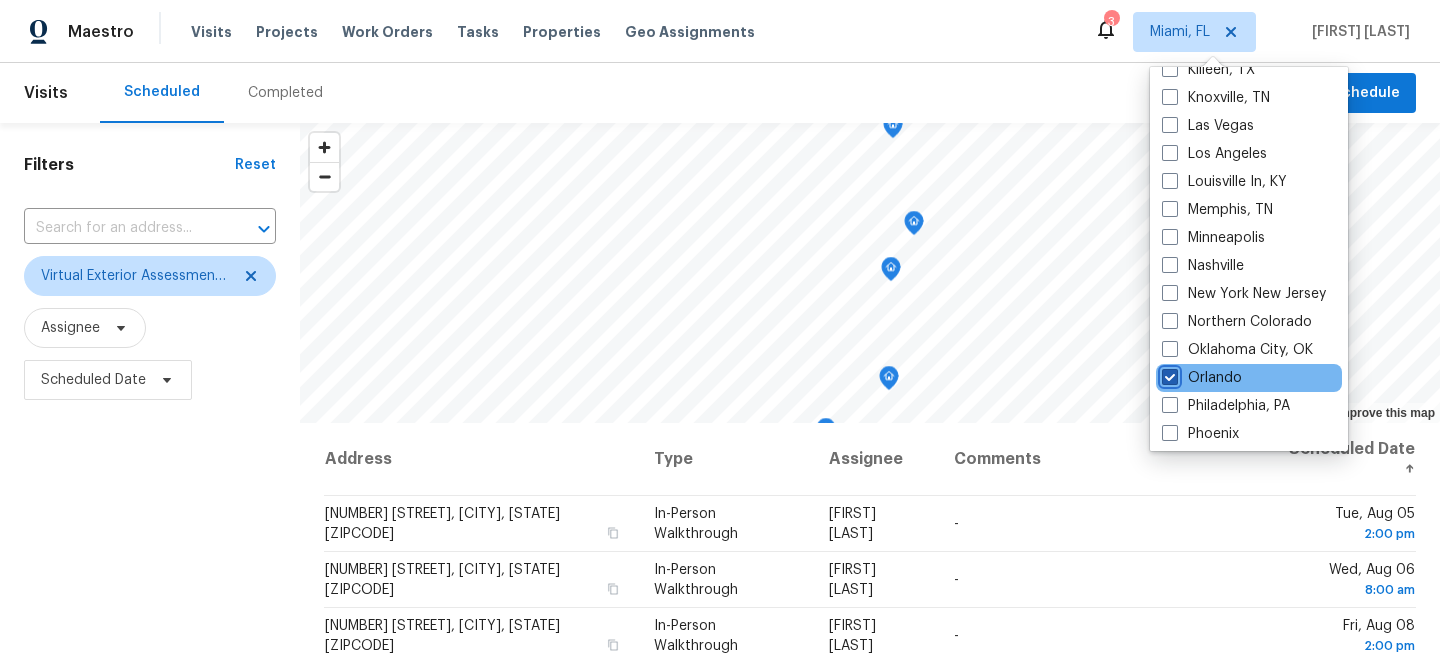 checkbox on "true" 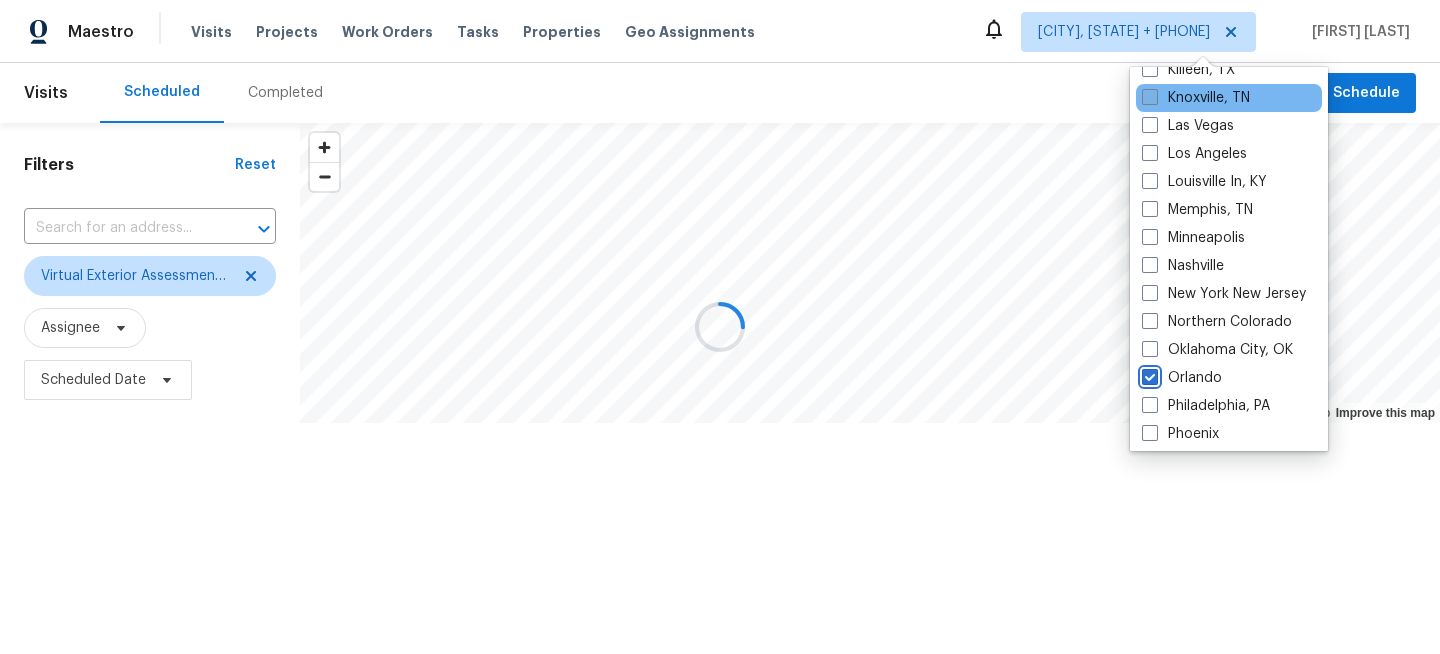 scroll, scrollTop: 0, scrollLeft: 0, axis: both 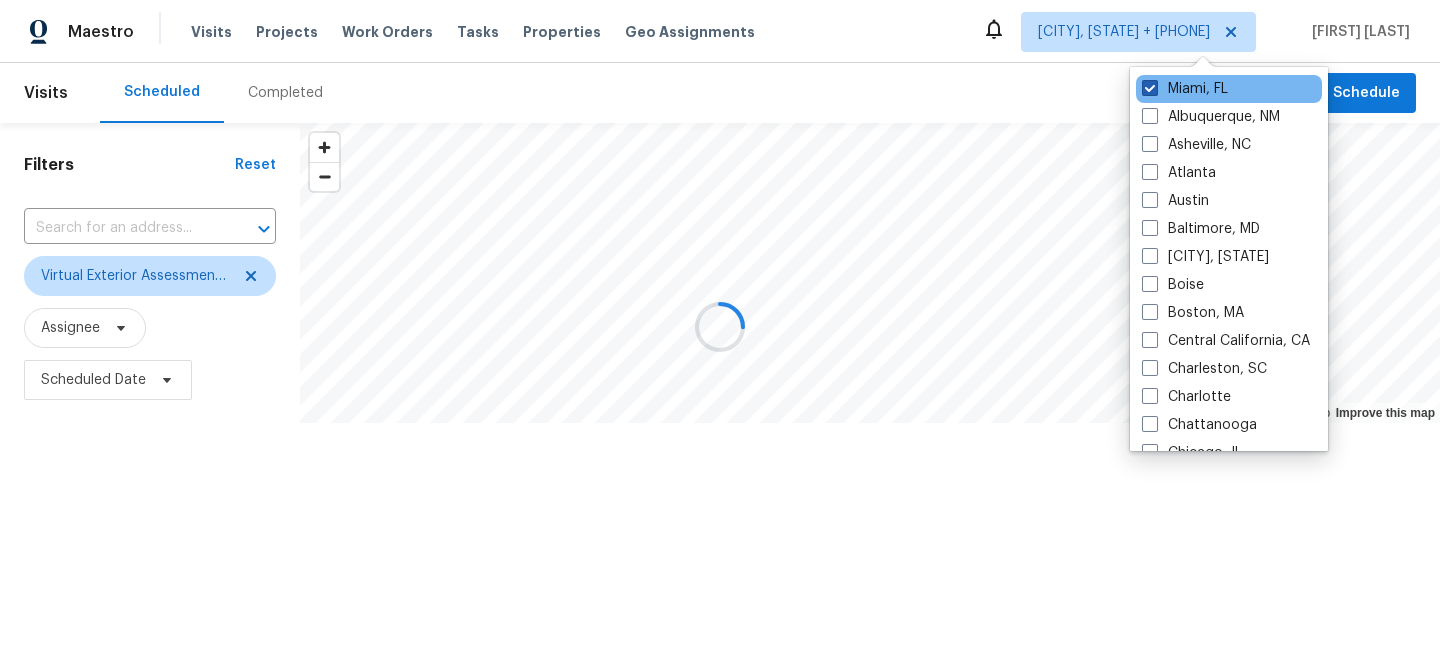click on "Miami, FL" at bounding box center (1185, 89) 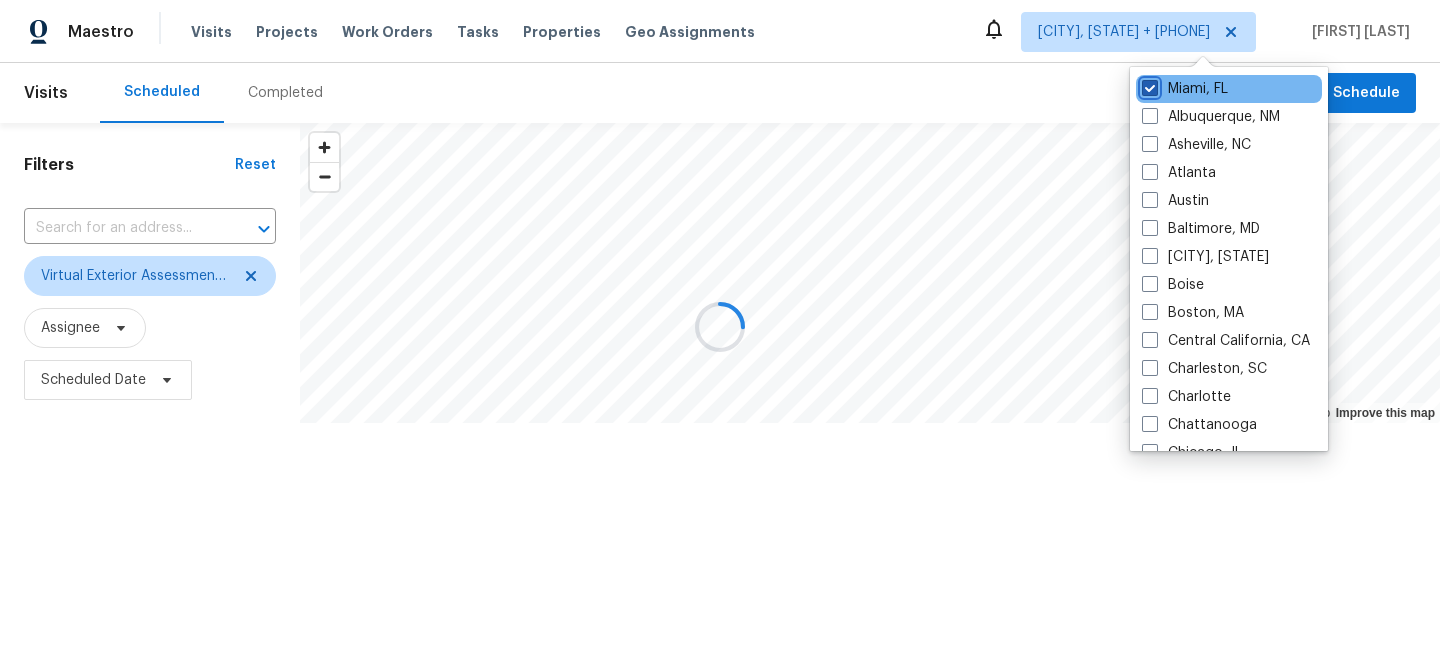 click on "Miami, FL" at bounding box center [1148, 85] 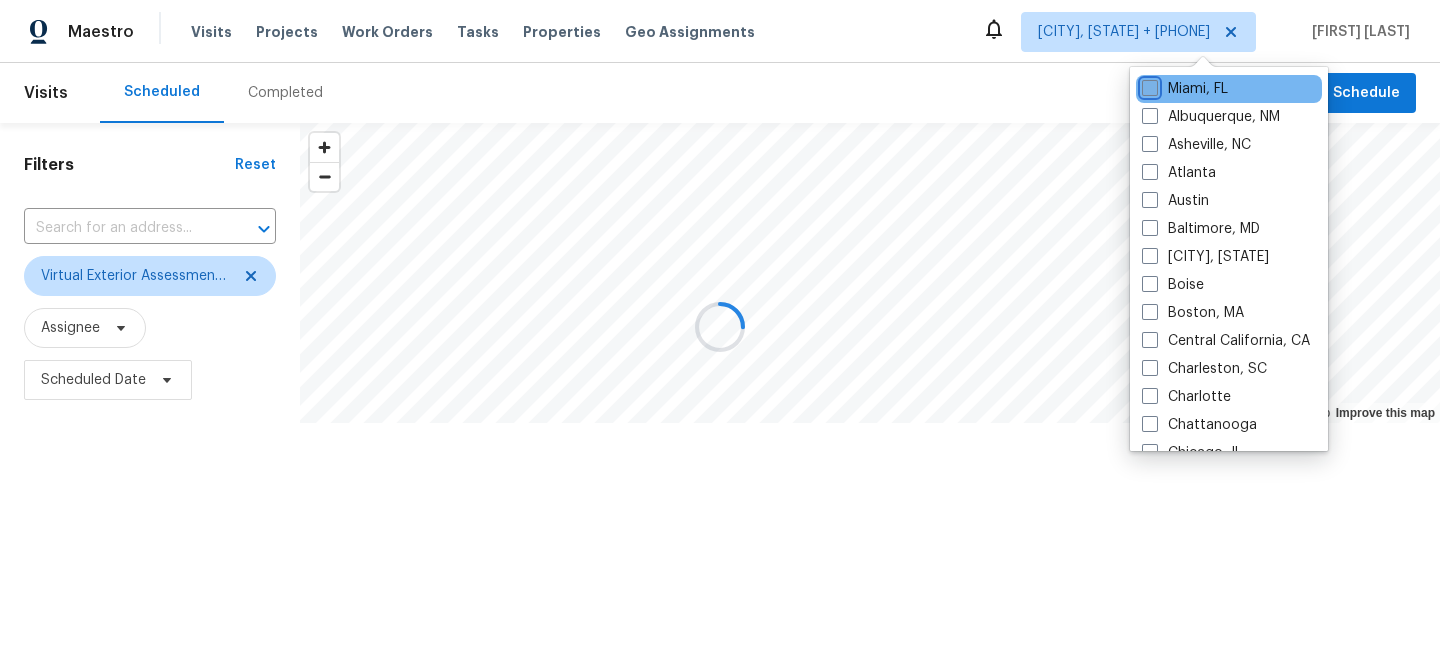 checkbox on "false" 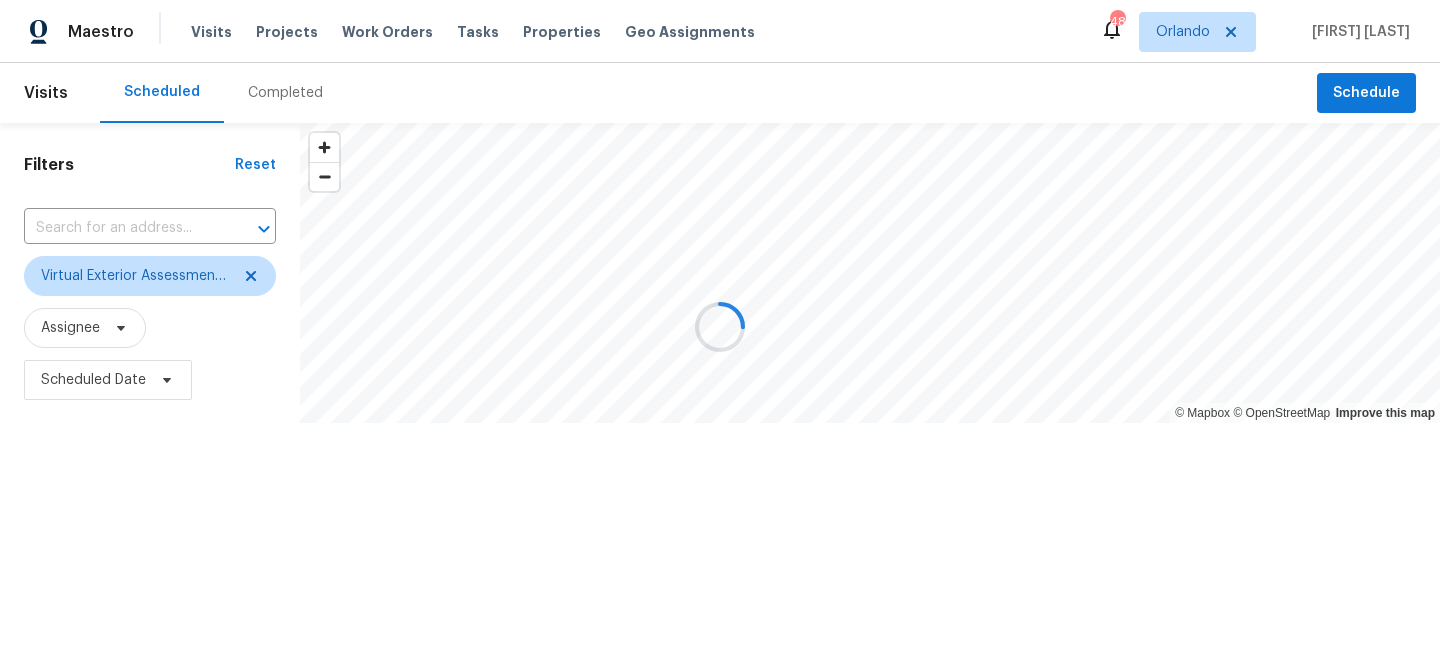 scroll, scrollTop: 0, scrollLeft: 0, axis: both 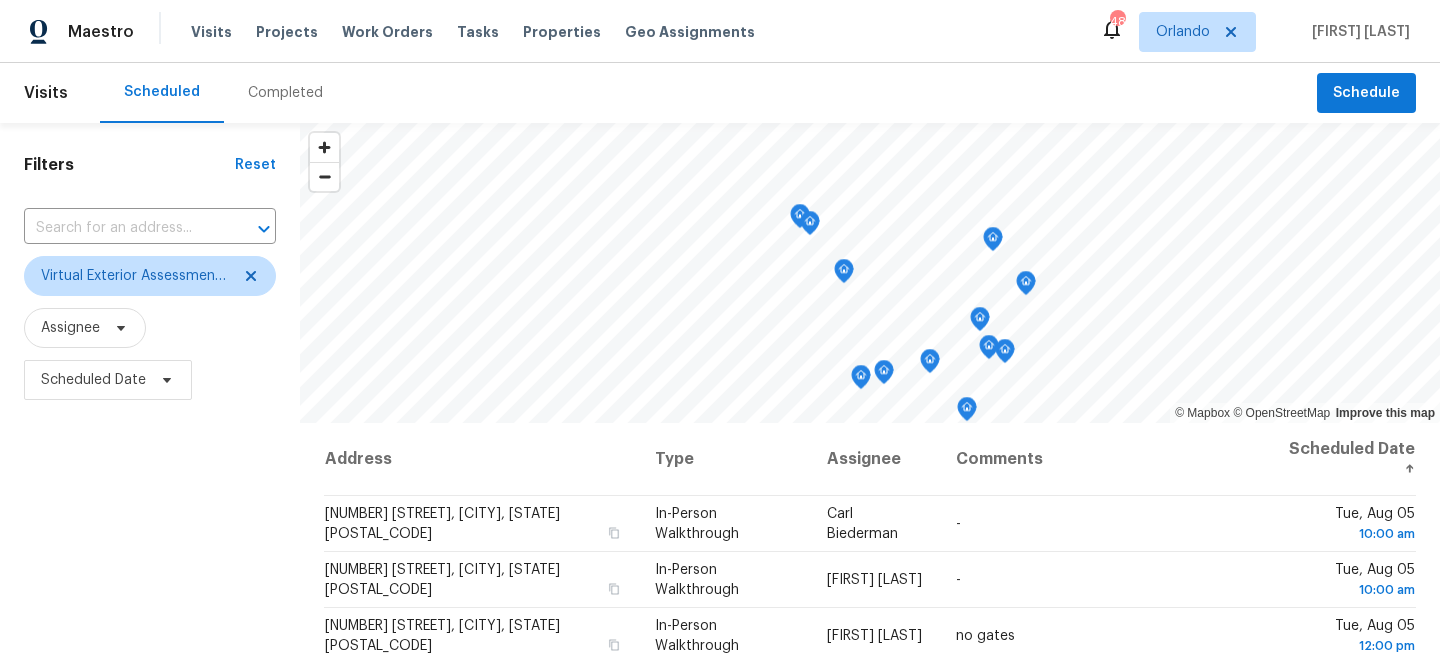 click on "Filters Reset ​ Virtual Exterior Assessment + 2 Assignee Scheduled Date" at bounding box center [150, 534] 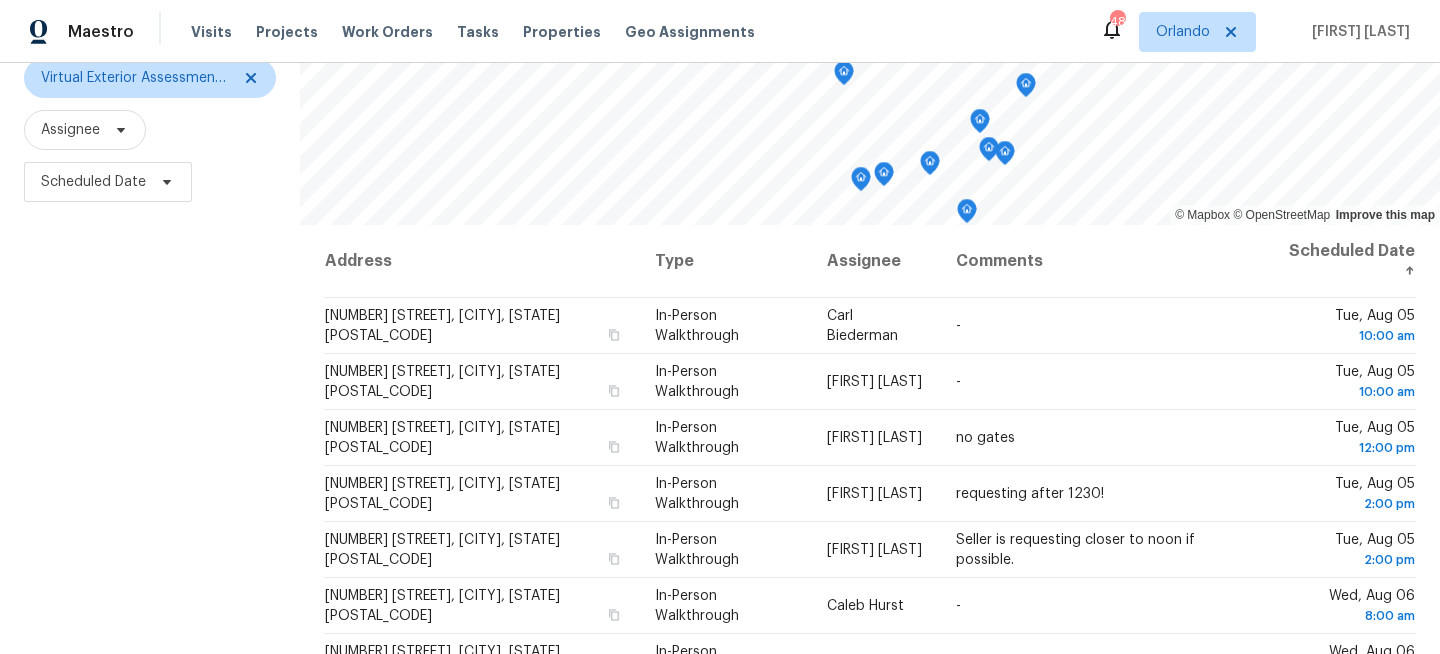 scroll, scrollTop: 292, scrollLeft: 0, axis: vertical 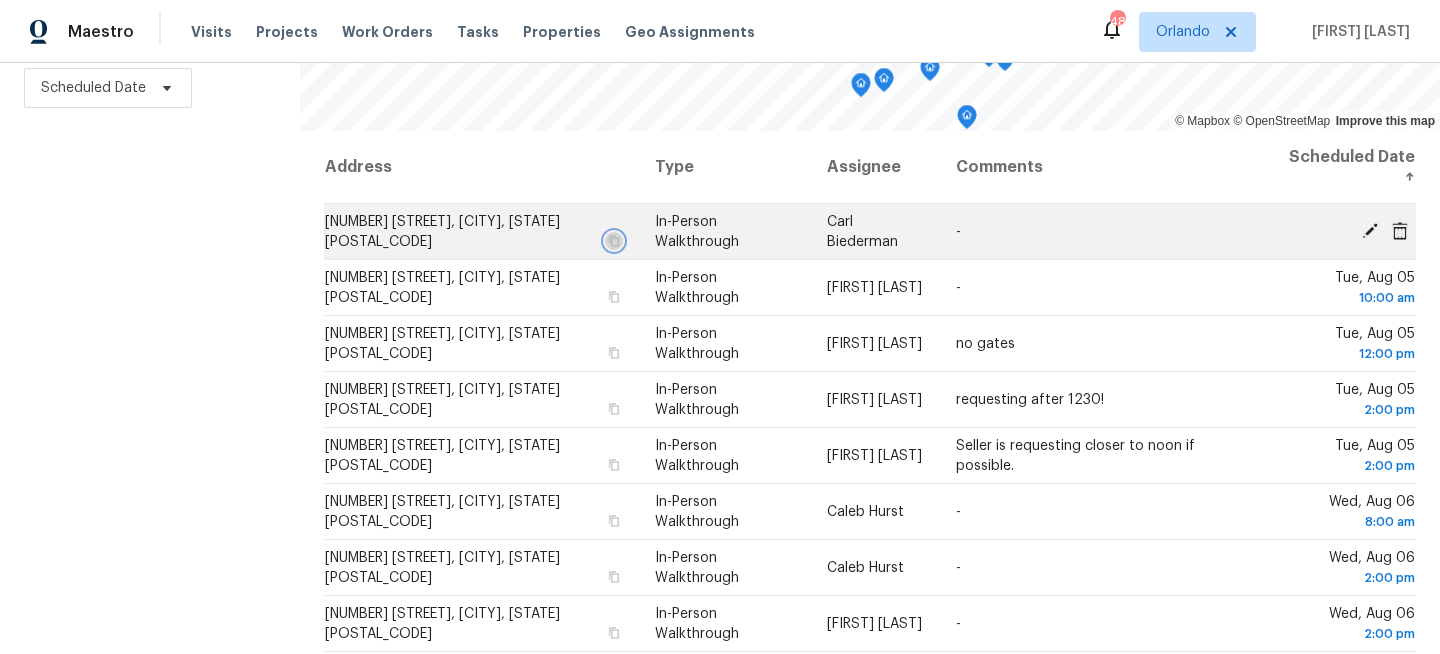 click 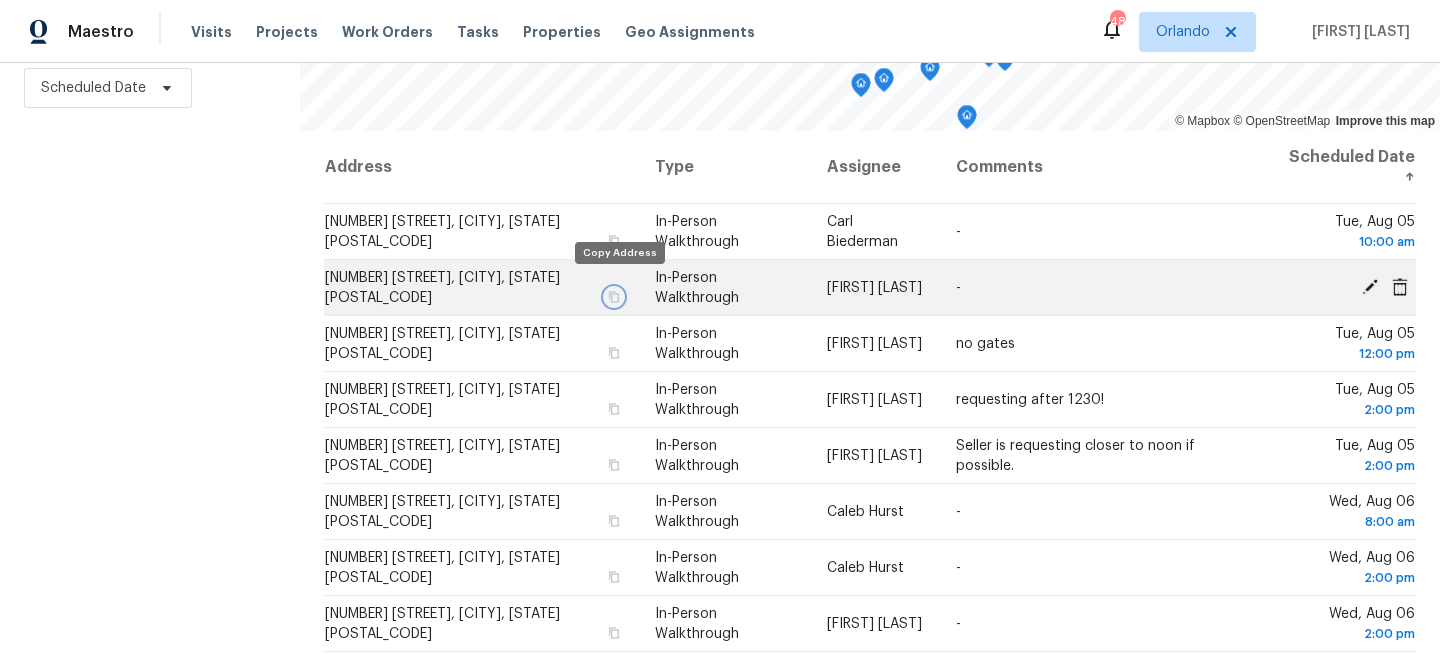 click 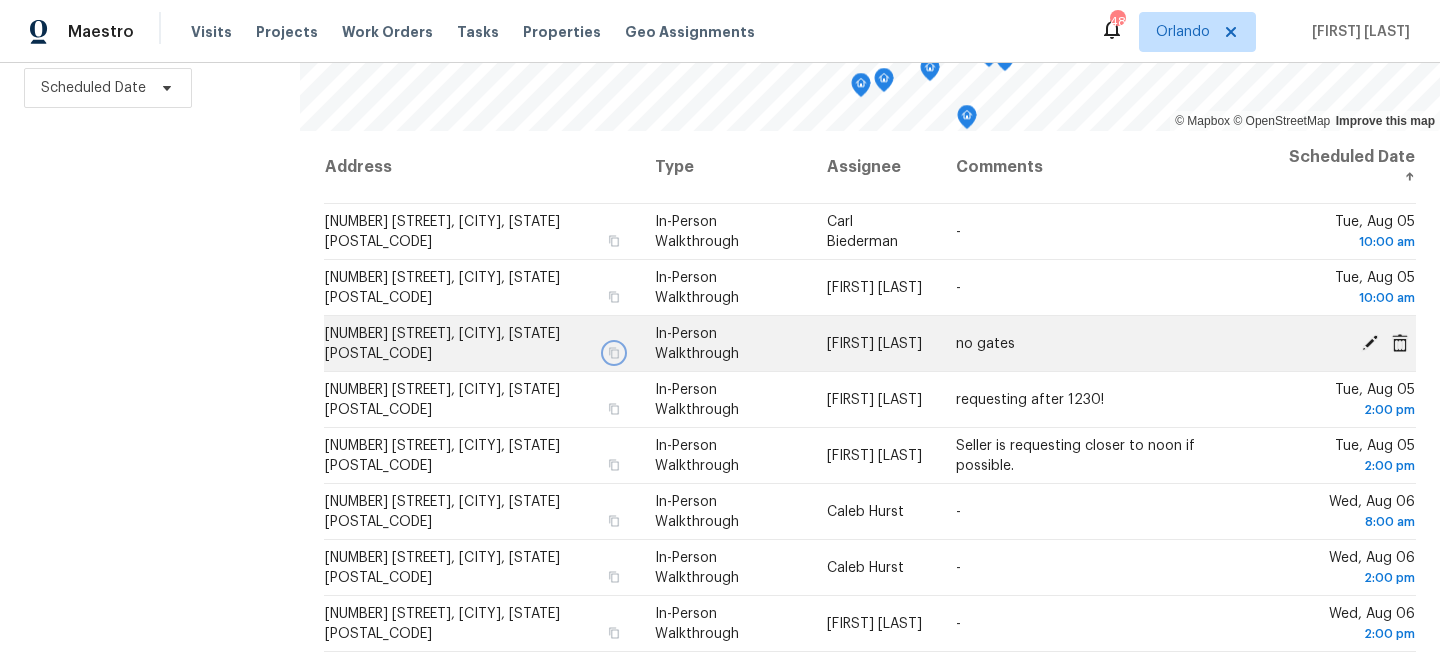 click 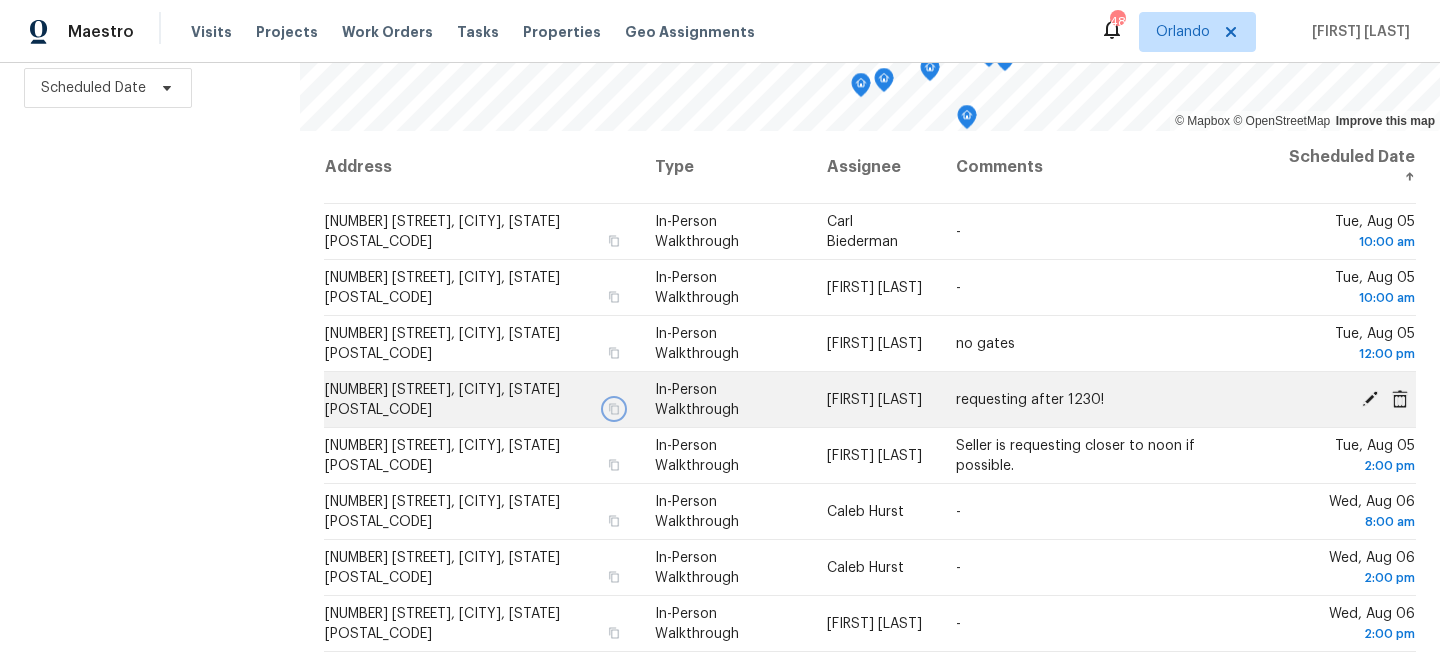 click 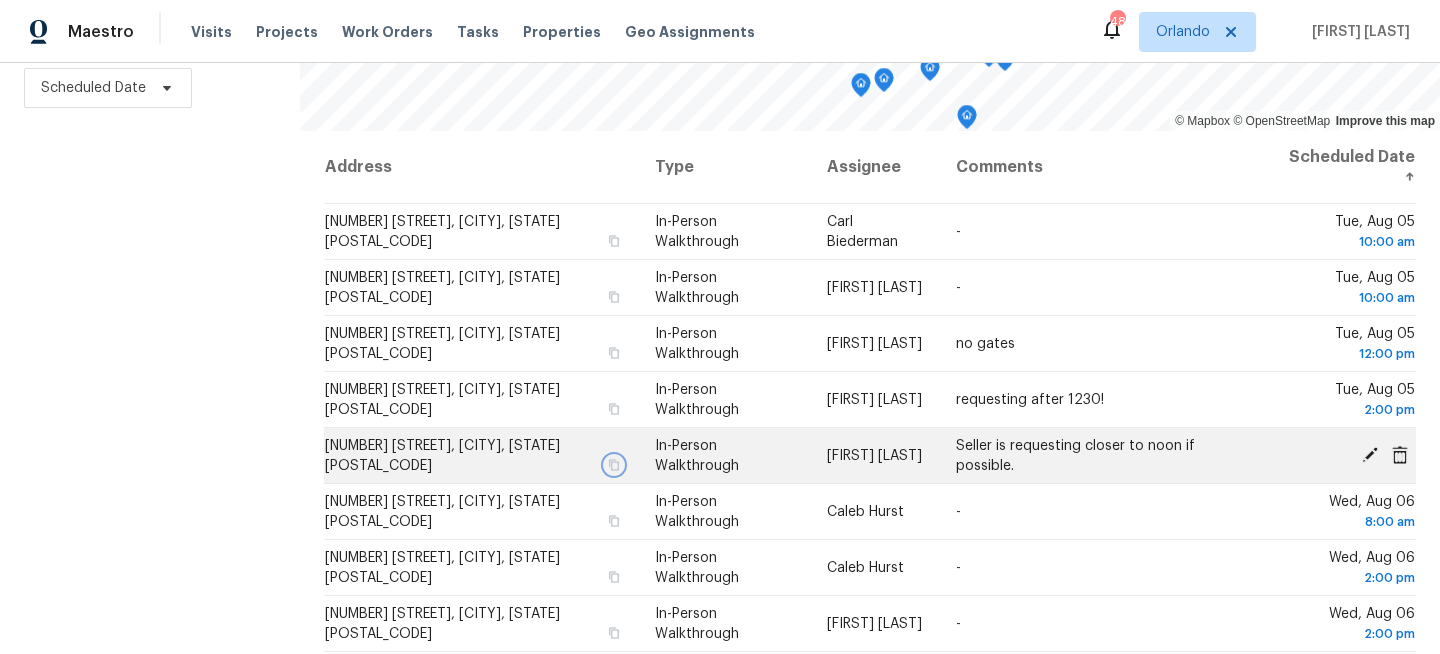 click 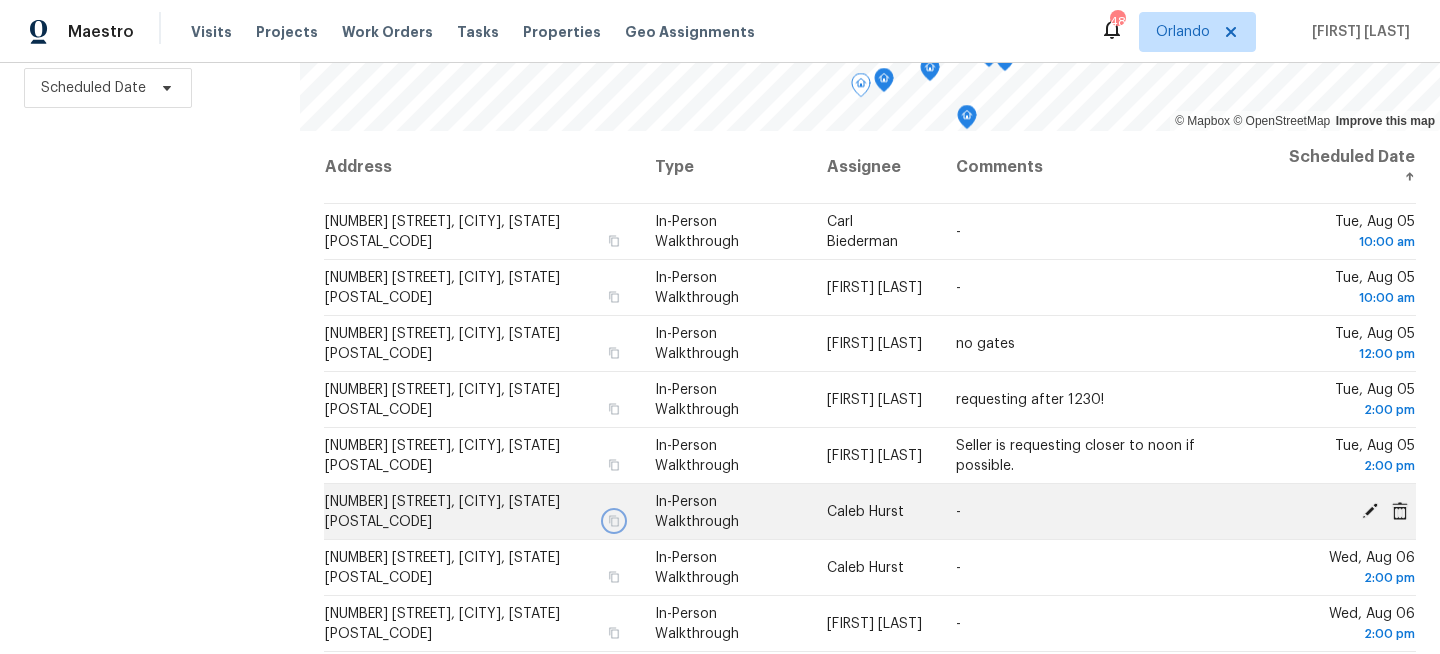 click 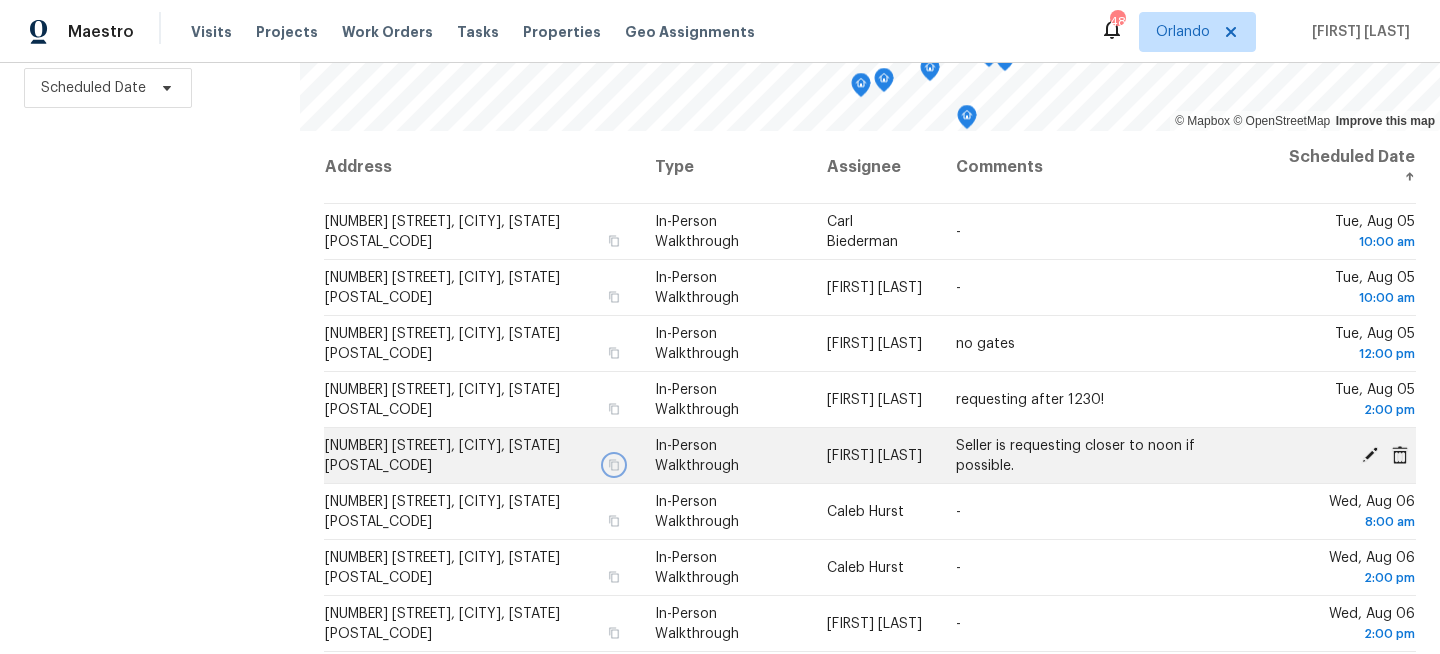 click 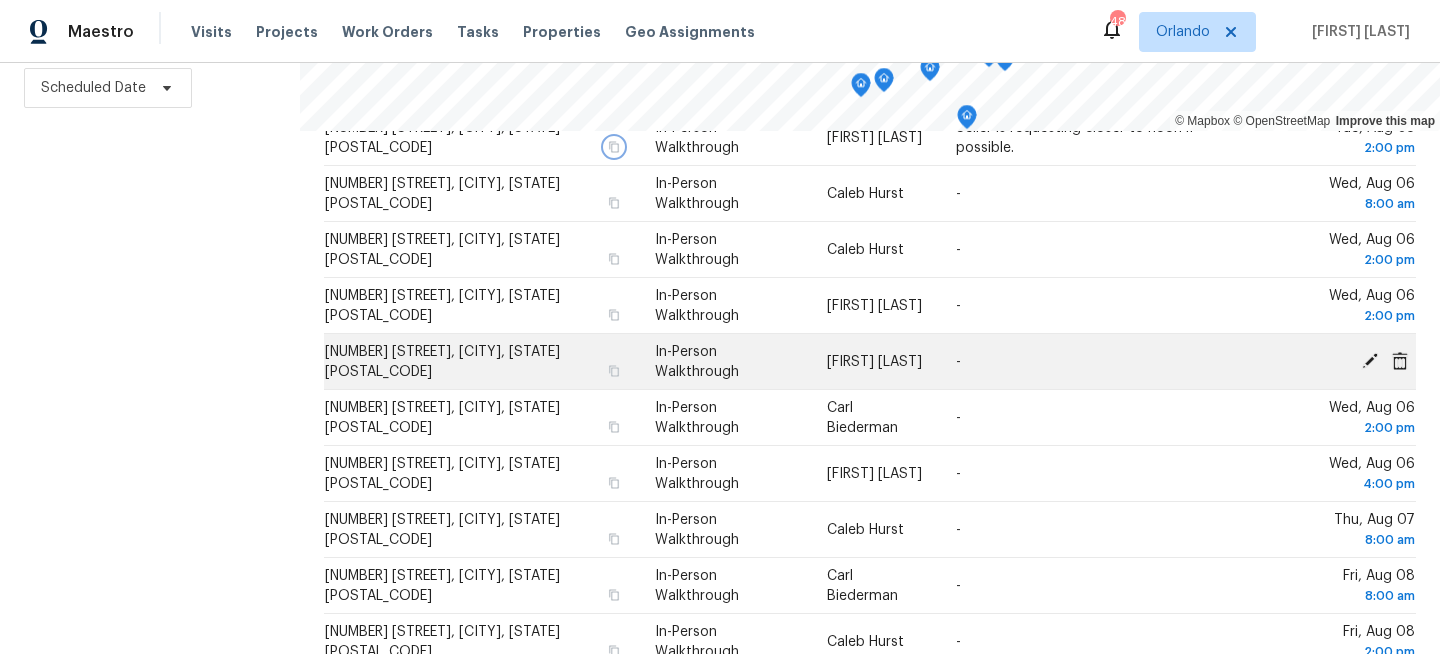 scroll, scrollTop: 321, scrollLeft: 0, axis: vertical 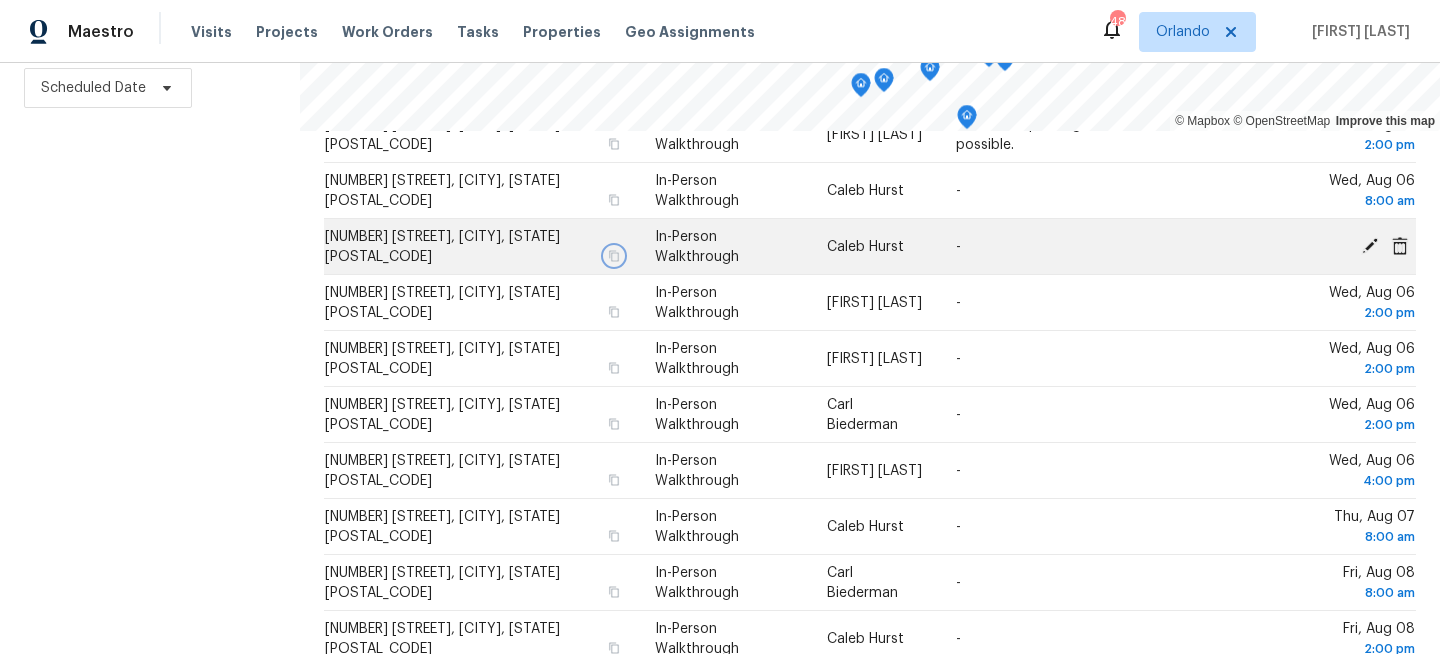 click 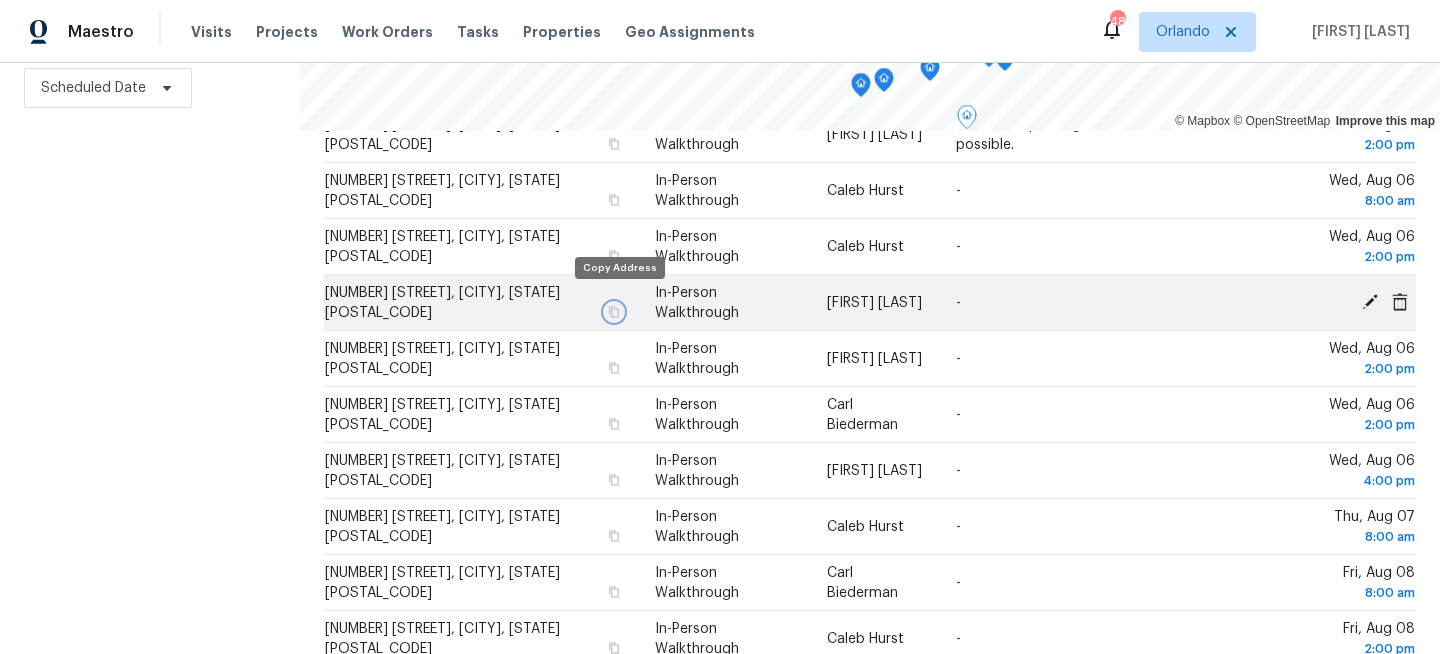 click 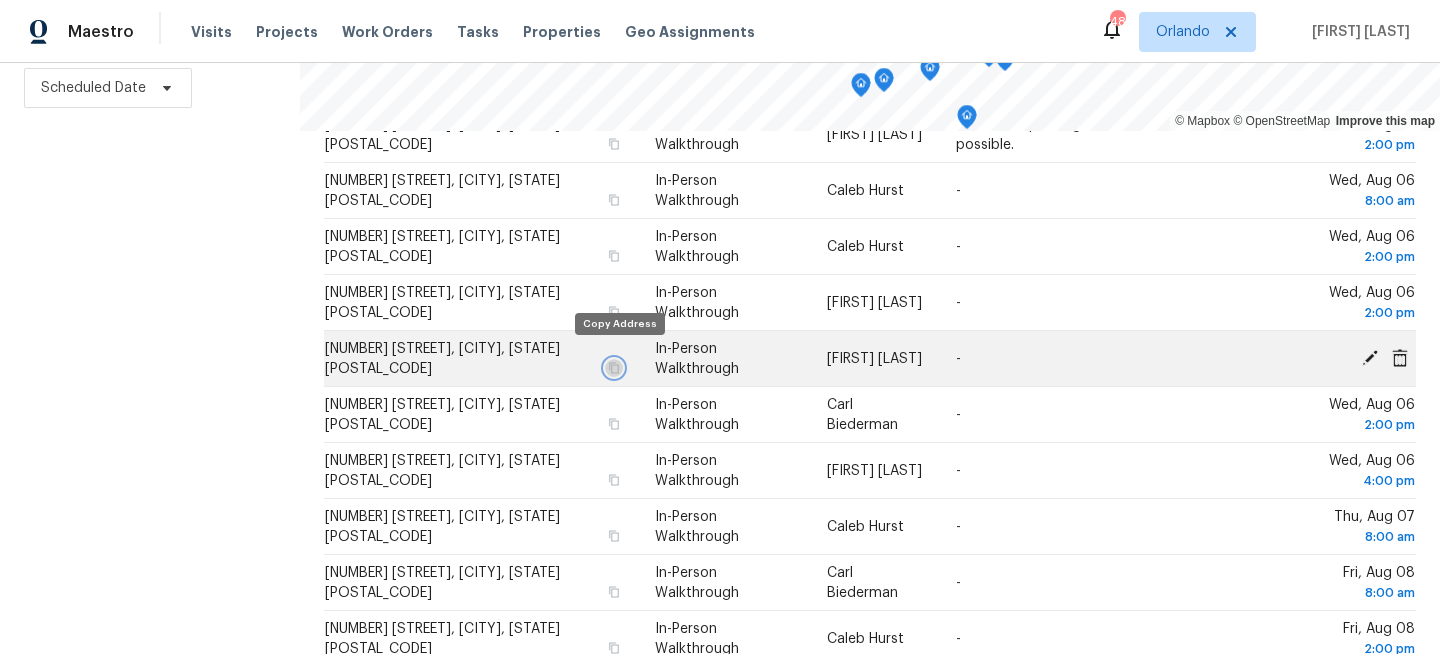 click 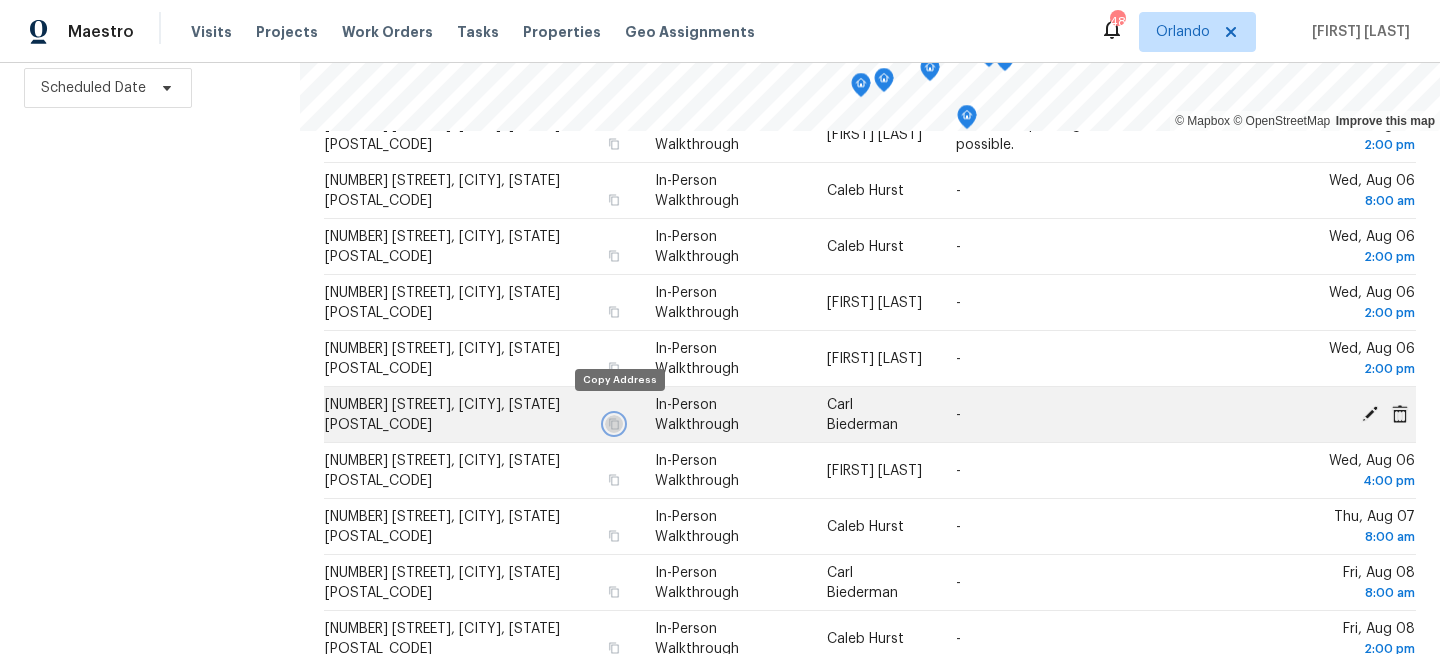 click at bounding box center (614, 424) 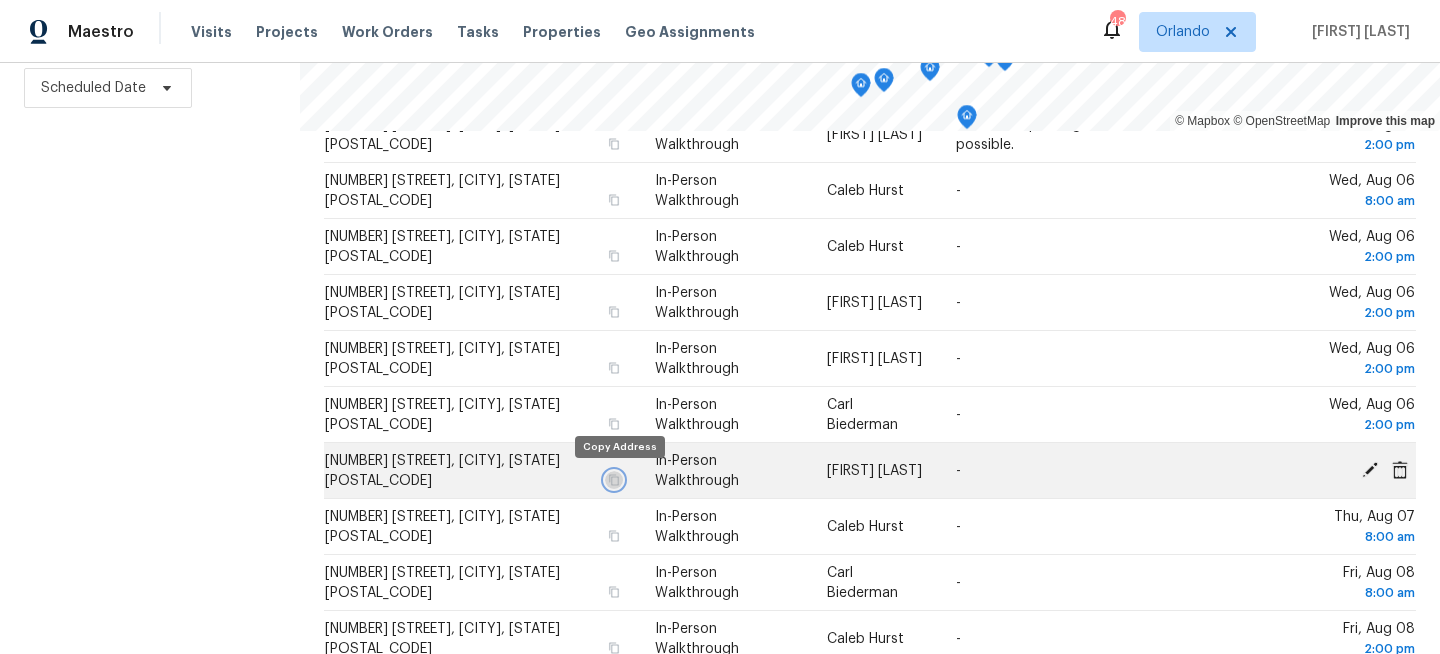 click 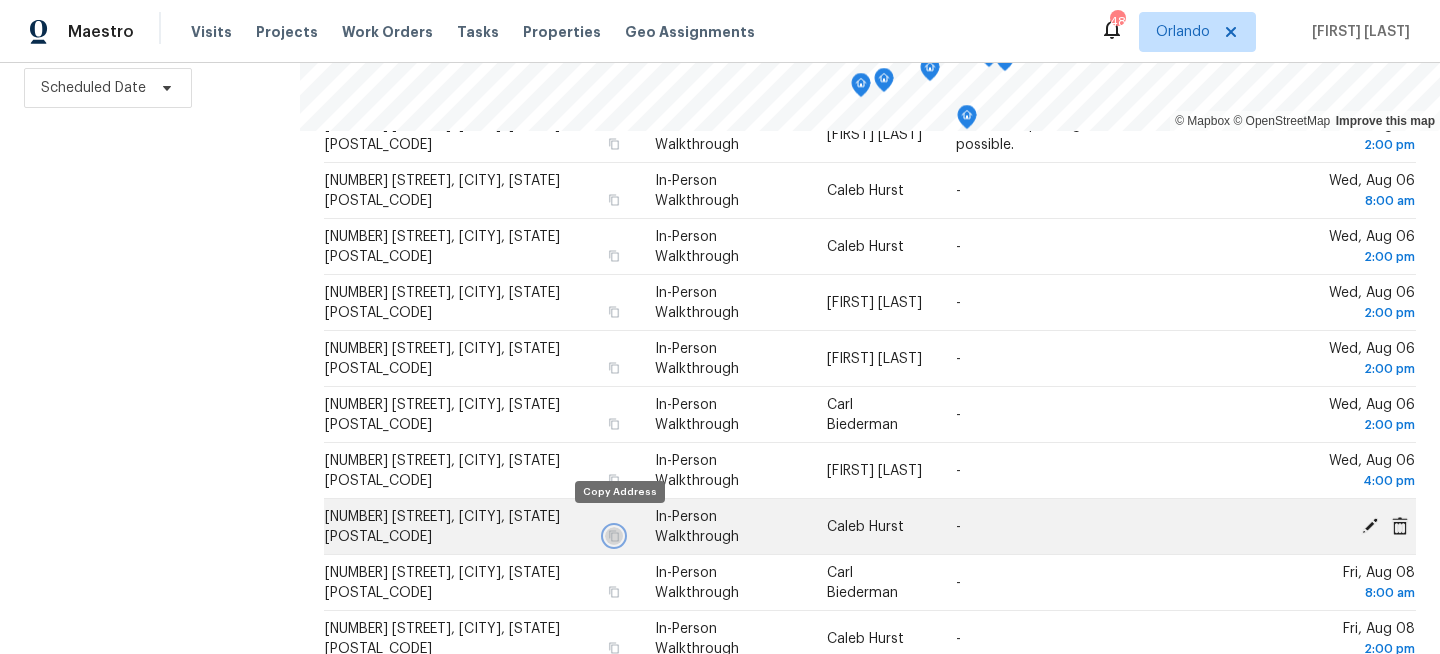 click 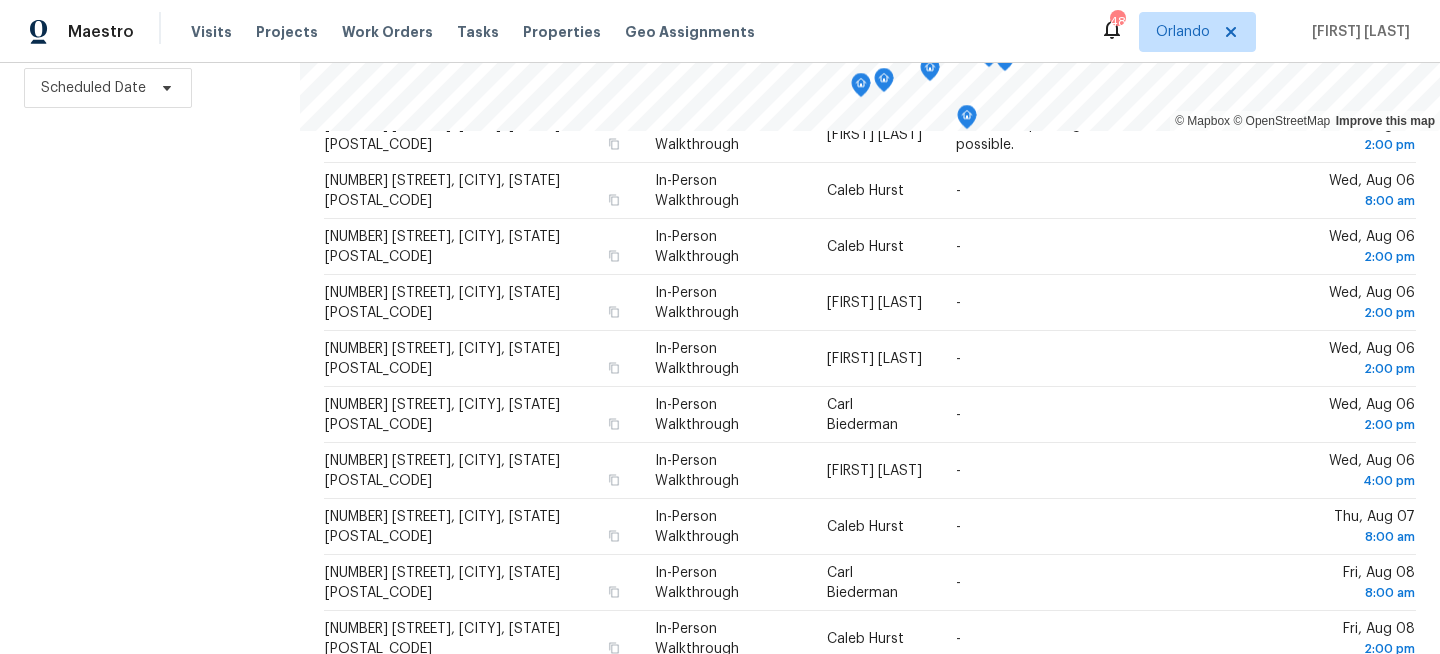 click on "Filters Reset ​ Virtual Exterior Assessment + 2 Assignee Scheduled Date" at bounding box center (150, 242) 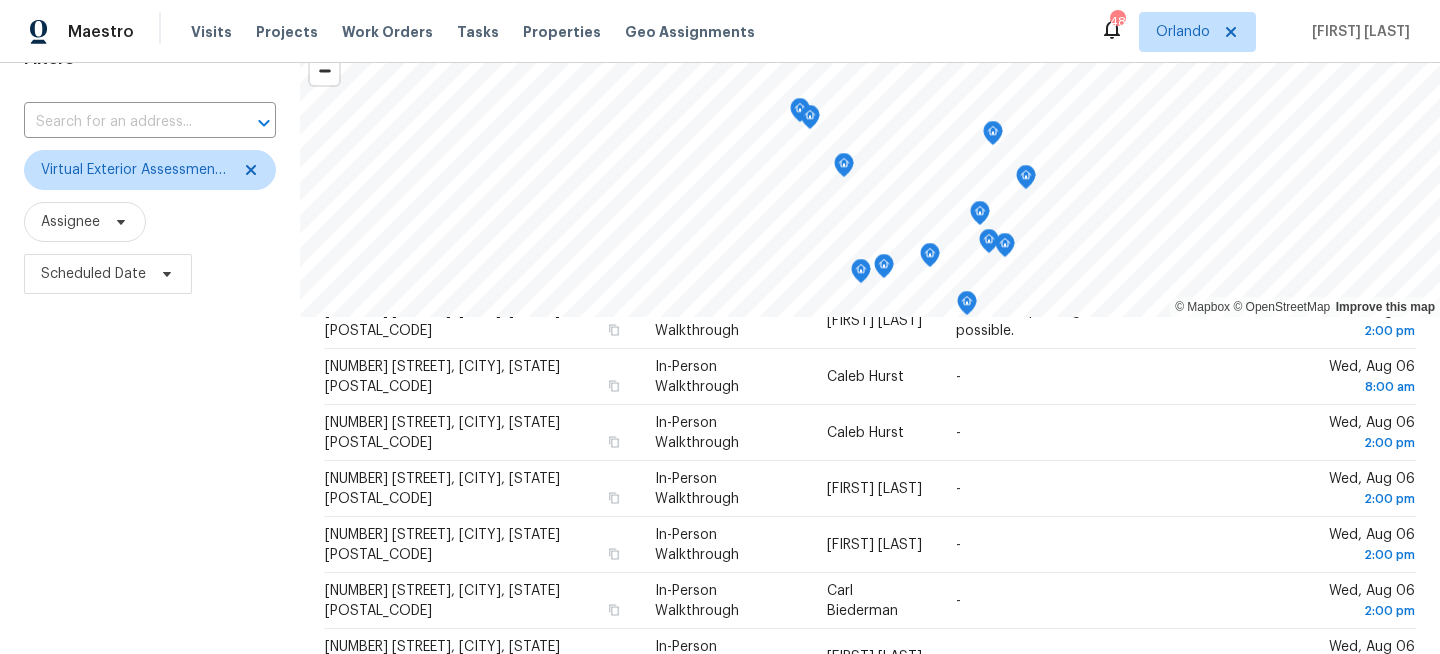 scroll, scrollTop: 0, scrollLeft: 0, axis: both 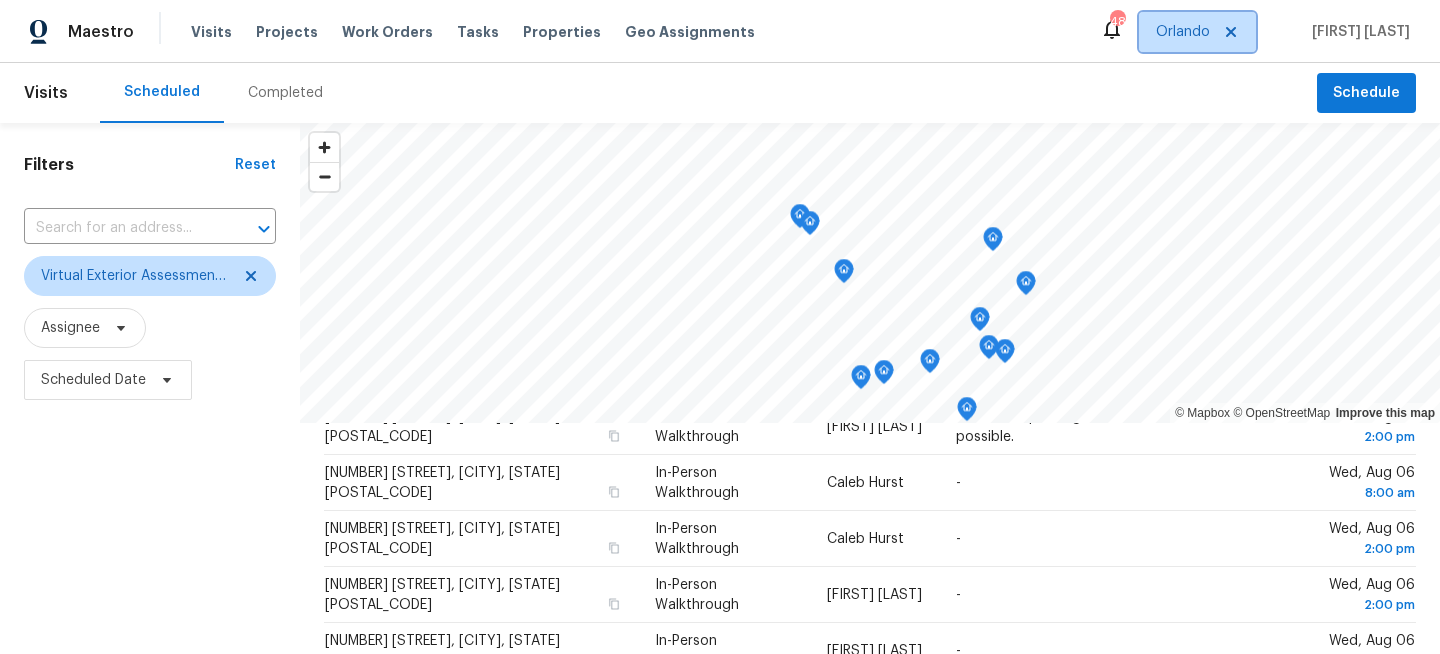 click on "Orlando" at bounding box center (1197, 32) 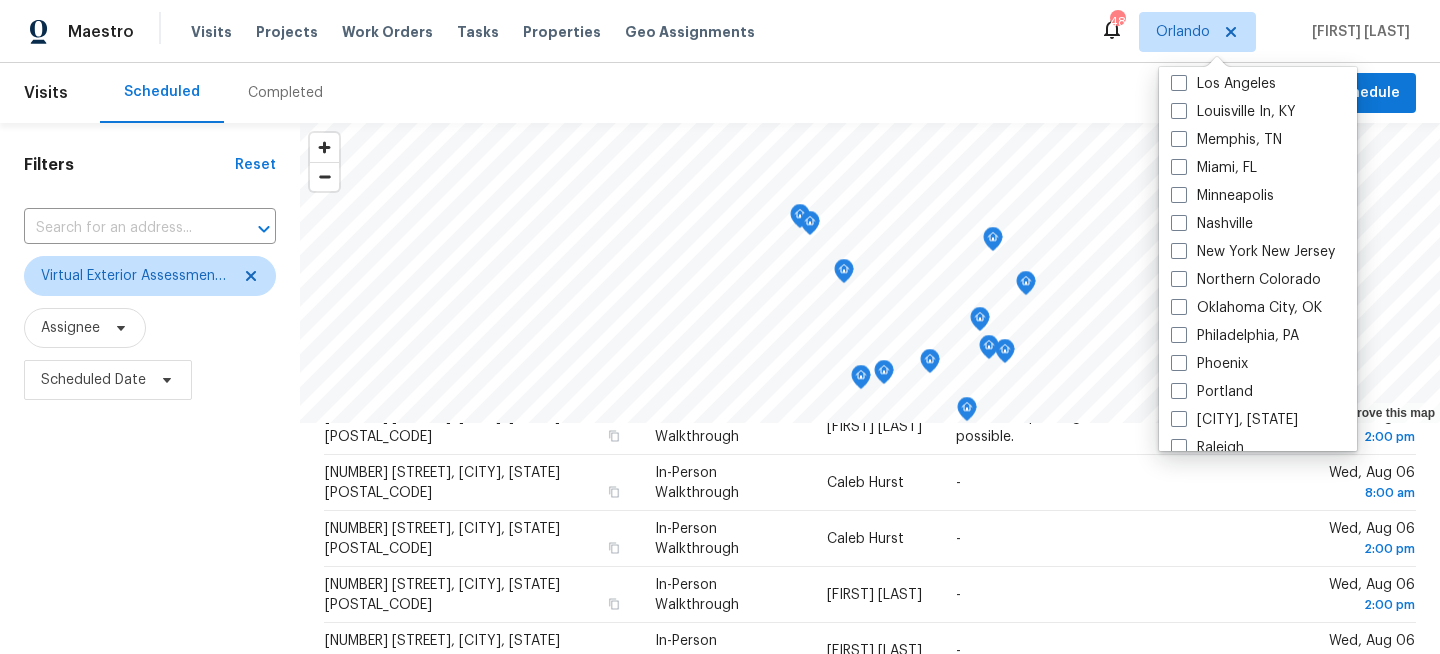 scroll, scrollTop: 1340, scrollLeft: 0, axis: vertical 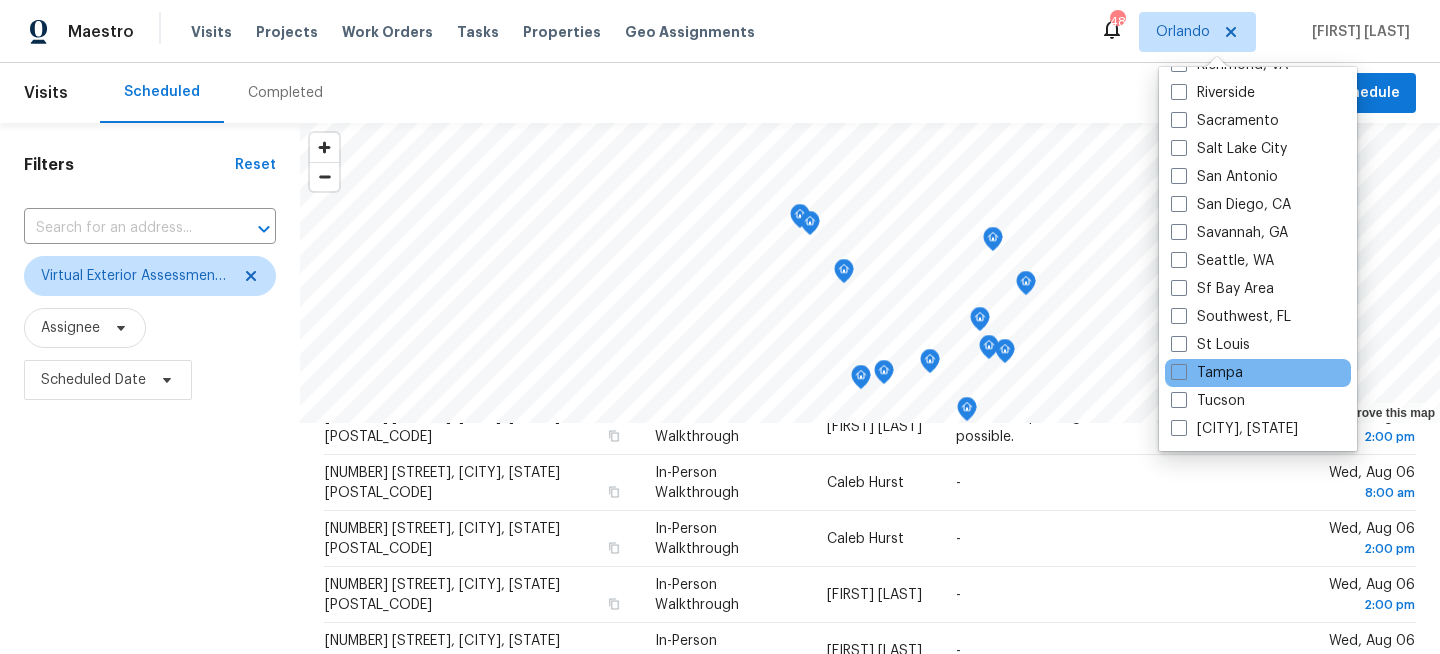 click on "Tampa" at bounding box center [1258, 373] 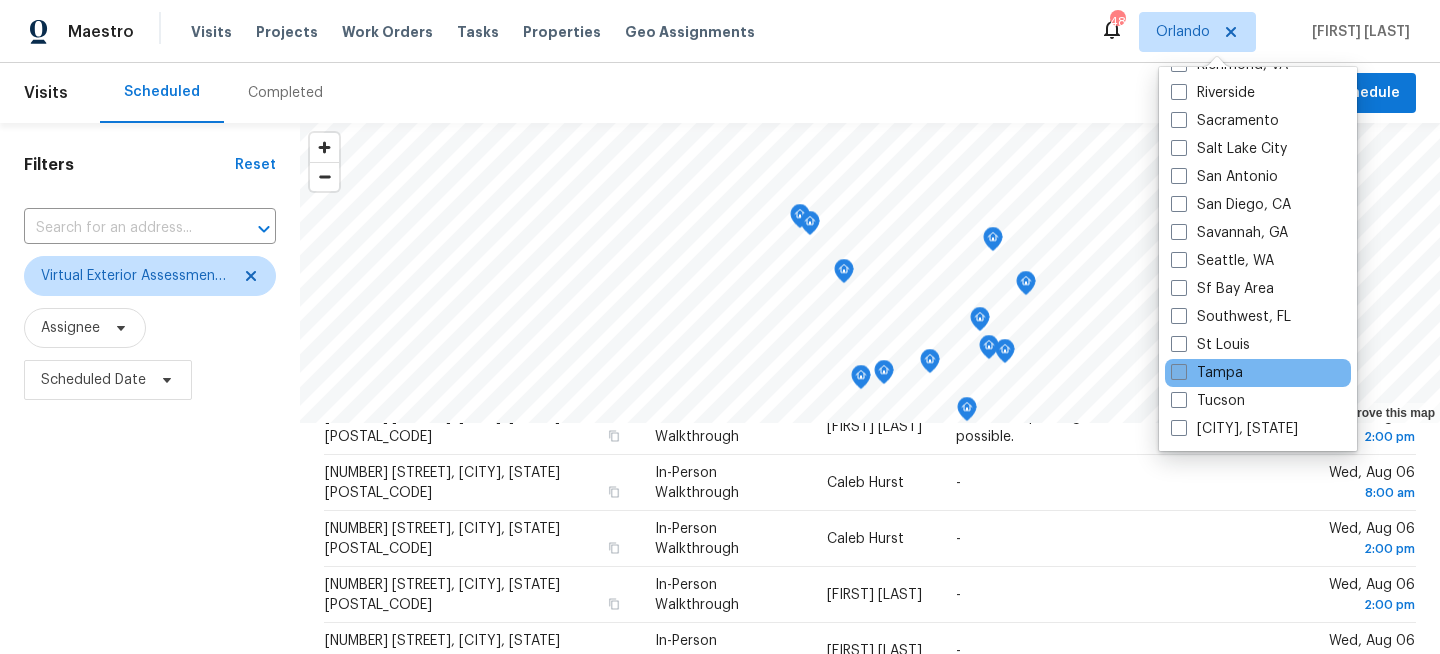 click on "Tampa" at bounding box center (1207, 373) 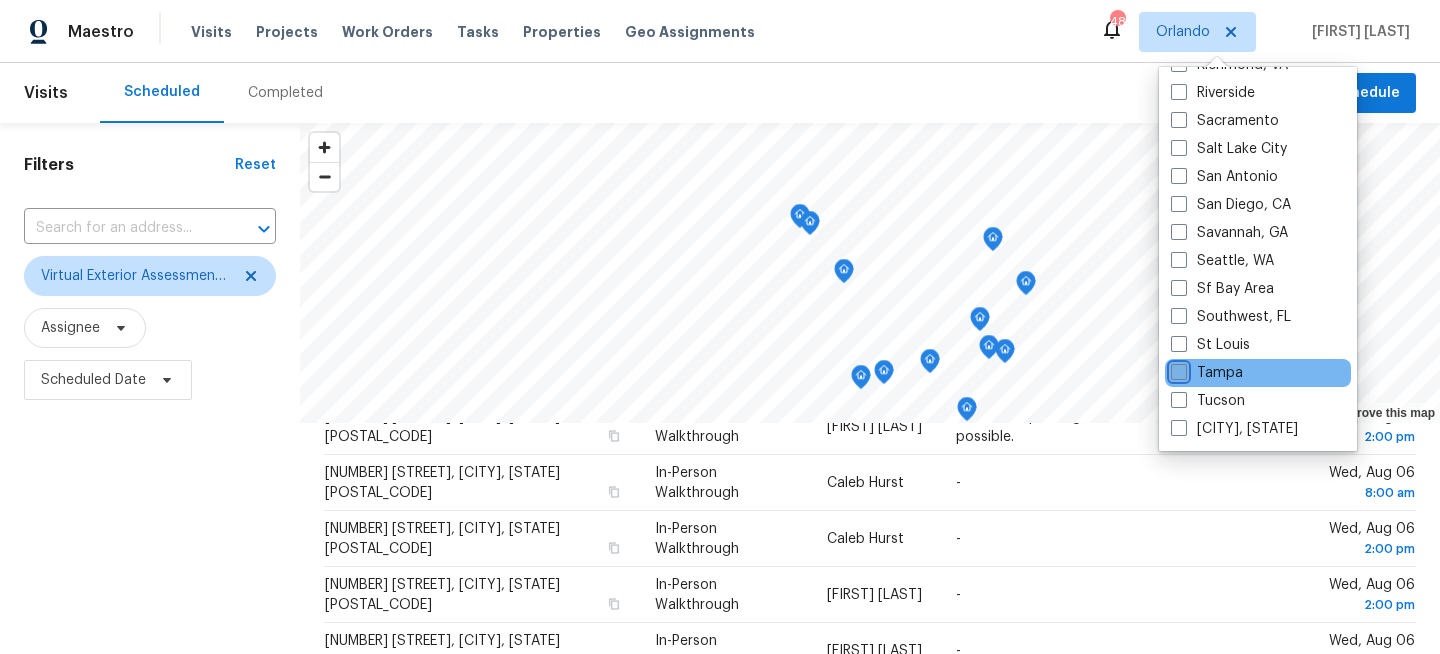 click on "Tampa" at bounding box center [1177, 369] 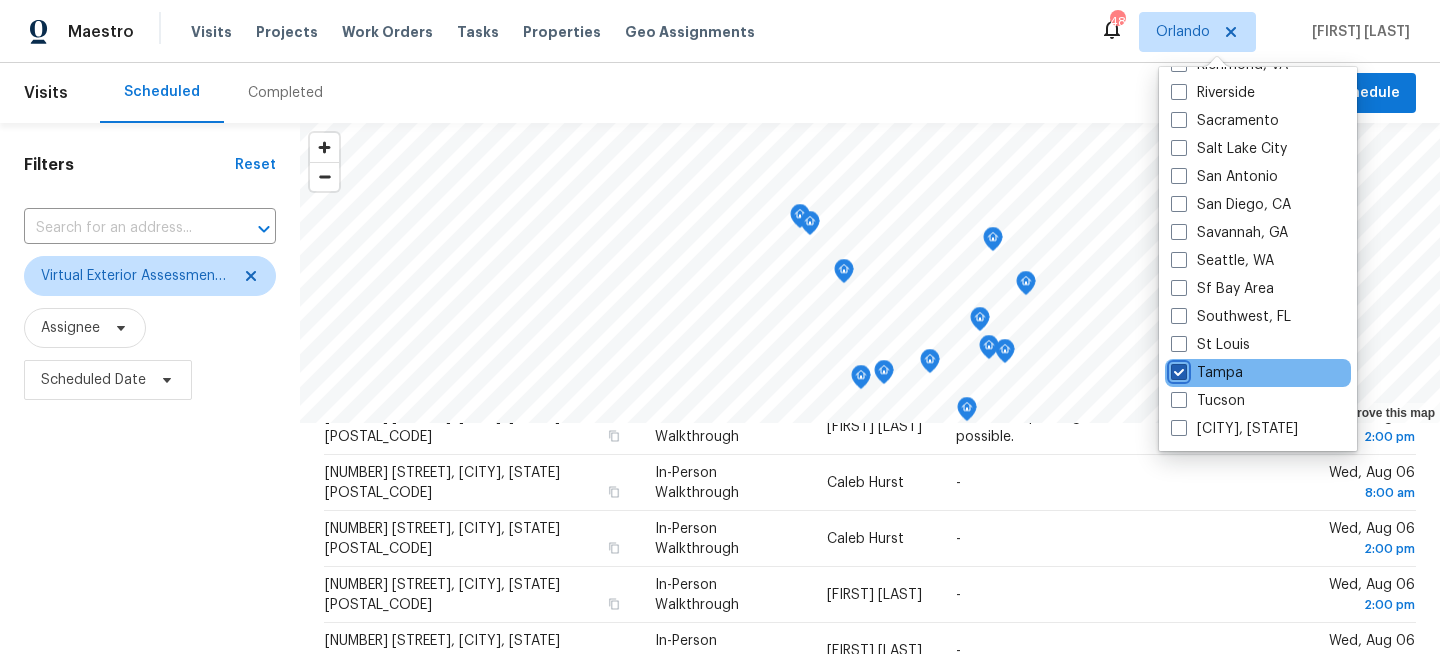 checkbox on "true" 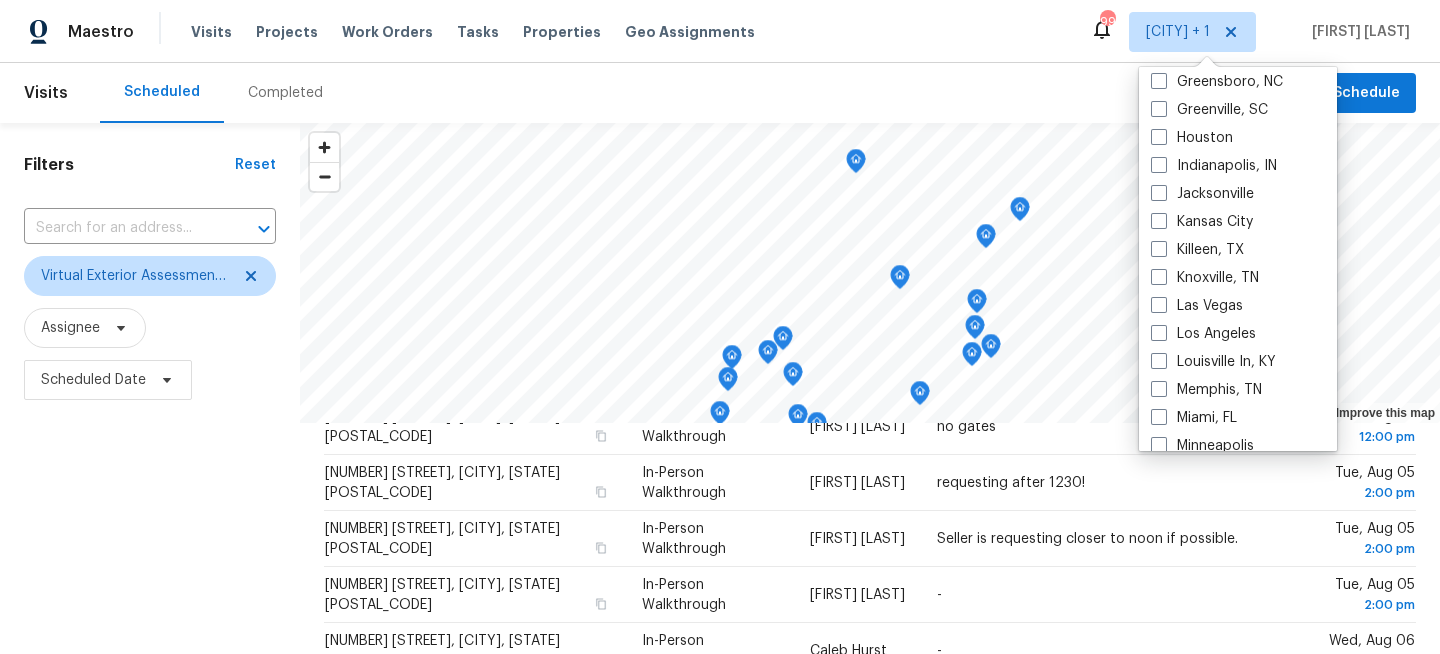 scroll, scrollTop: 0, scrollLeft: 0, axis: both 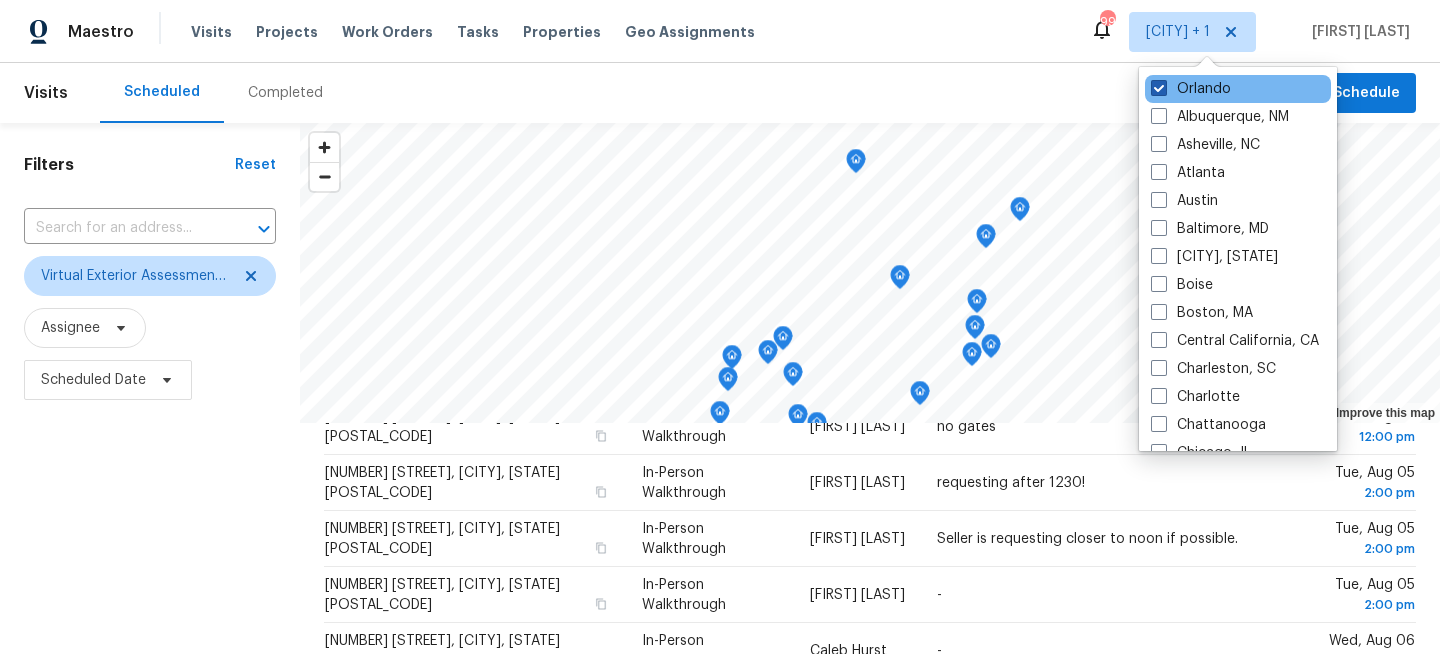 click on "Orlando" at bounding box center (1191, 89) 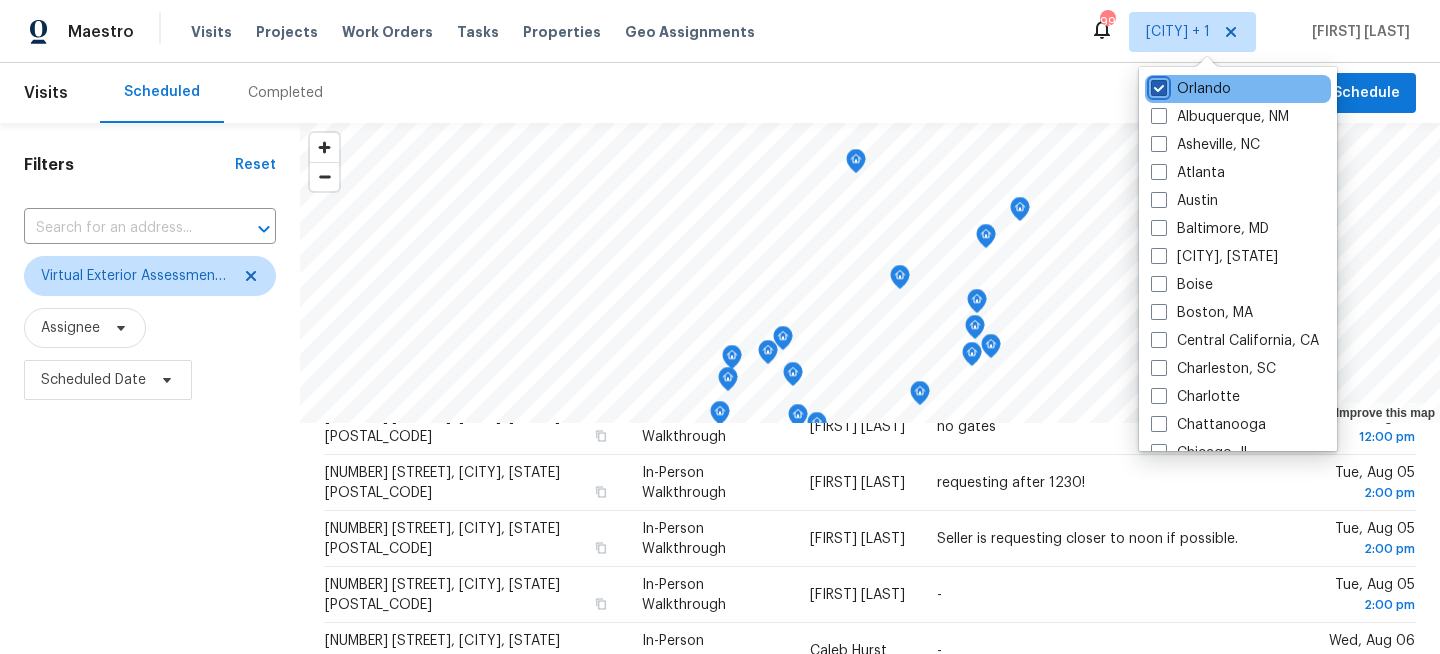 click on "Orlando" at bounding box center [1157, 85] 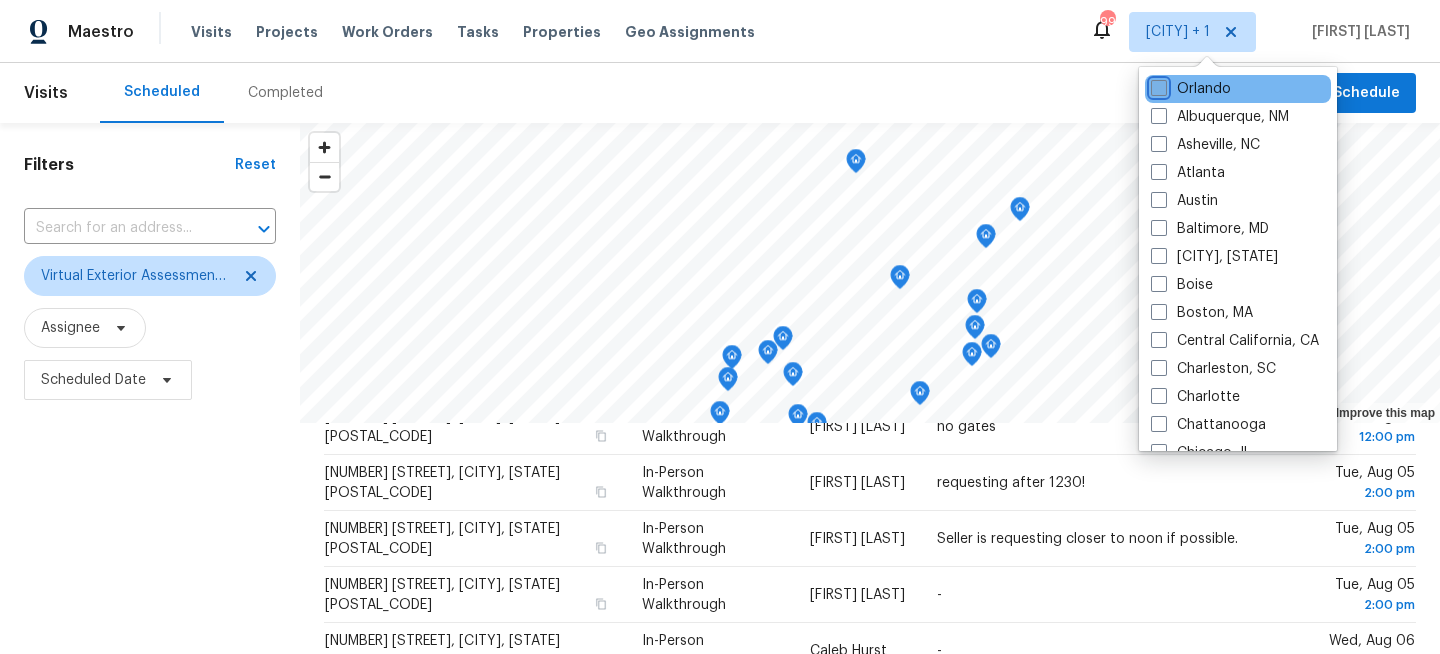 checkbox on "false" 